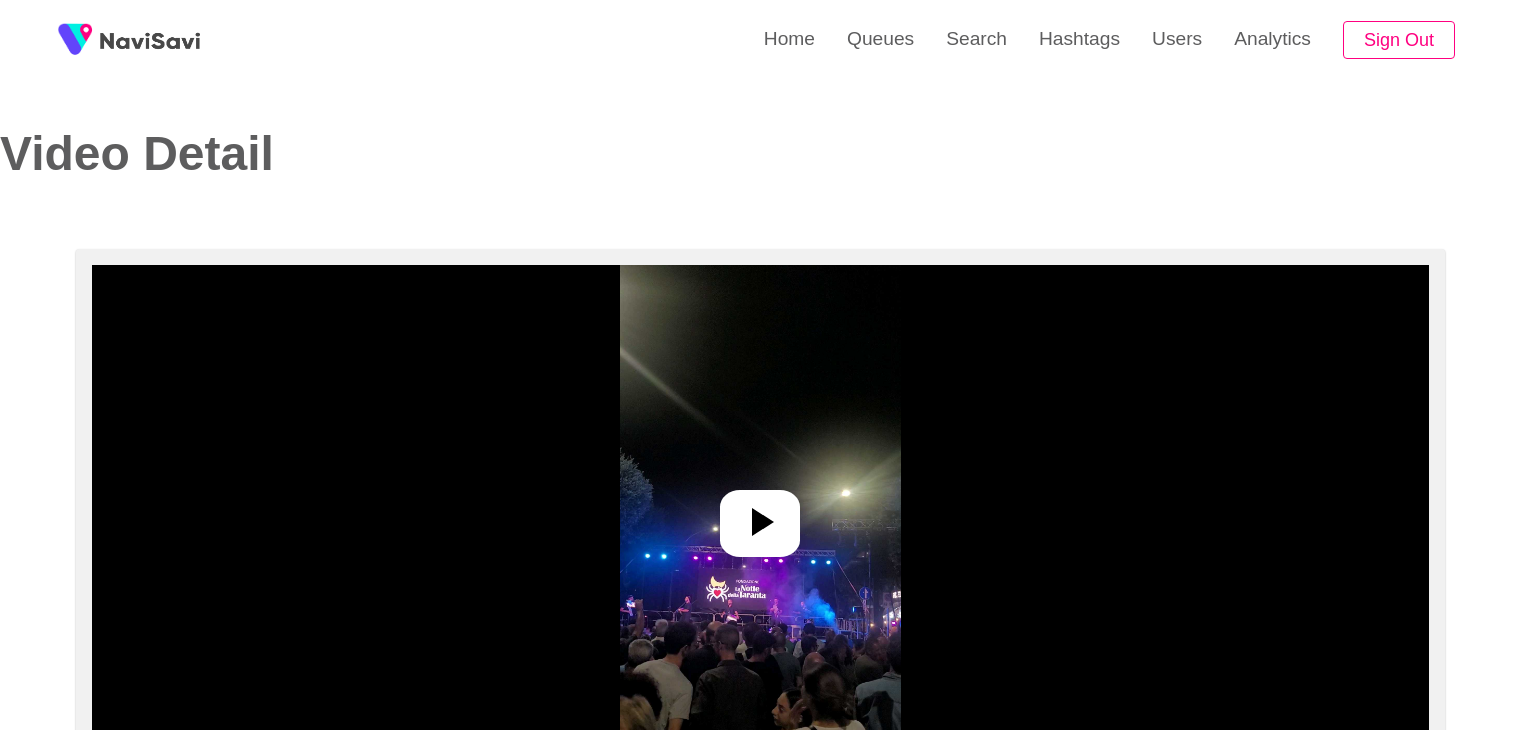 select on "**" 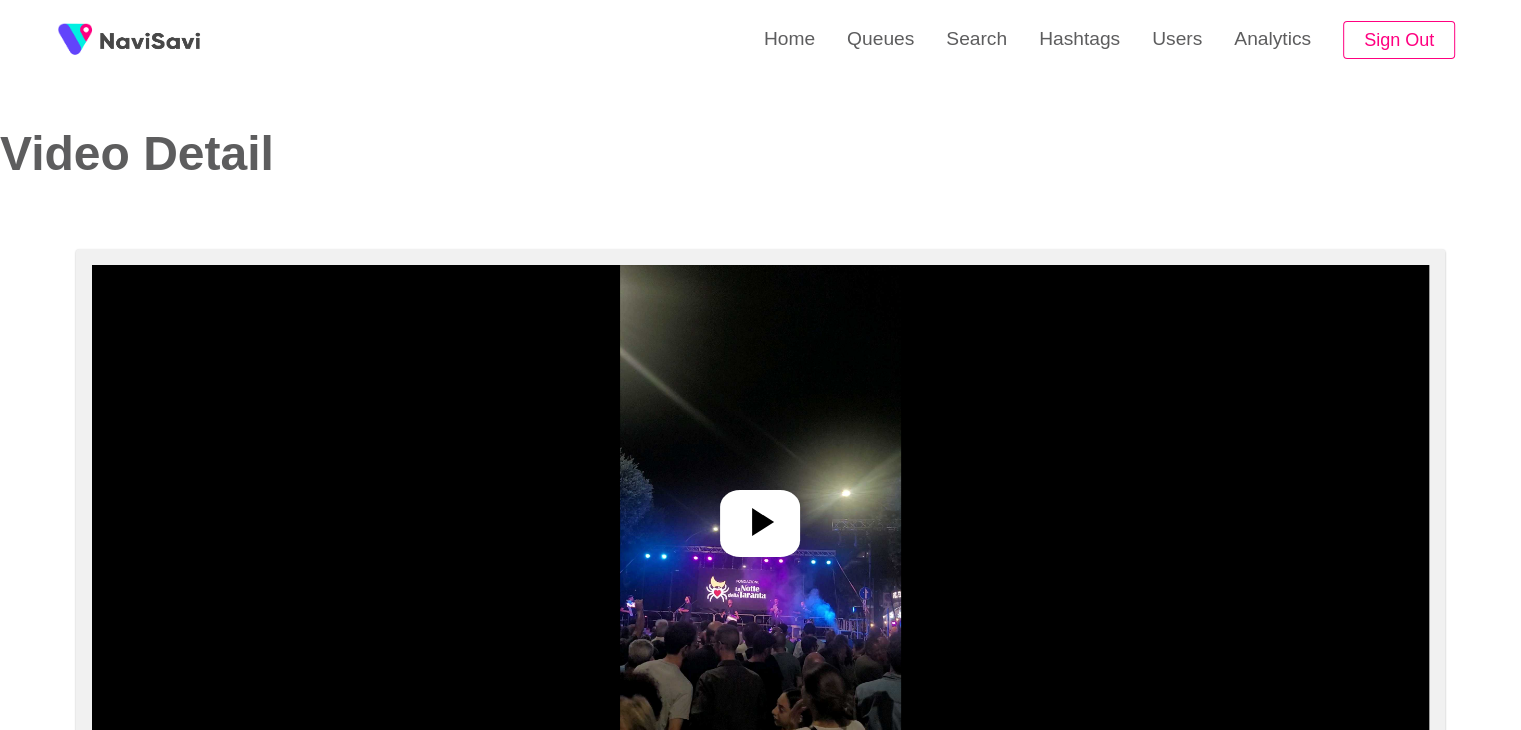 select on "**********" 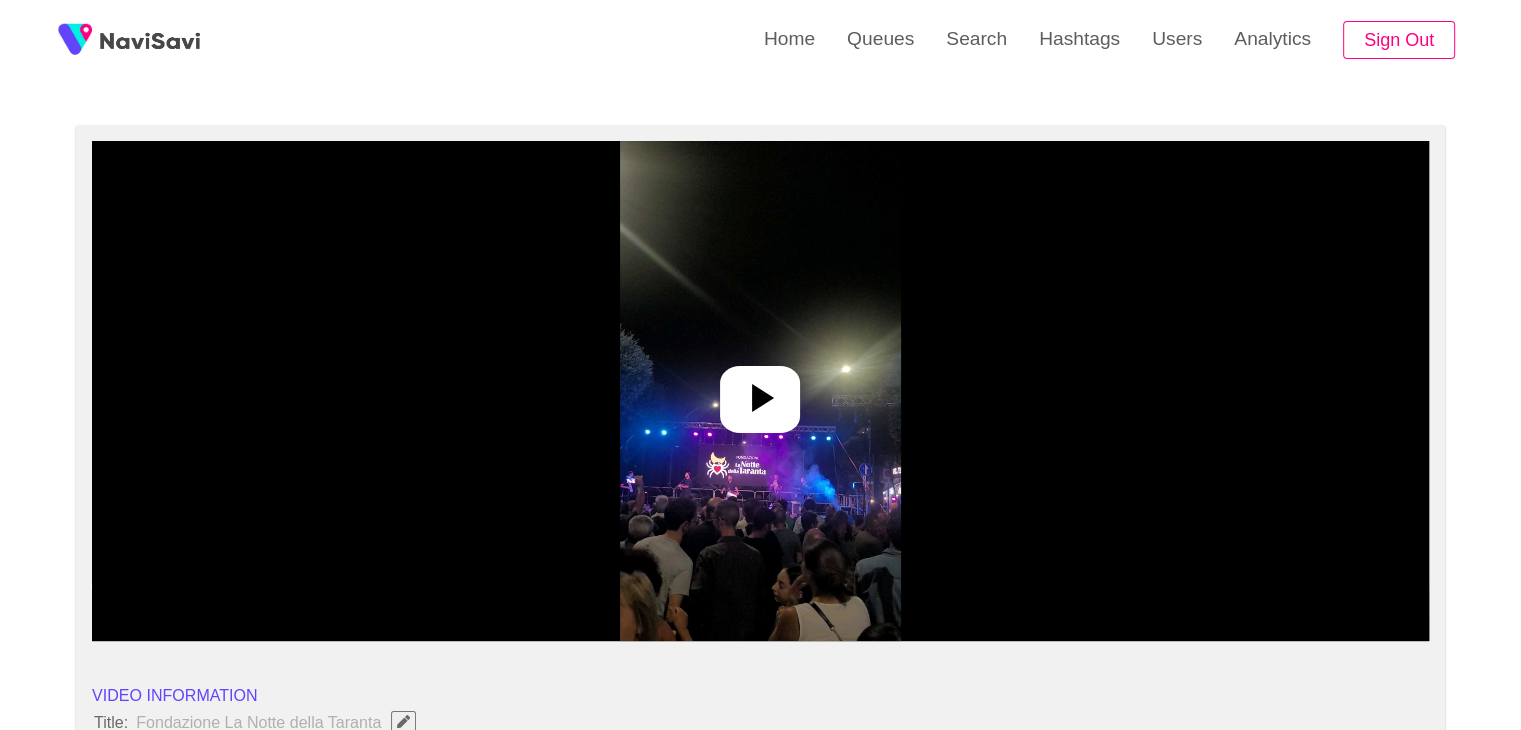 scroll, scrollTop: 40, scrollLeft: 0, axis: vertical 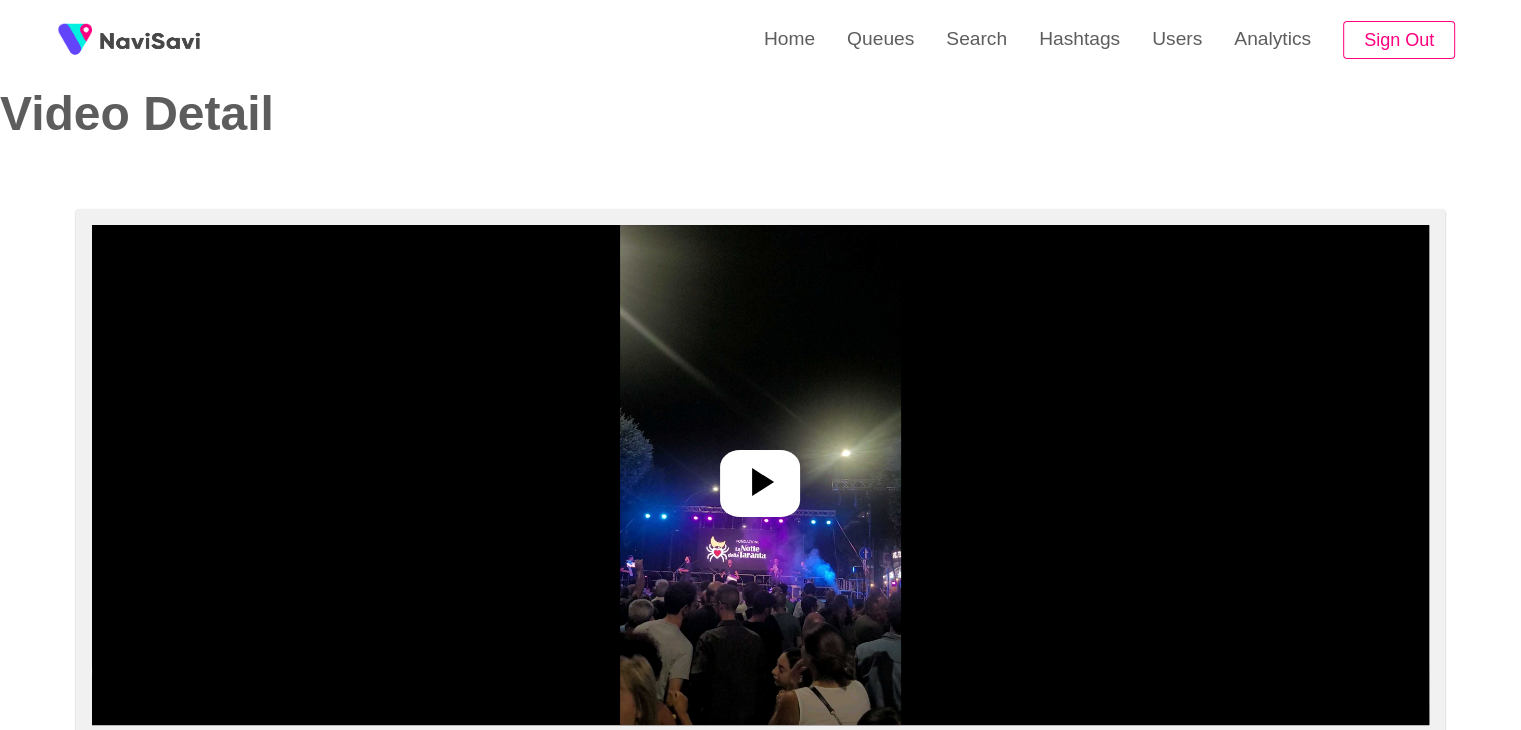 click at bounding box center [760, 475] 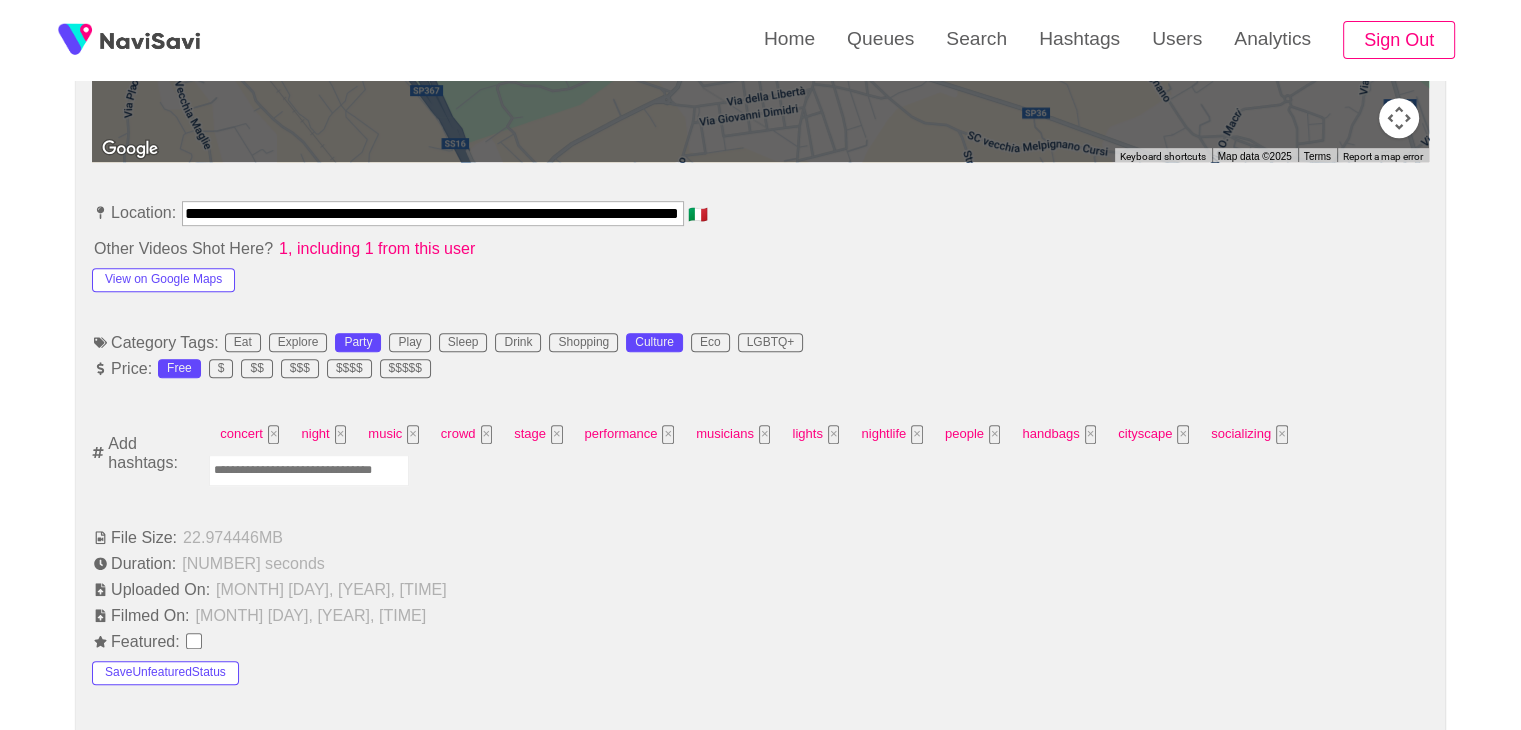 scroll, scrollTop: 1071, scrollLeft: 0, axis: vertical 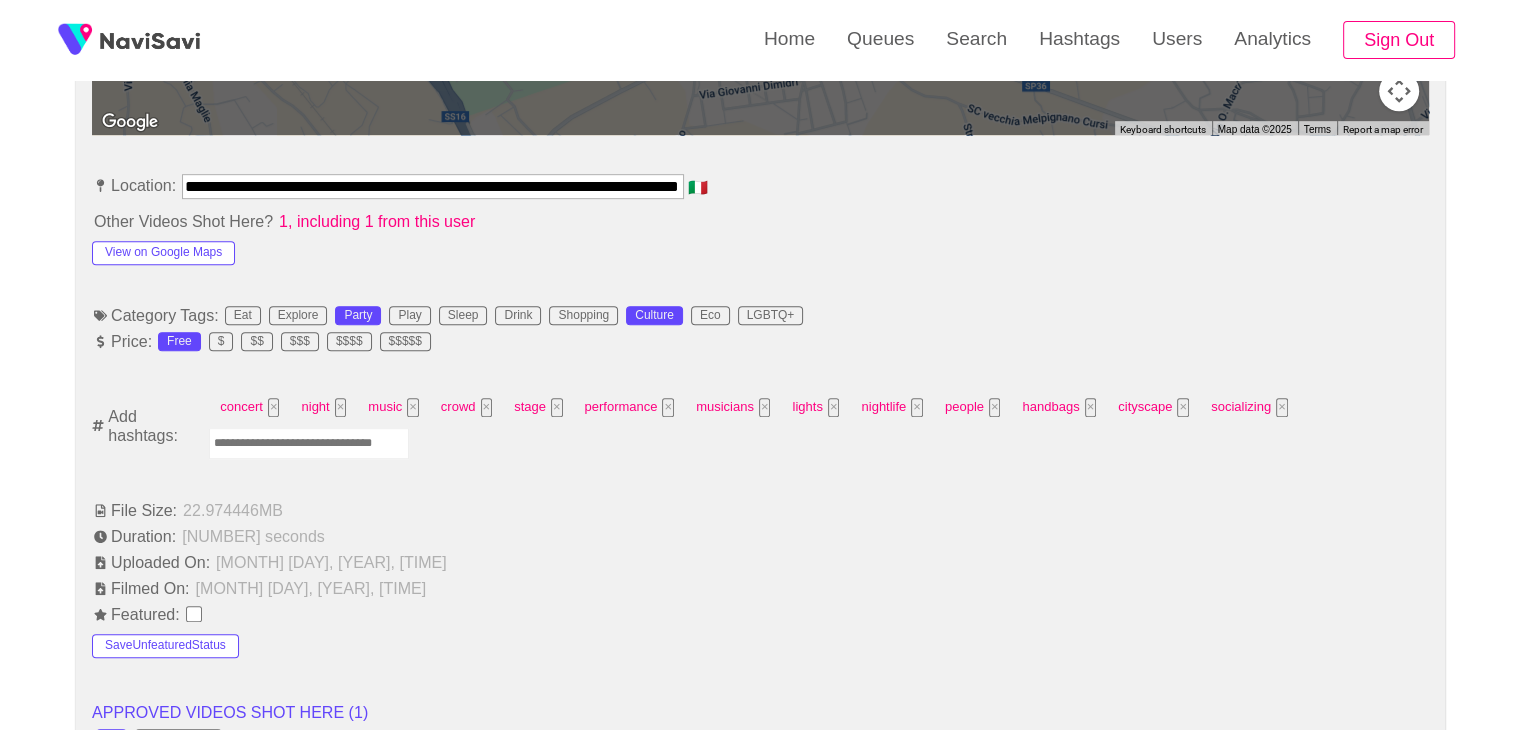 click at bounding box center [309, 443] 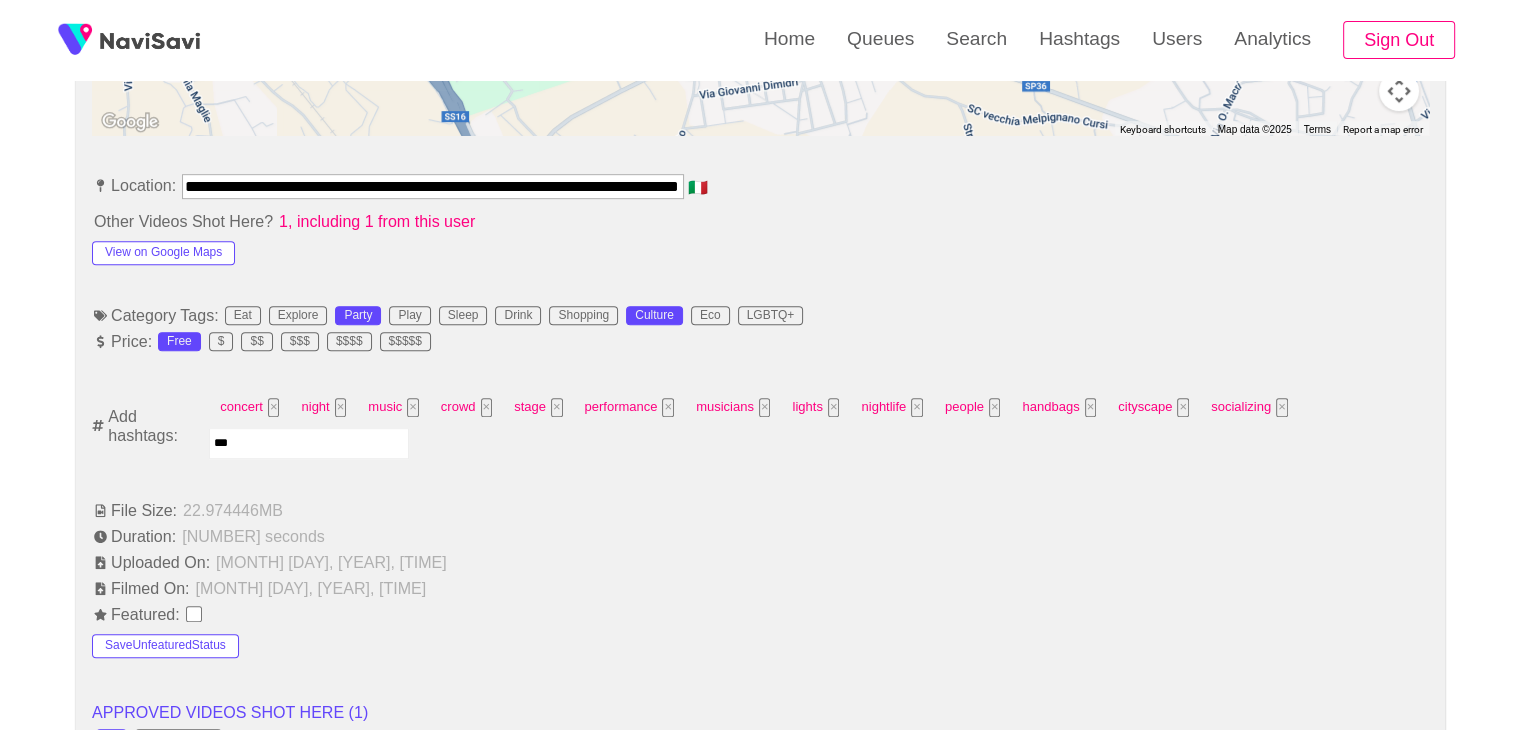 type on "****" 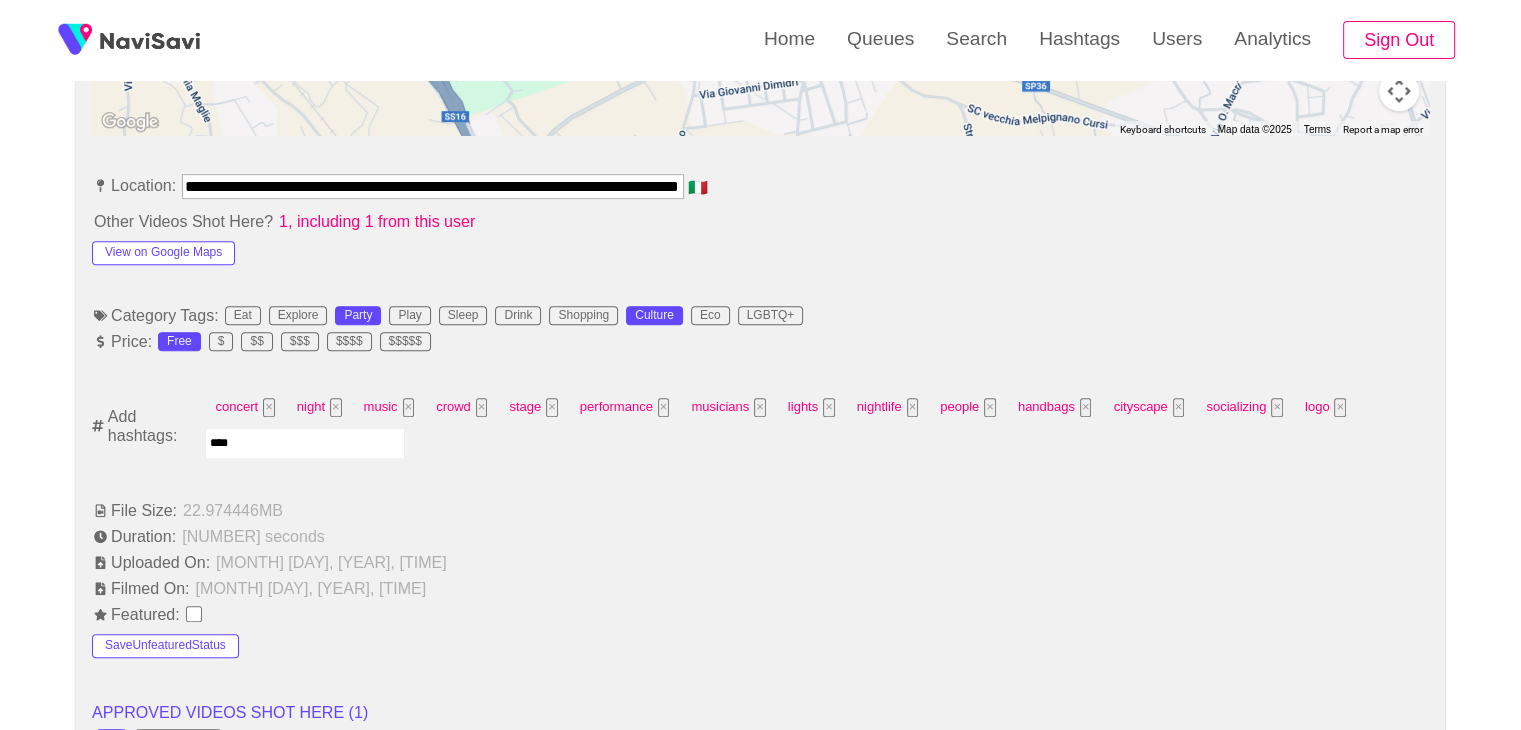 type on "*****" 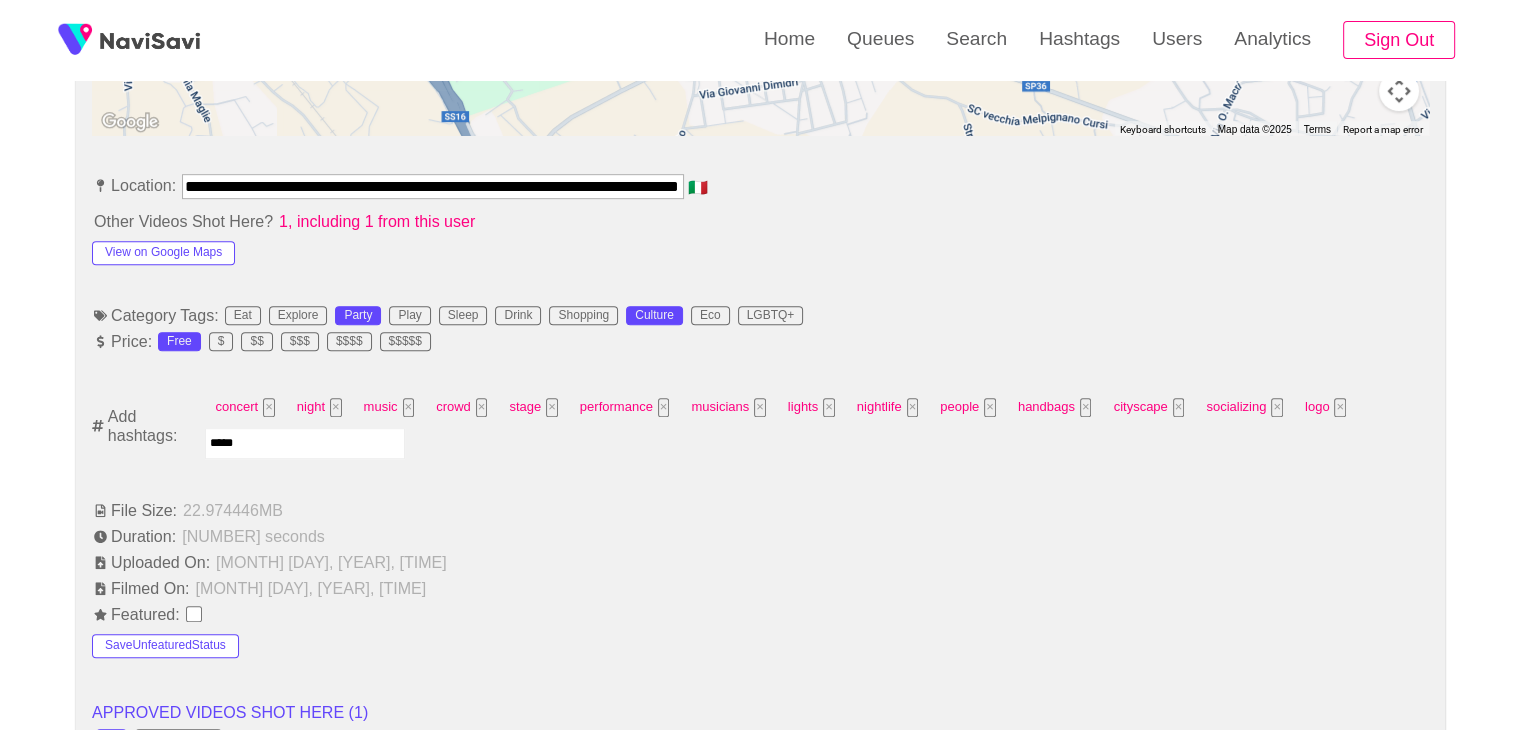 type 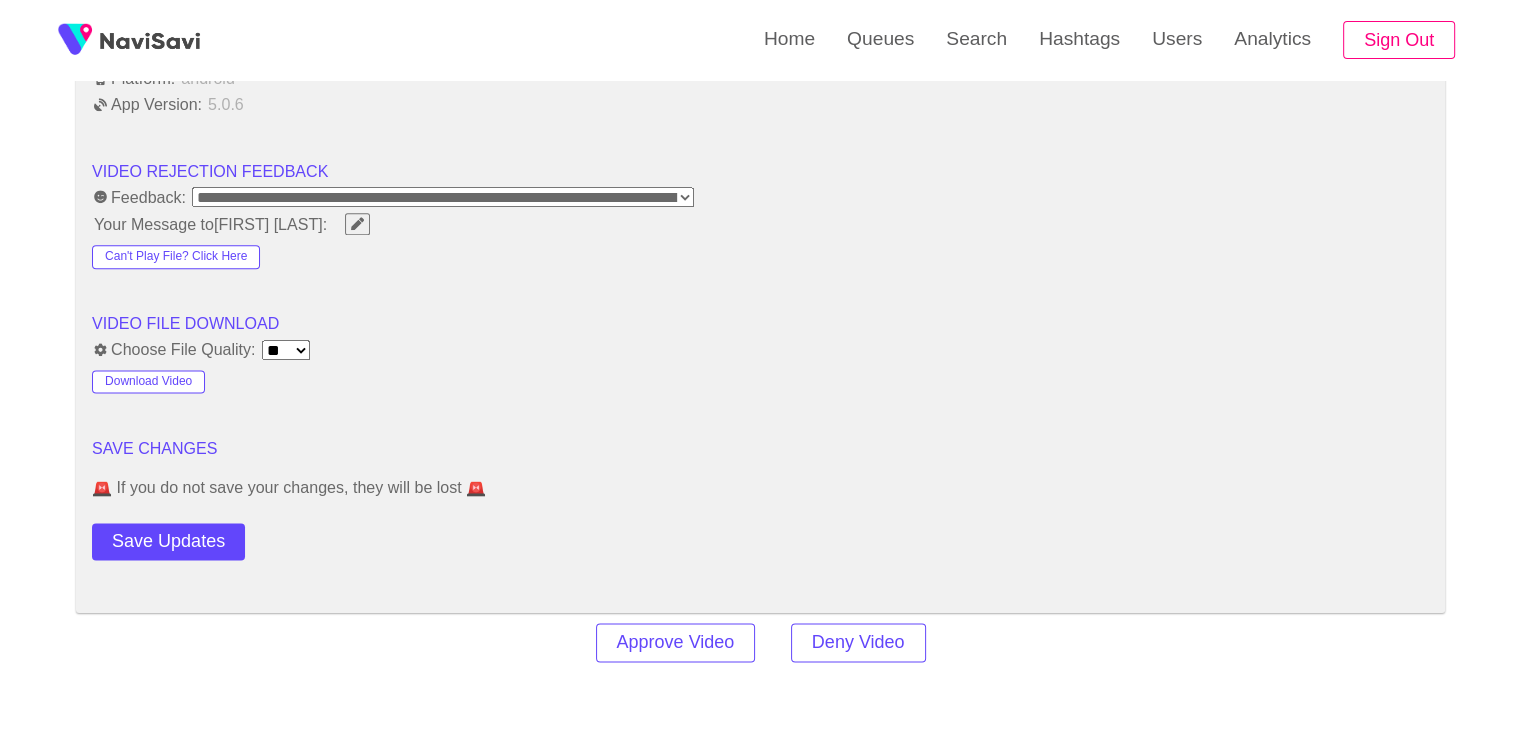 scroll, scrollTop: 2506, scrollLeft: 0, axis: vertical 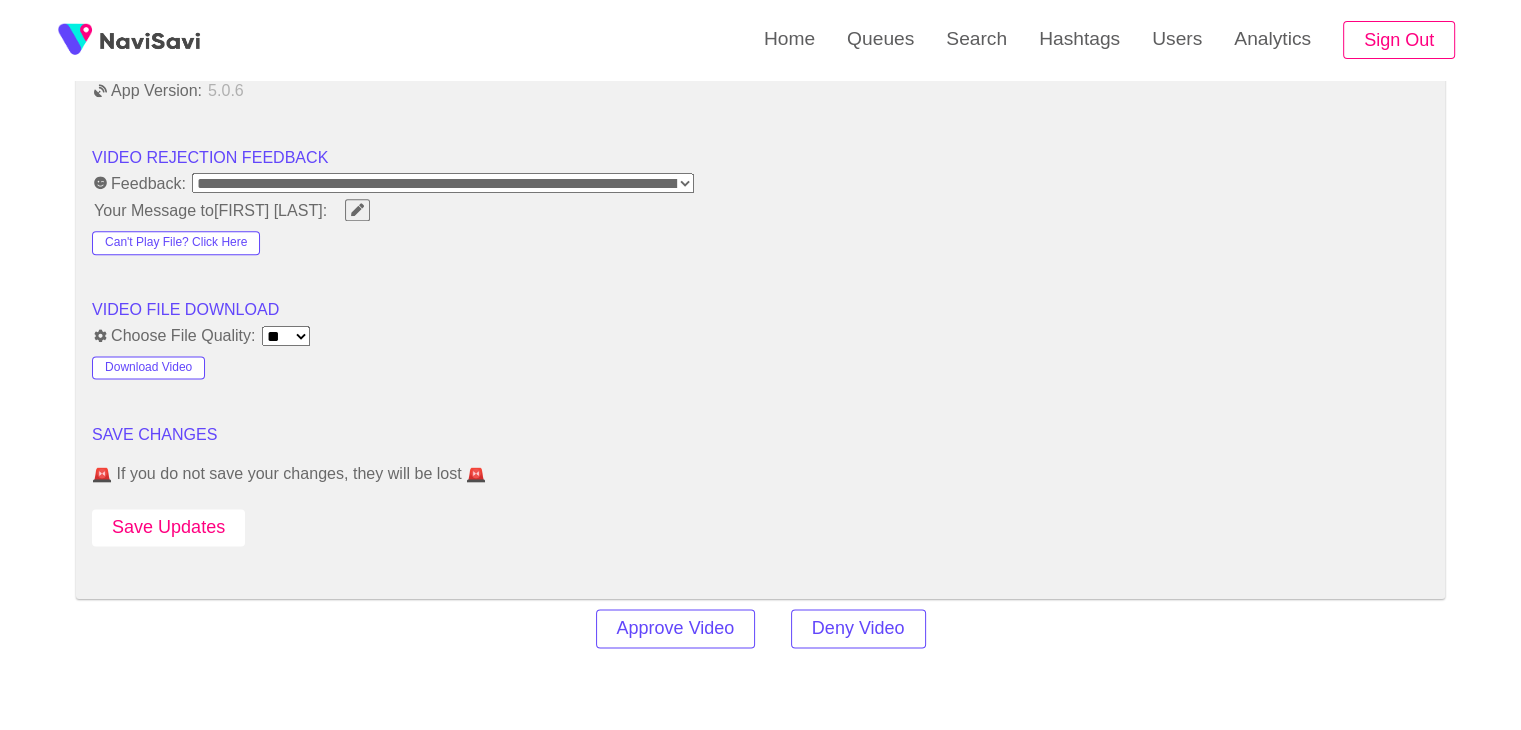 click on "Save Updates" at bounding box center [168, 527] 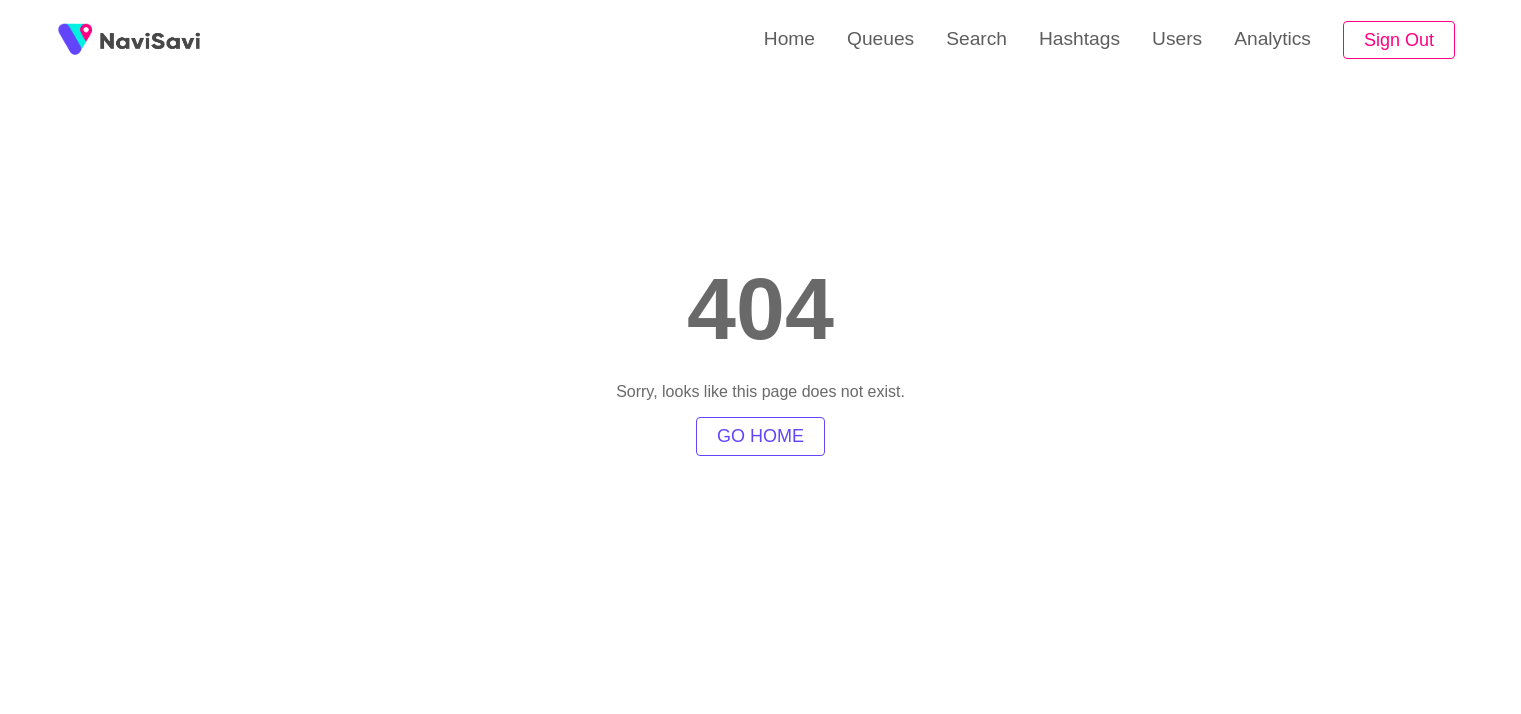 scroll, scrollTop: 0, scrollLeft: 0, axis: both 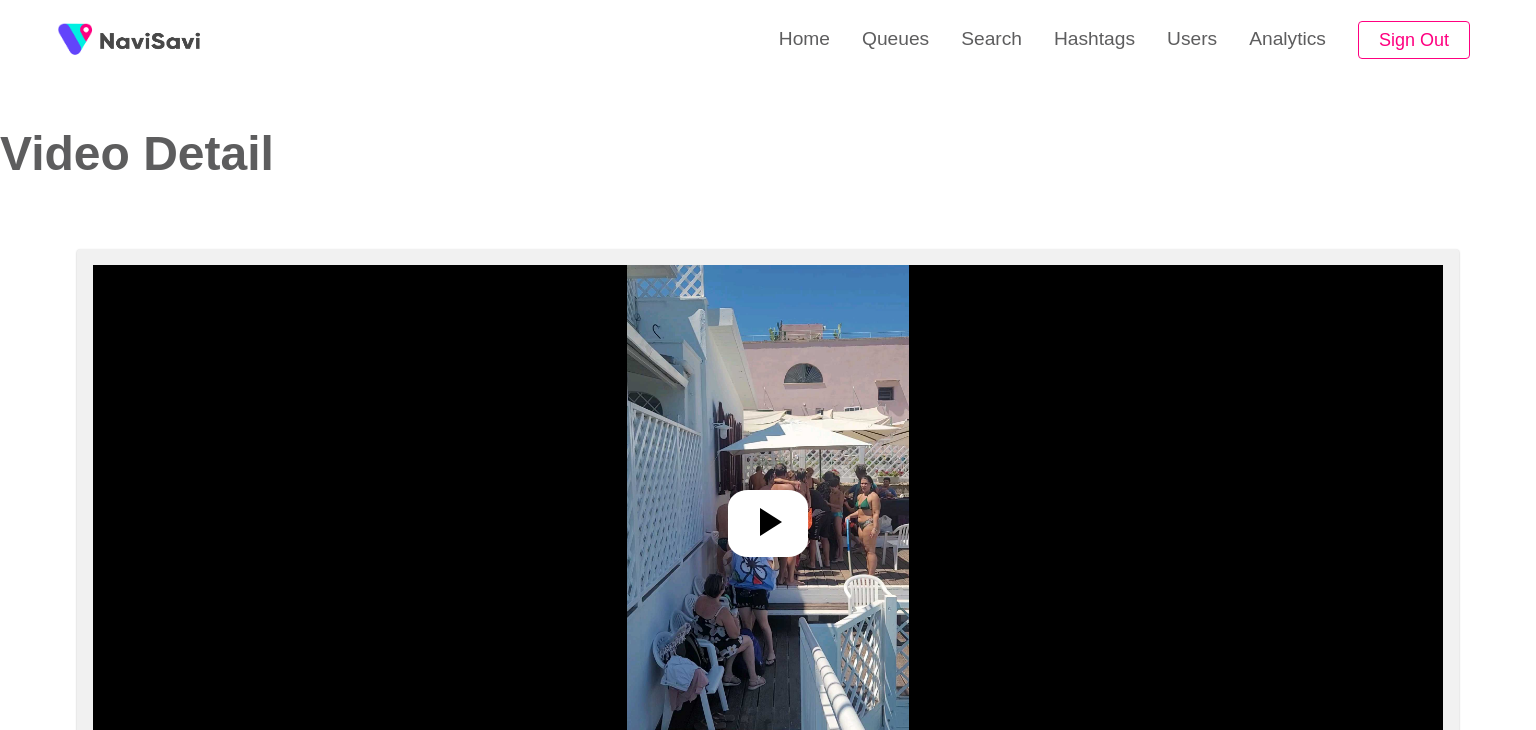 select on "**********" 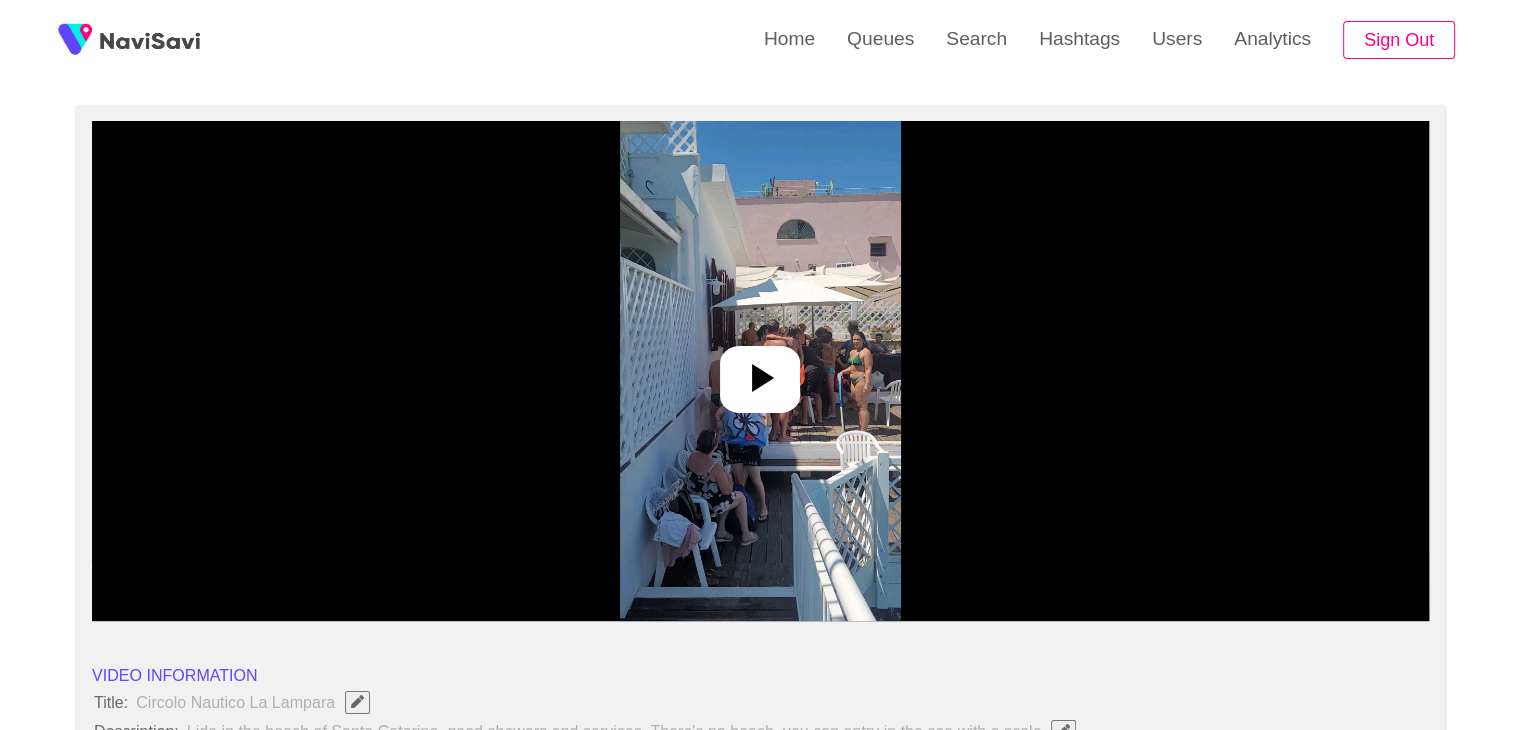 scroll, scrollTop: 0, scrollLeft: 0, axis: both 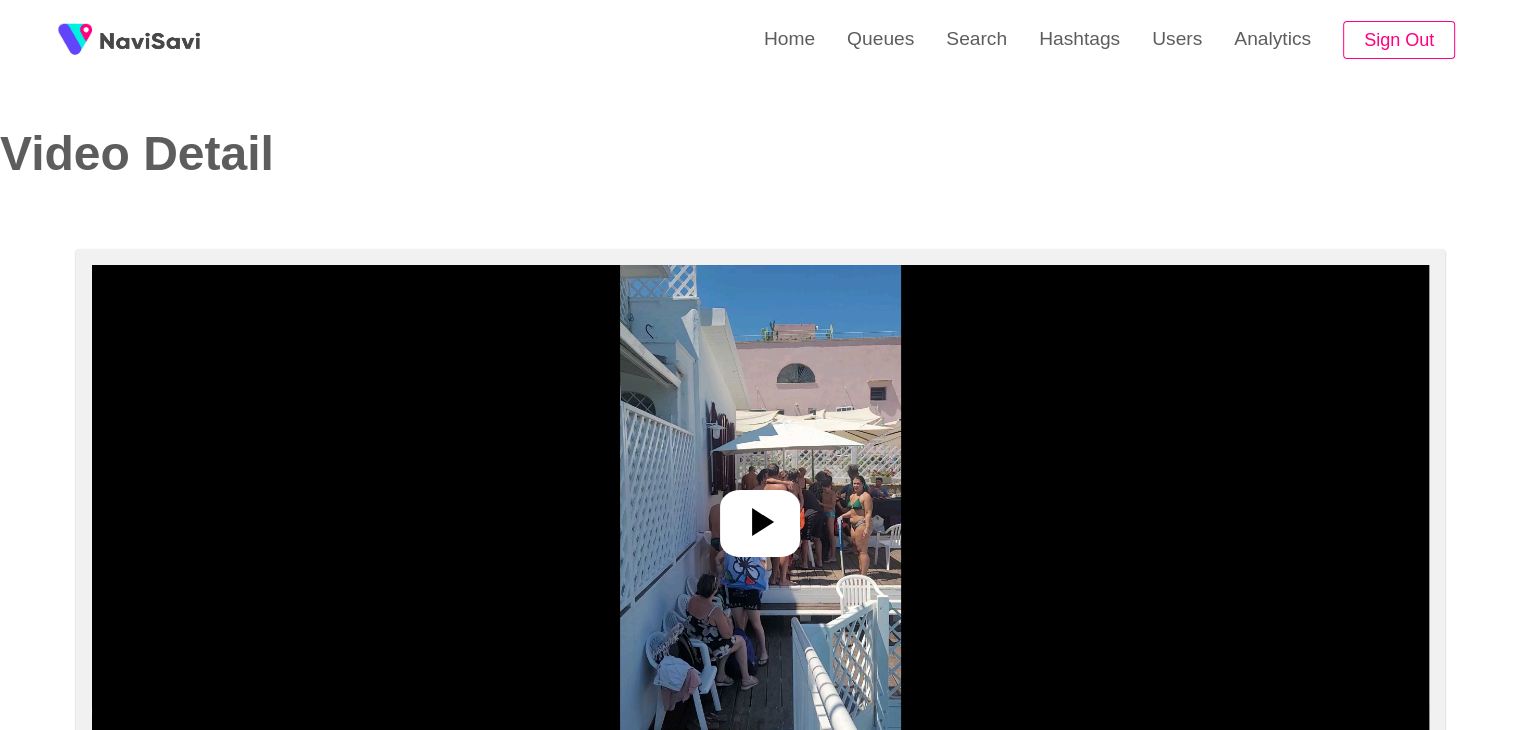 click at bounding box center (760, 515) 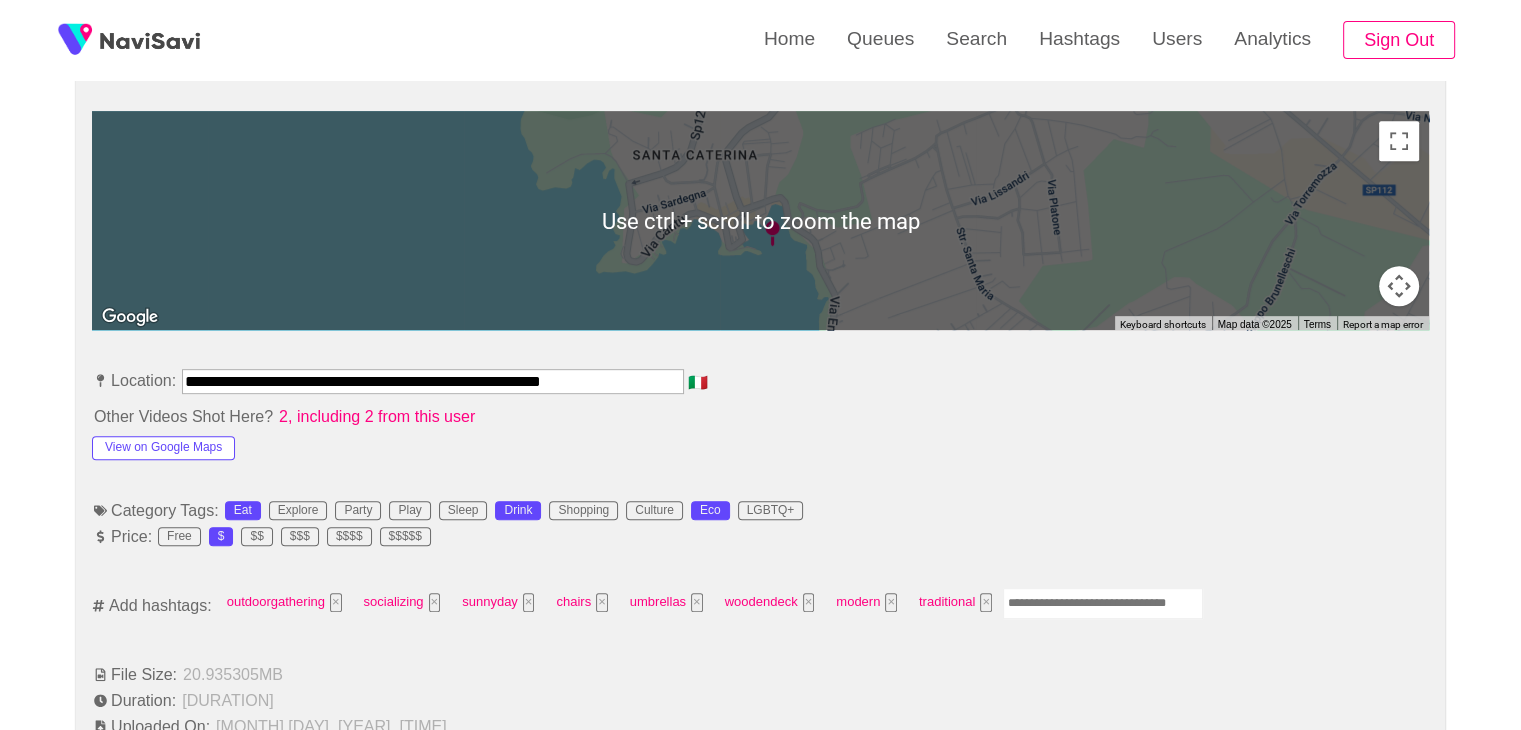 scroll, scrollTop: 908, scrollLeft: 0, axis: vertical 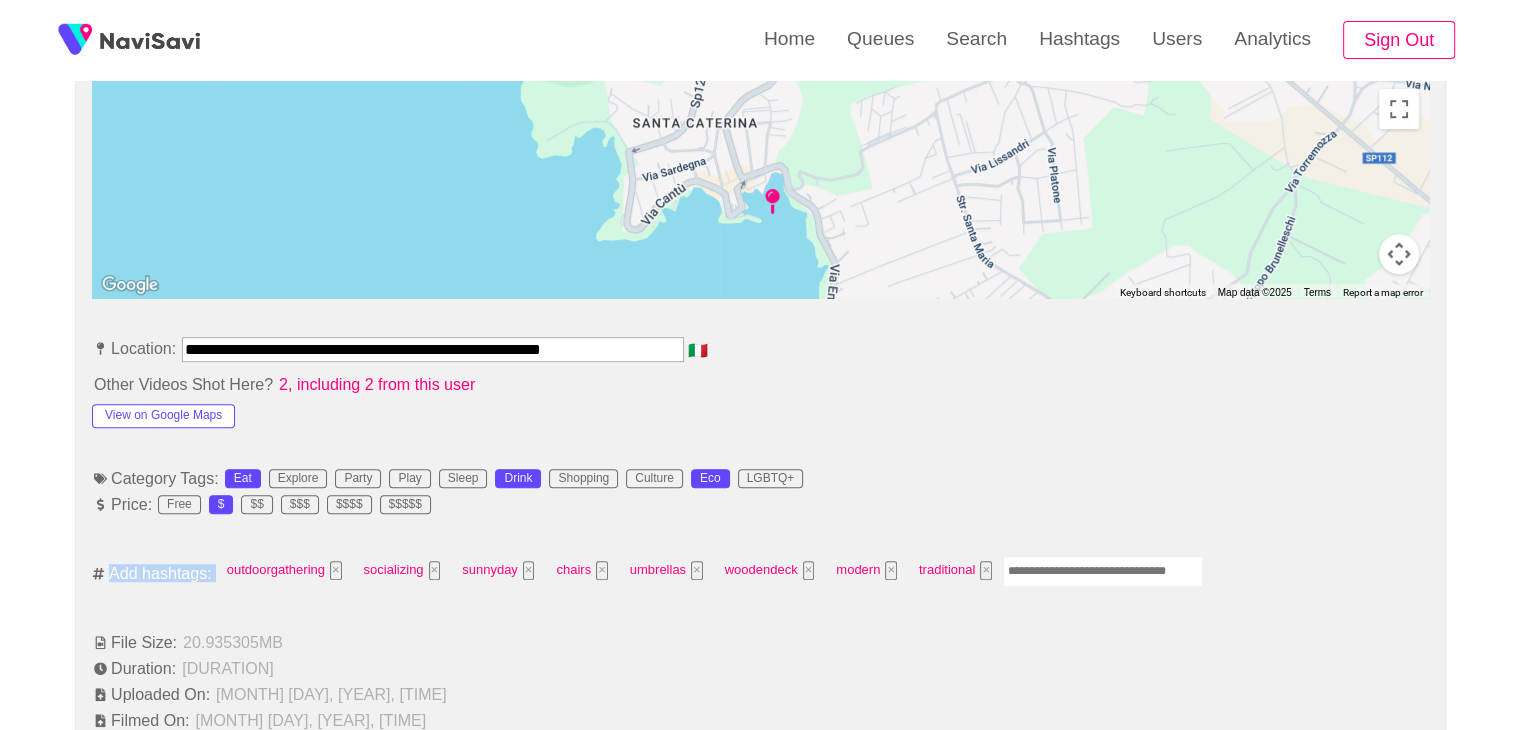 drag, startPoint x: 1012, startPoint y: 586, endPoint x: 1021, endPoint y: 578, distance: 12.0415945 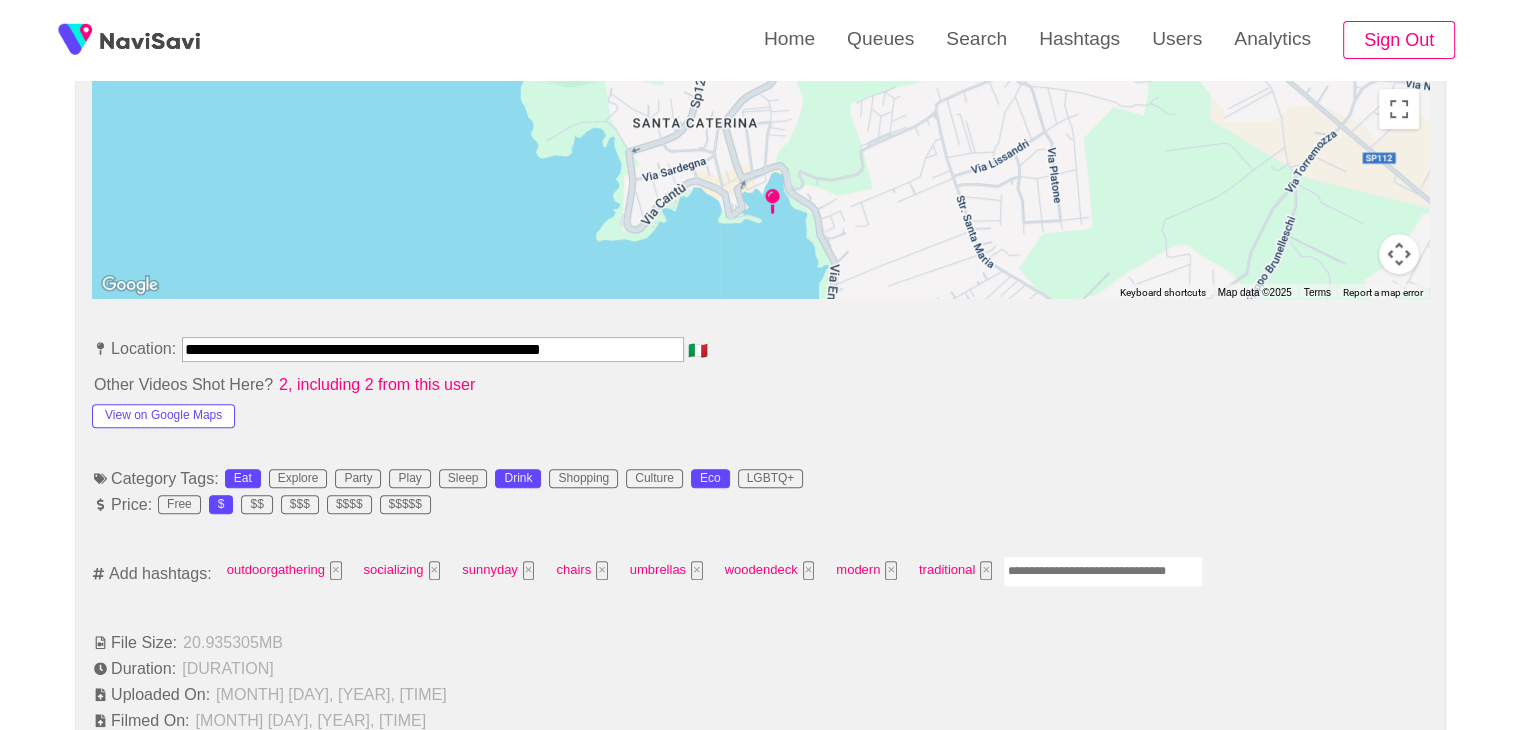 type on "*" 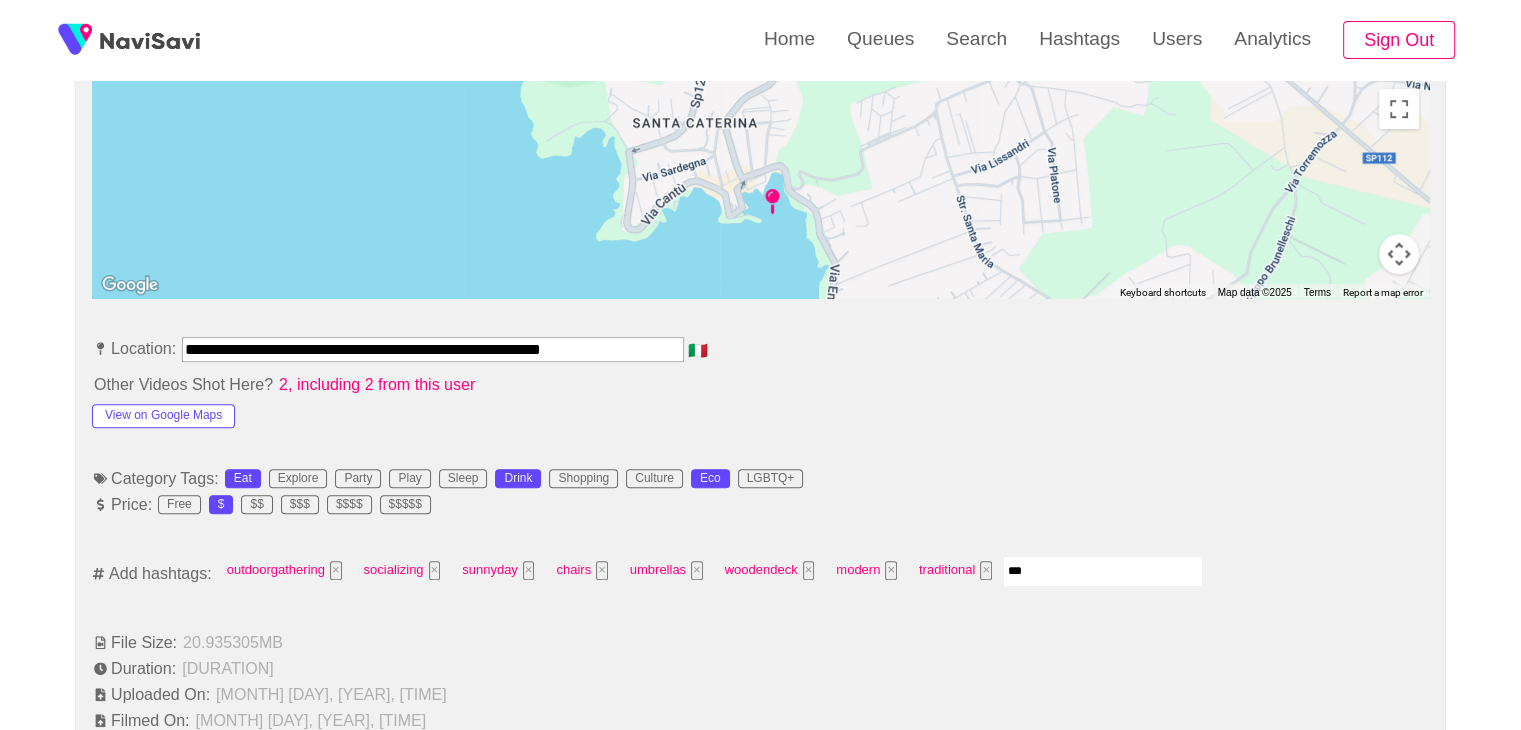 type on "****" 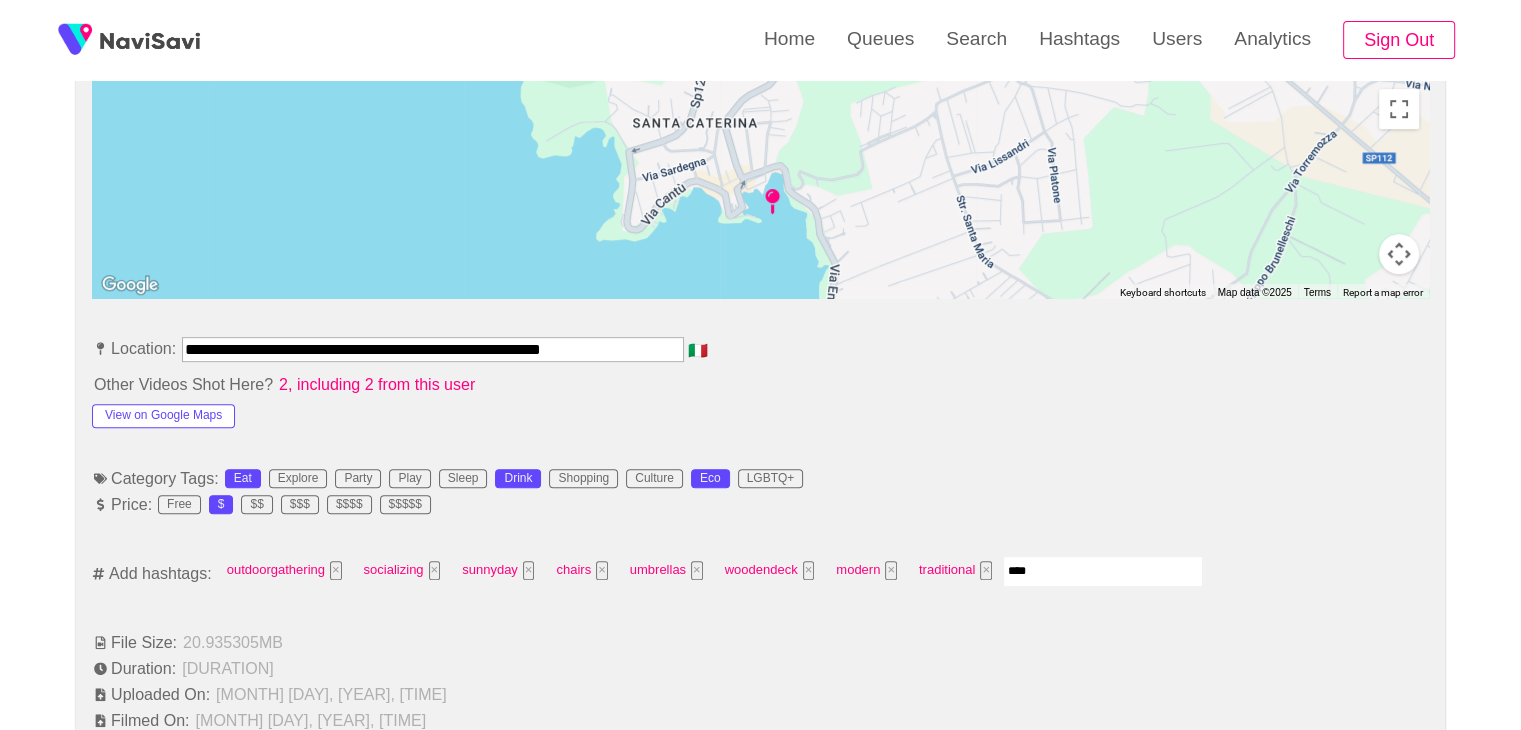 type 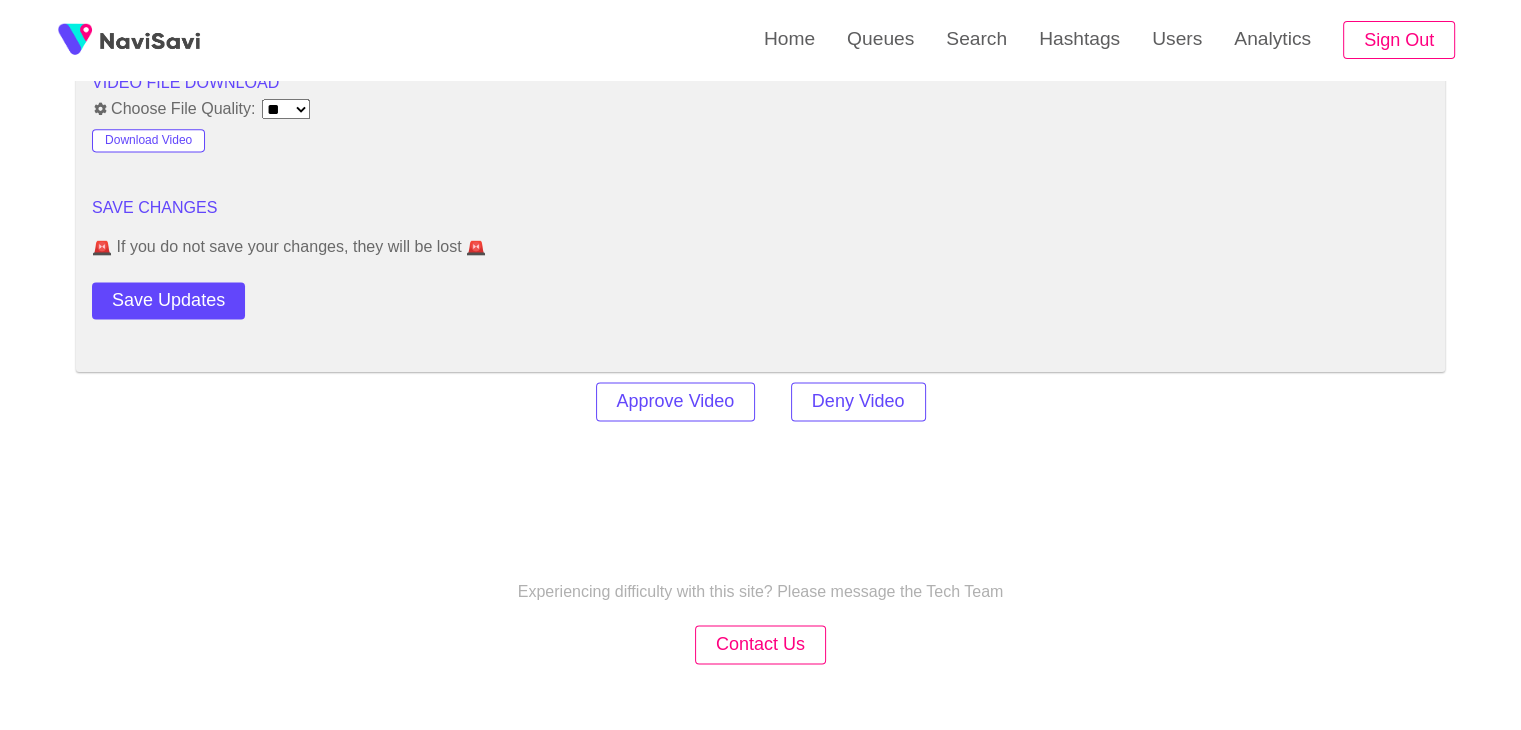 scroll, scrollTop: 2742, scrollLeft: 0, axis: vertical 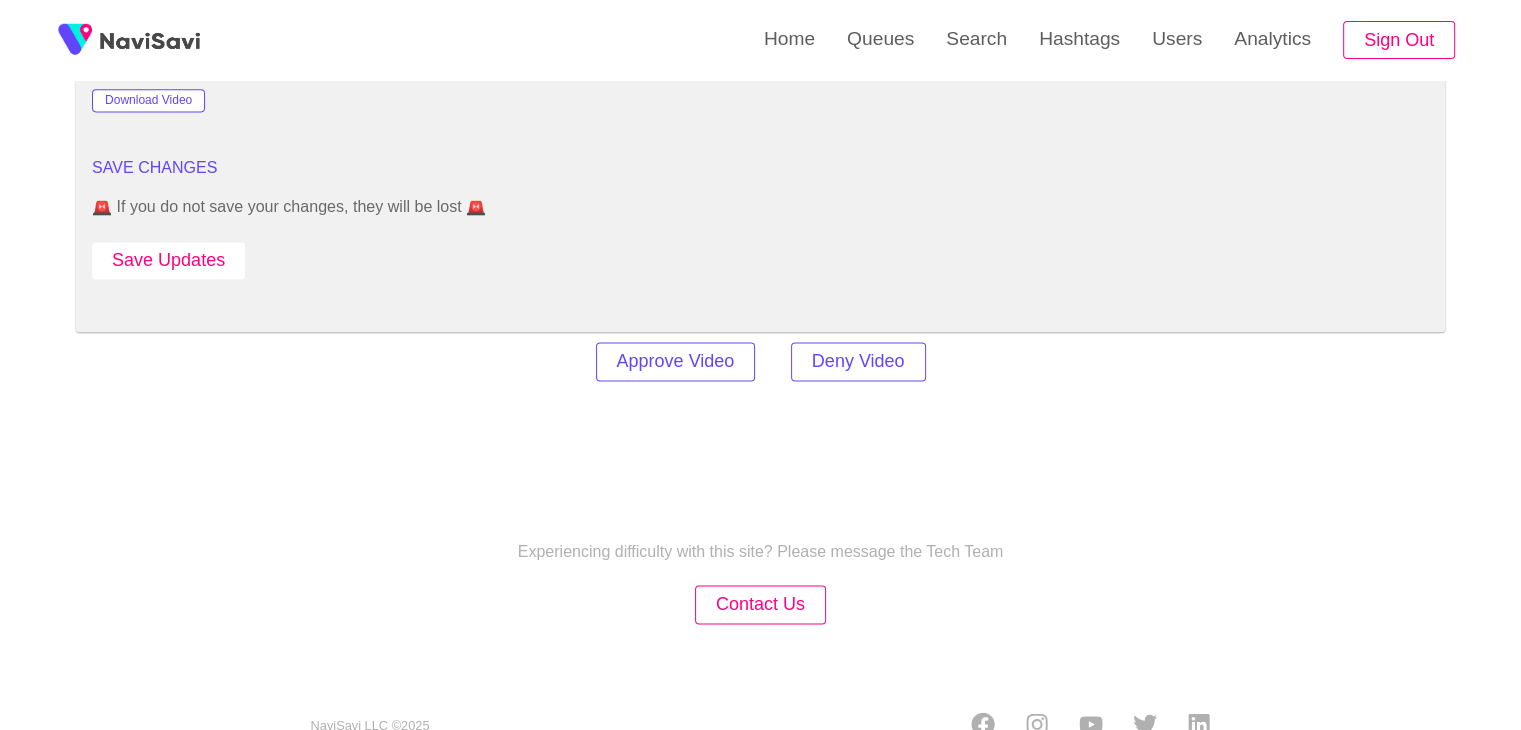 click on "Save Updates" at bounding box center [168, 260] 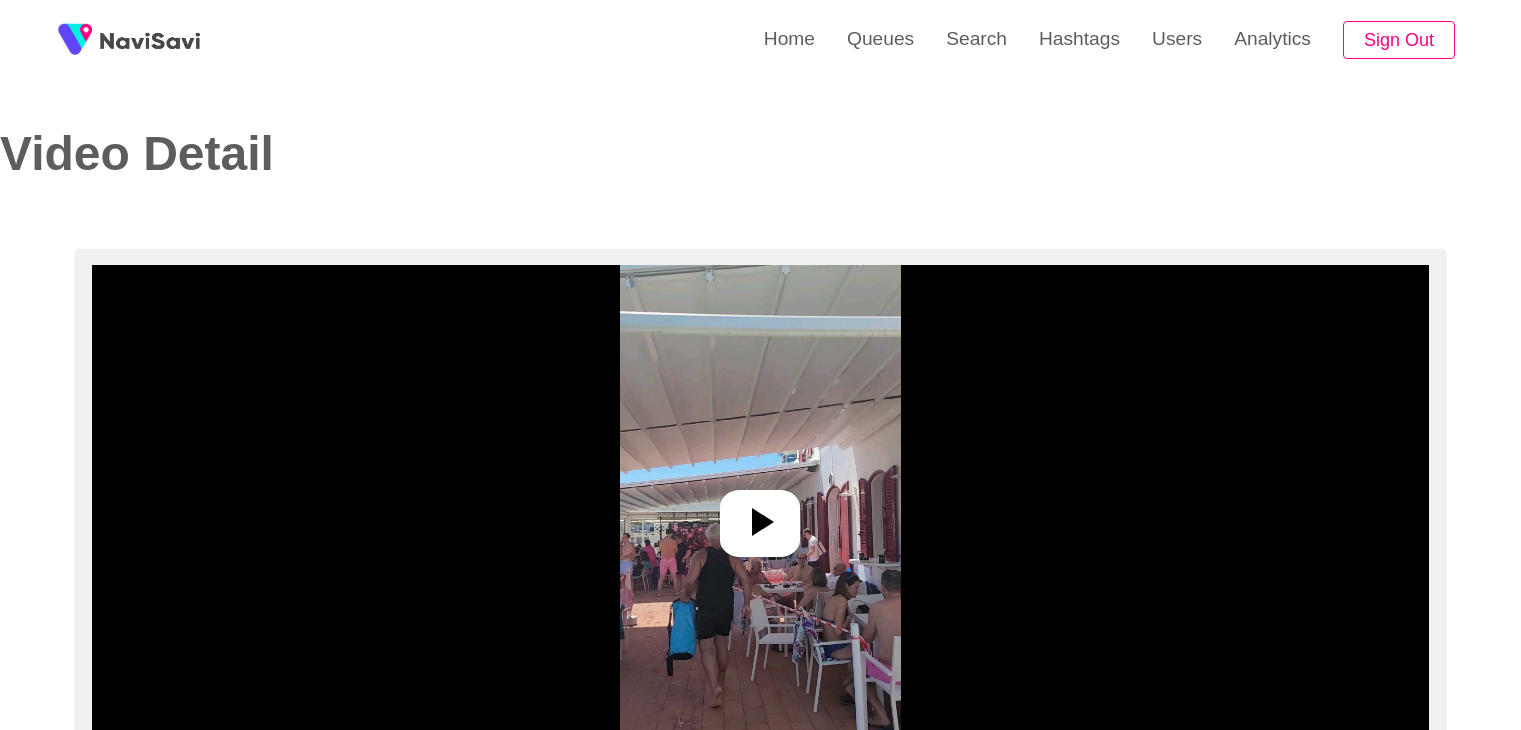 select on "**********" 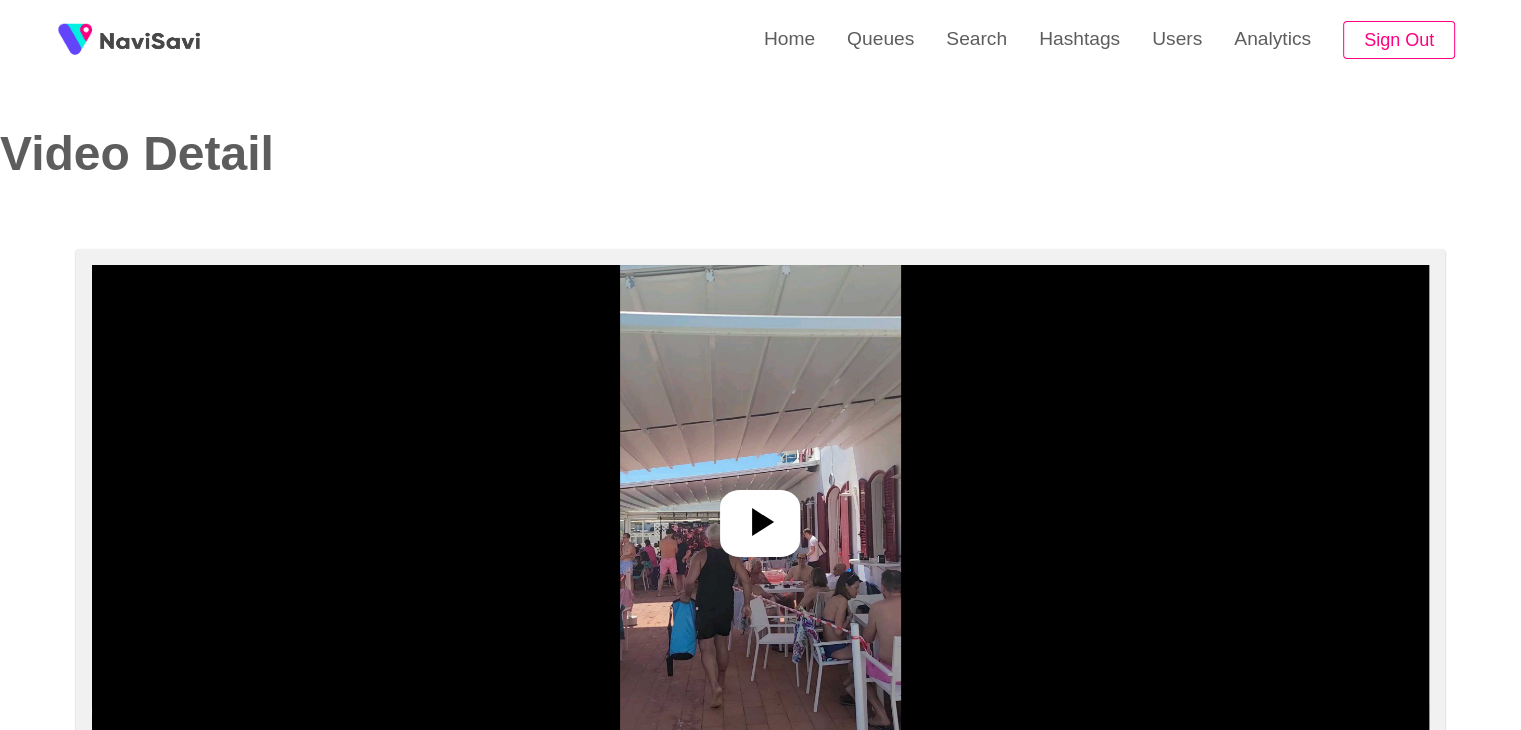click at bounding box center (760, 515) 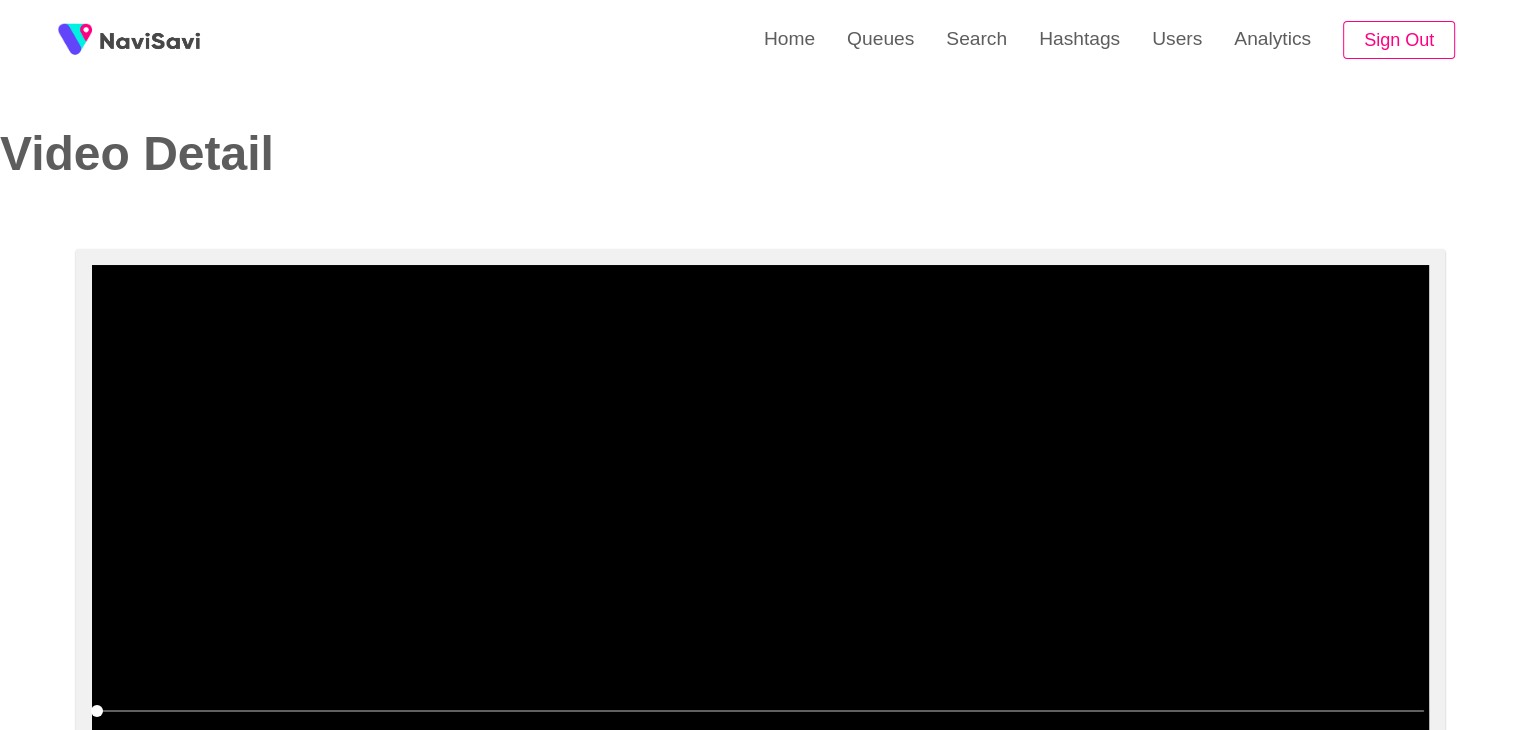 scroll, scrollTop: 192, scrollLeft: 0, axis: vertical 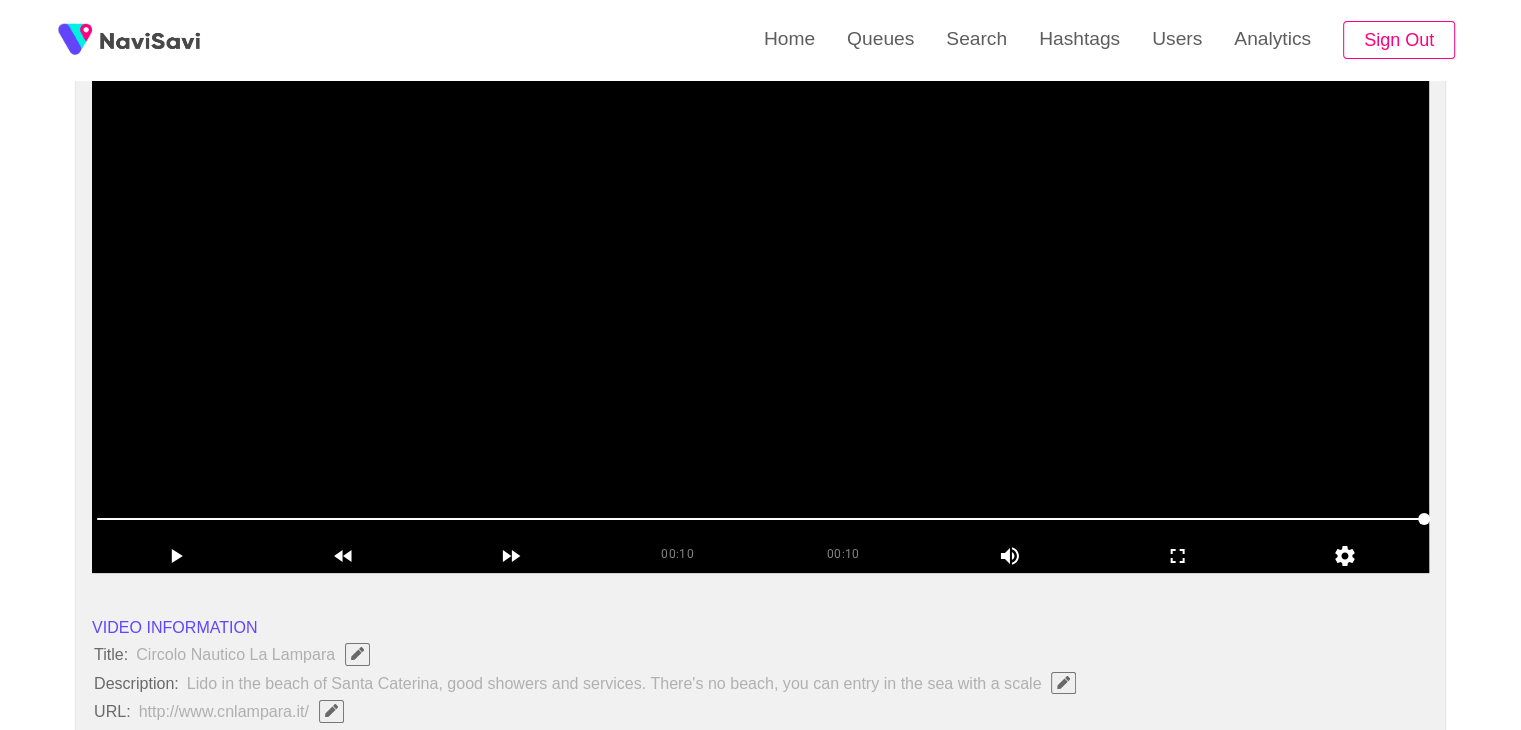 click at bounding box center [760, 323] 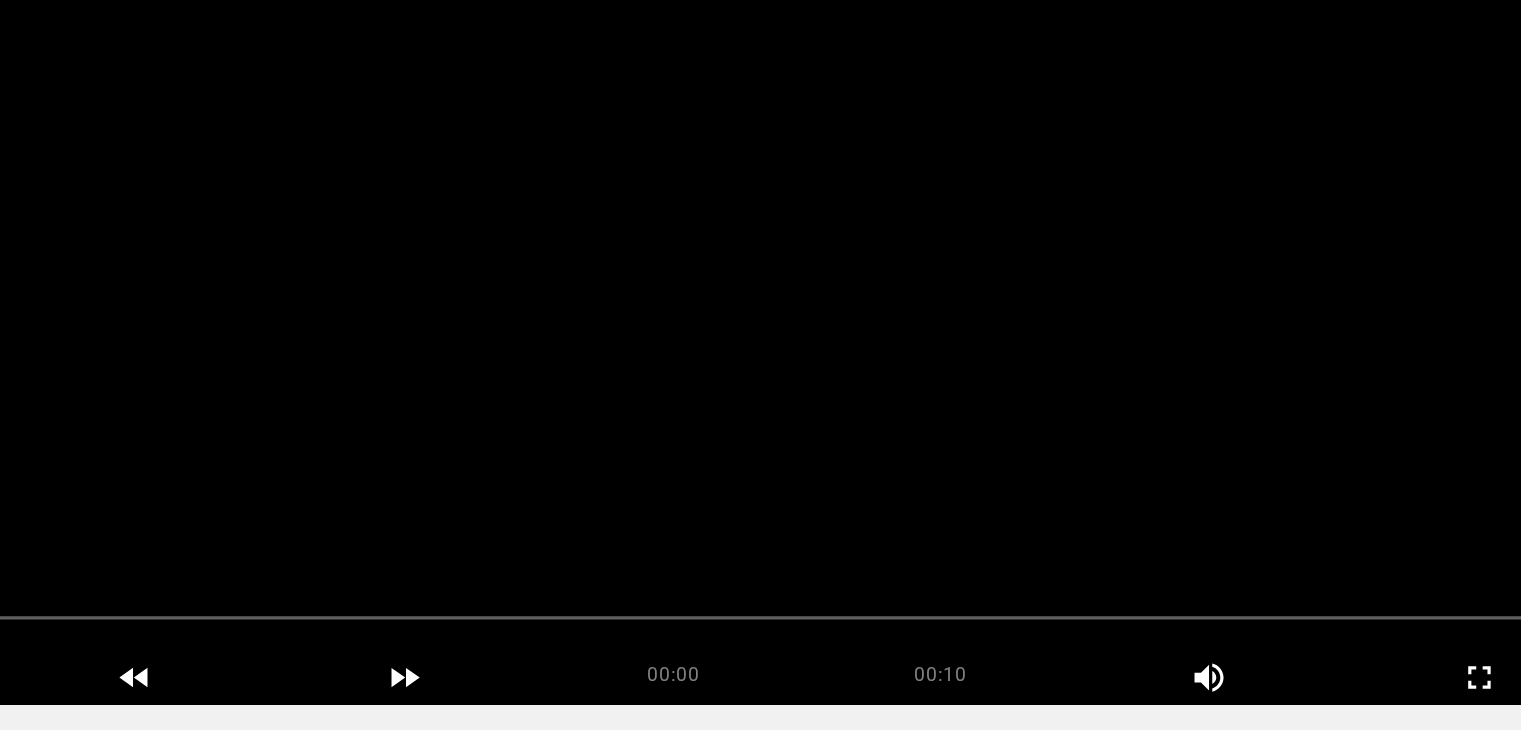 scroll, scrollTop: 192, scrollLeft: 0, axis: vertical 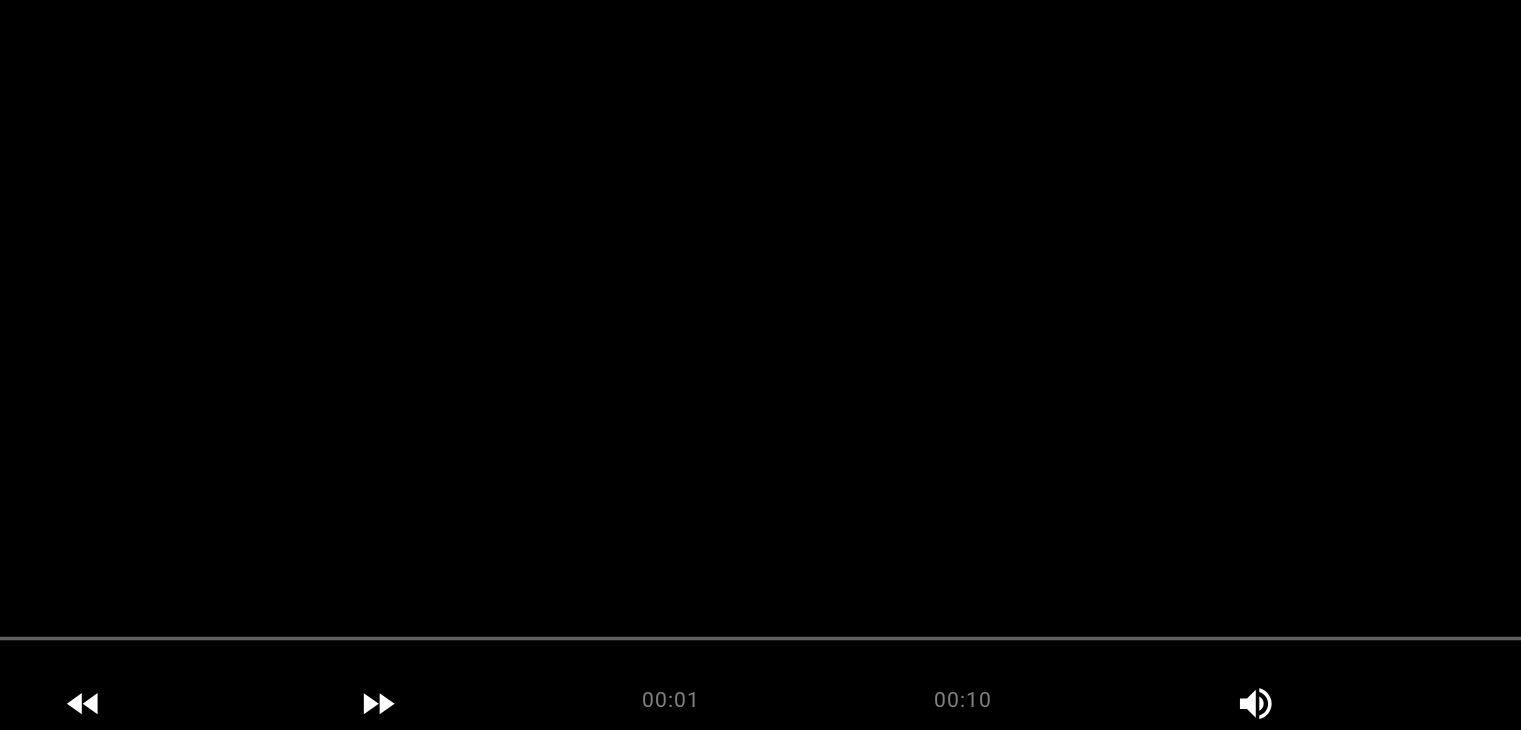 click at bounding box center (760, 323) 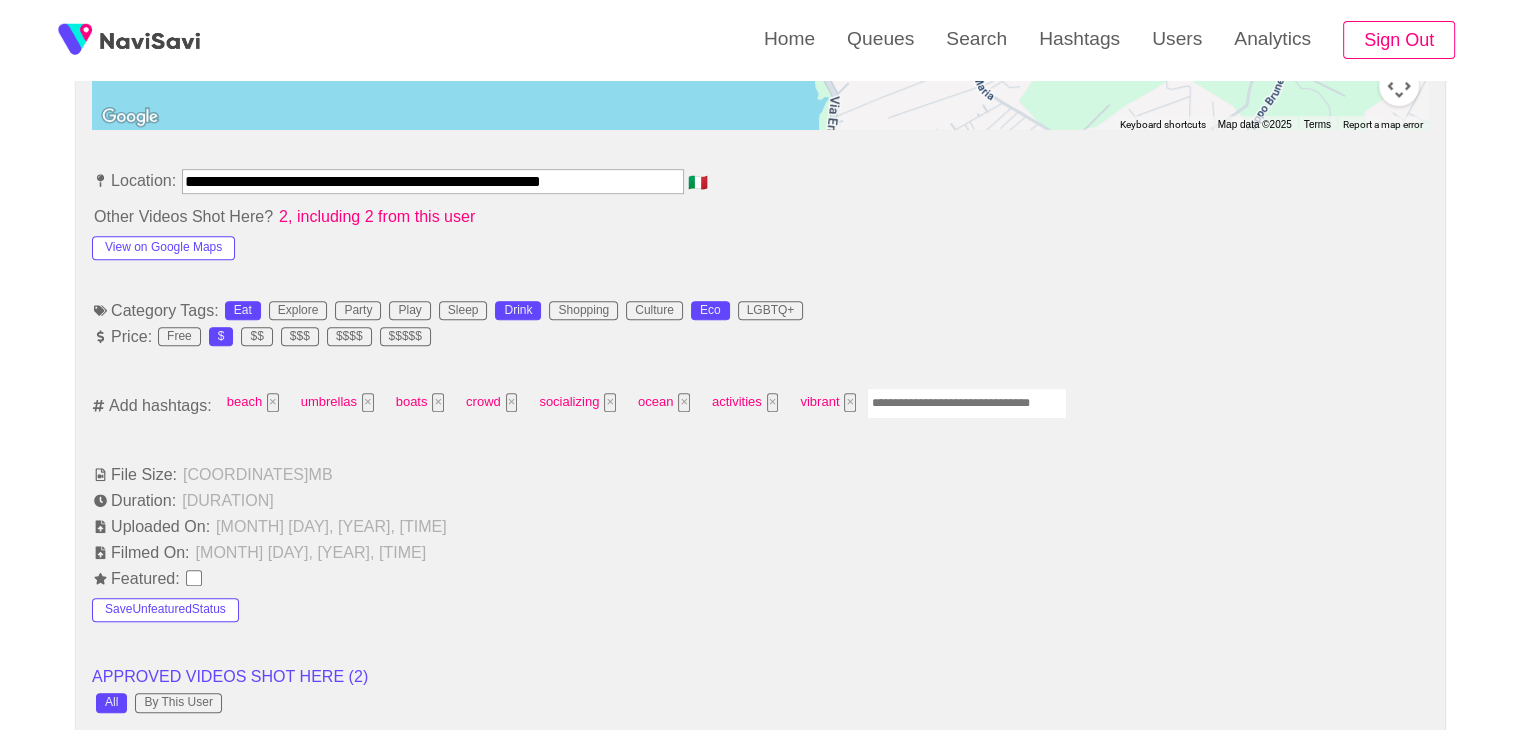 scroll, scrollTop: 1079, scrollLeft: 0, axis: vertical 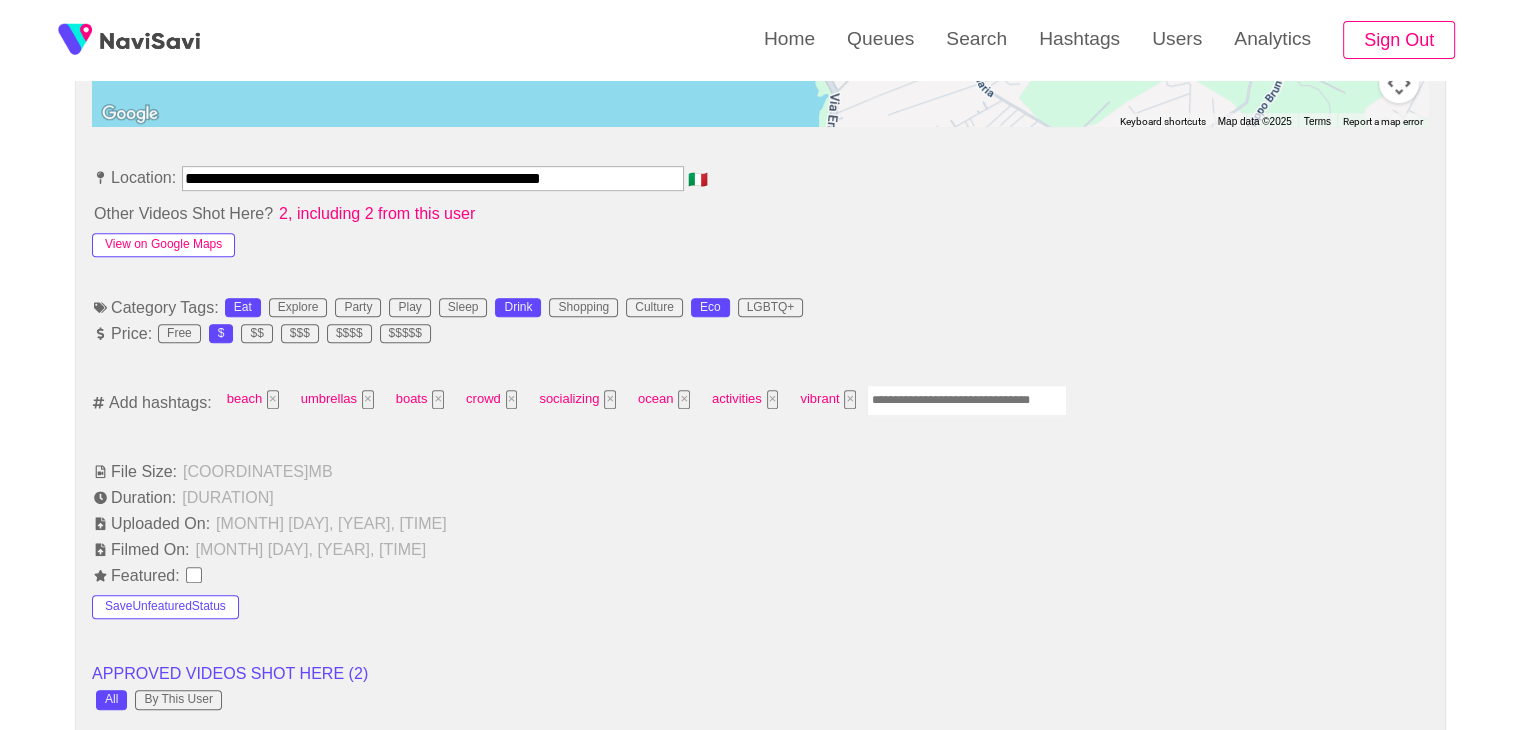 click on "View on Google Maps" at bounding box center [163, 245] 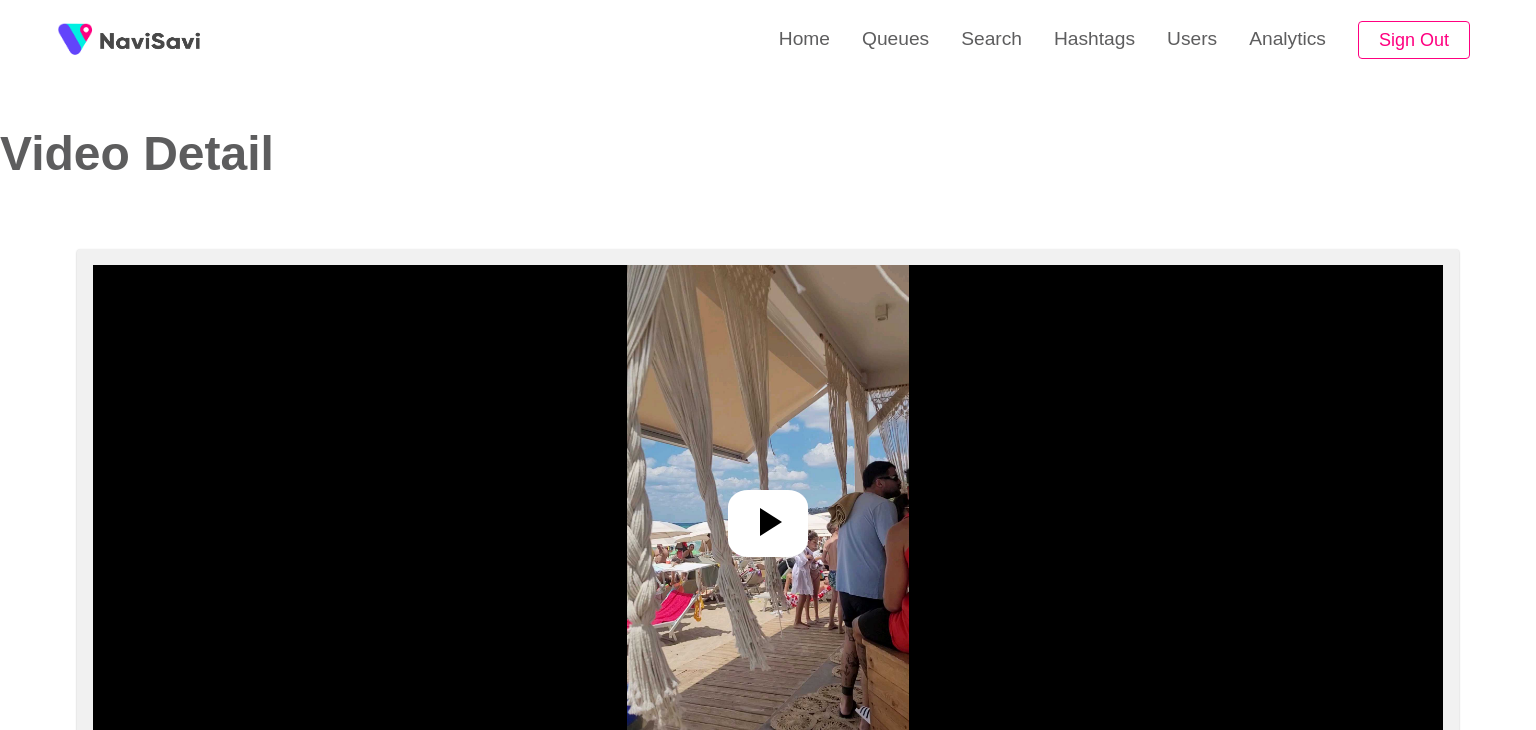 select on "**********" 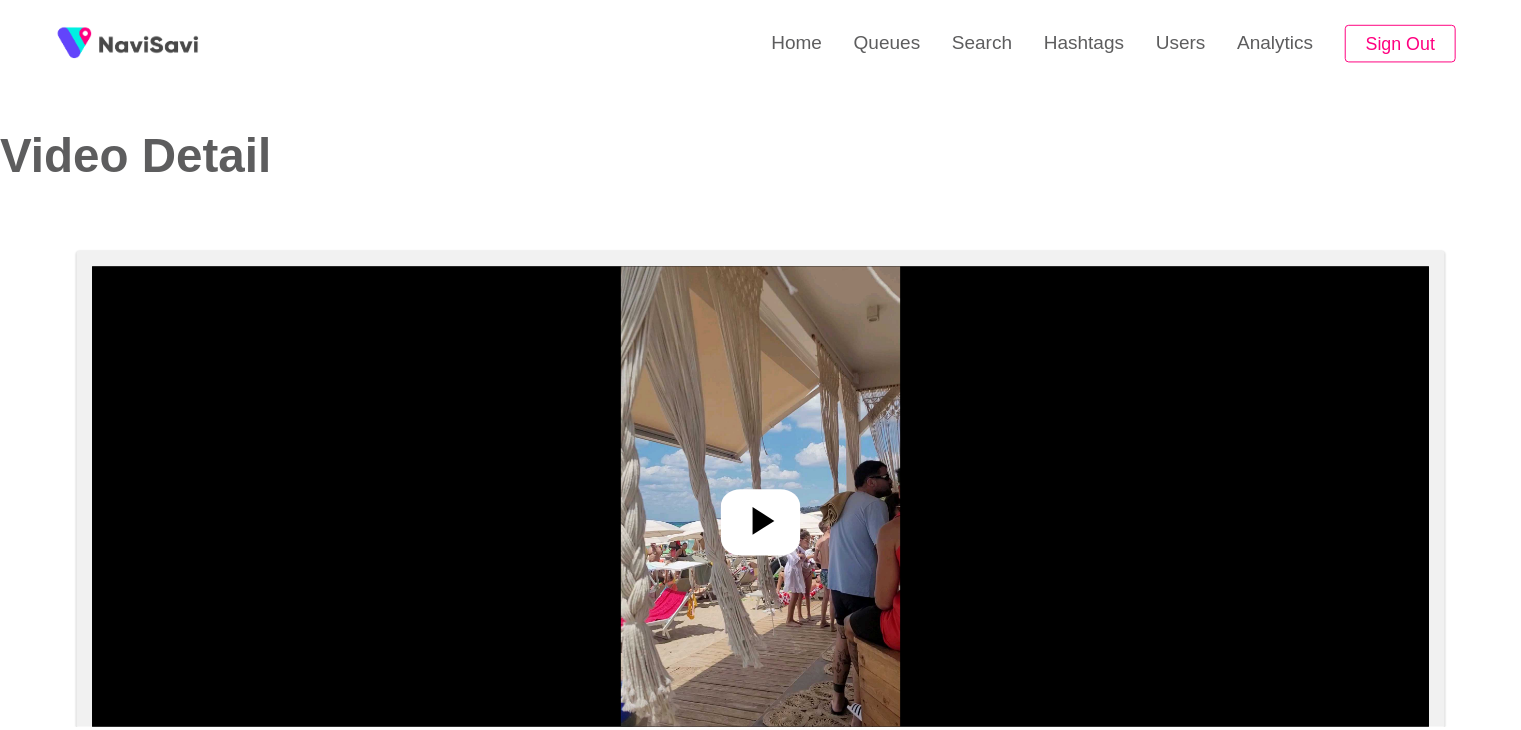 scroll, scrollTop: 0, scrollLeft: 0, axis: both 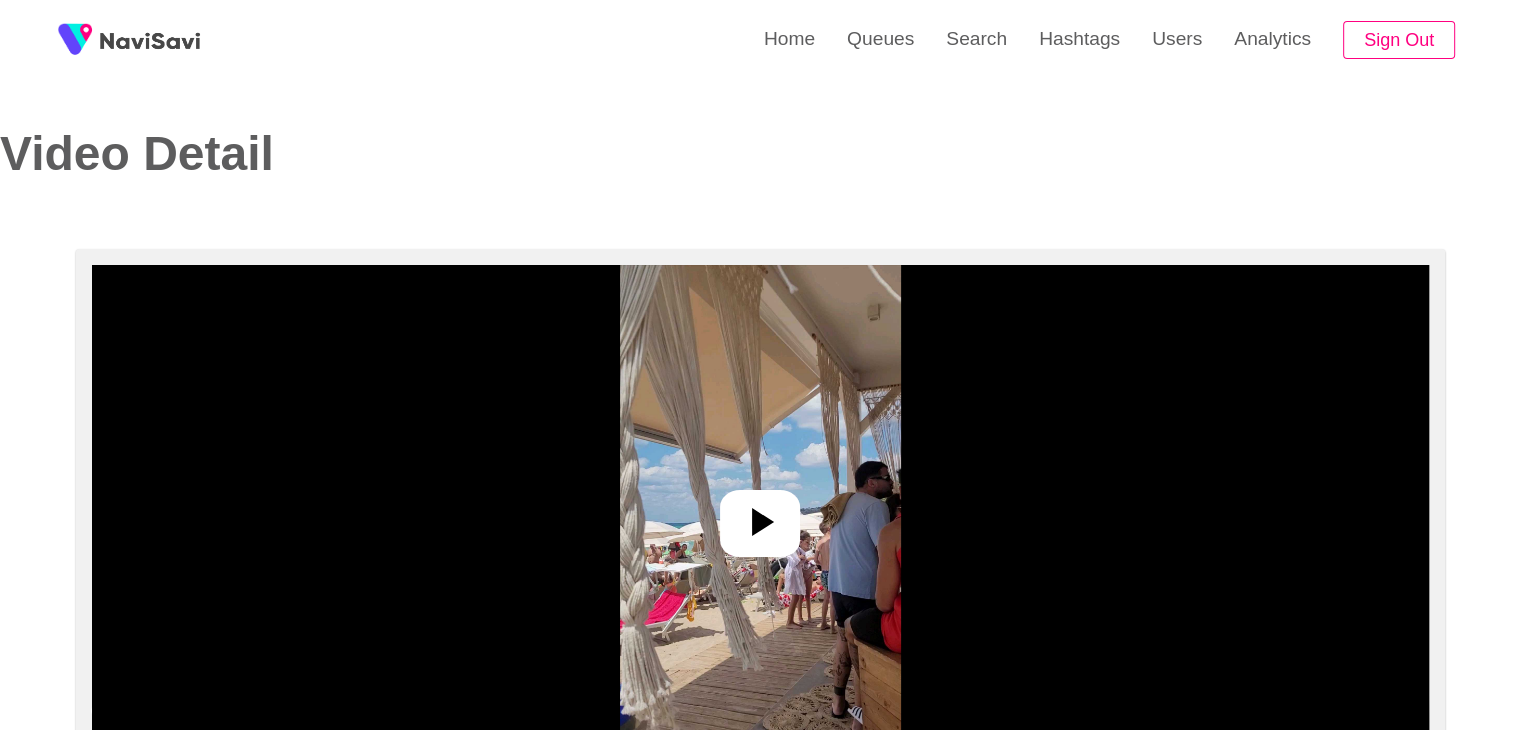 click at bounding box center (760, 515) 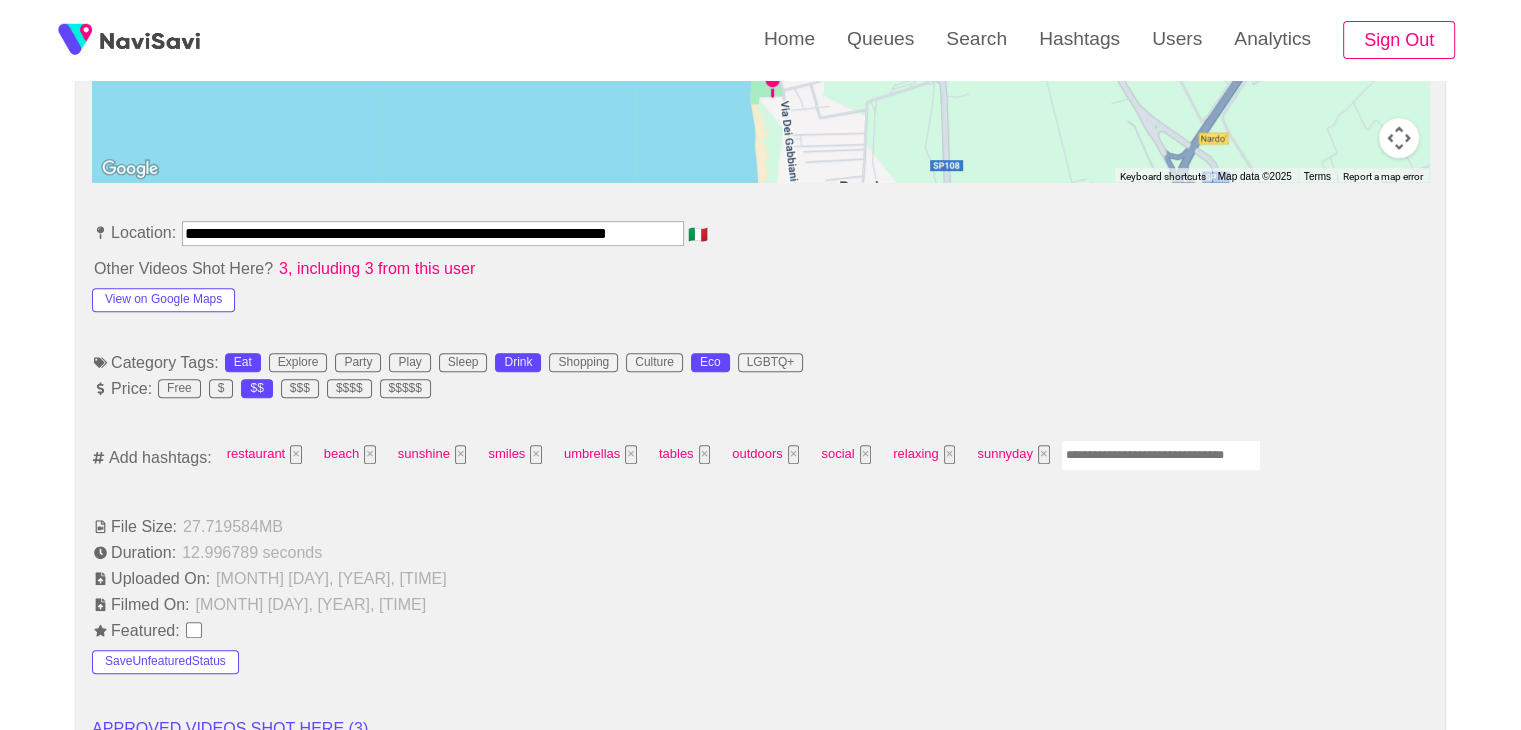 scroll, scrollTop: 1024, scrollLeft: 0, axis: vertical 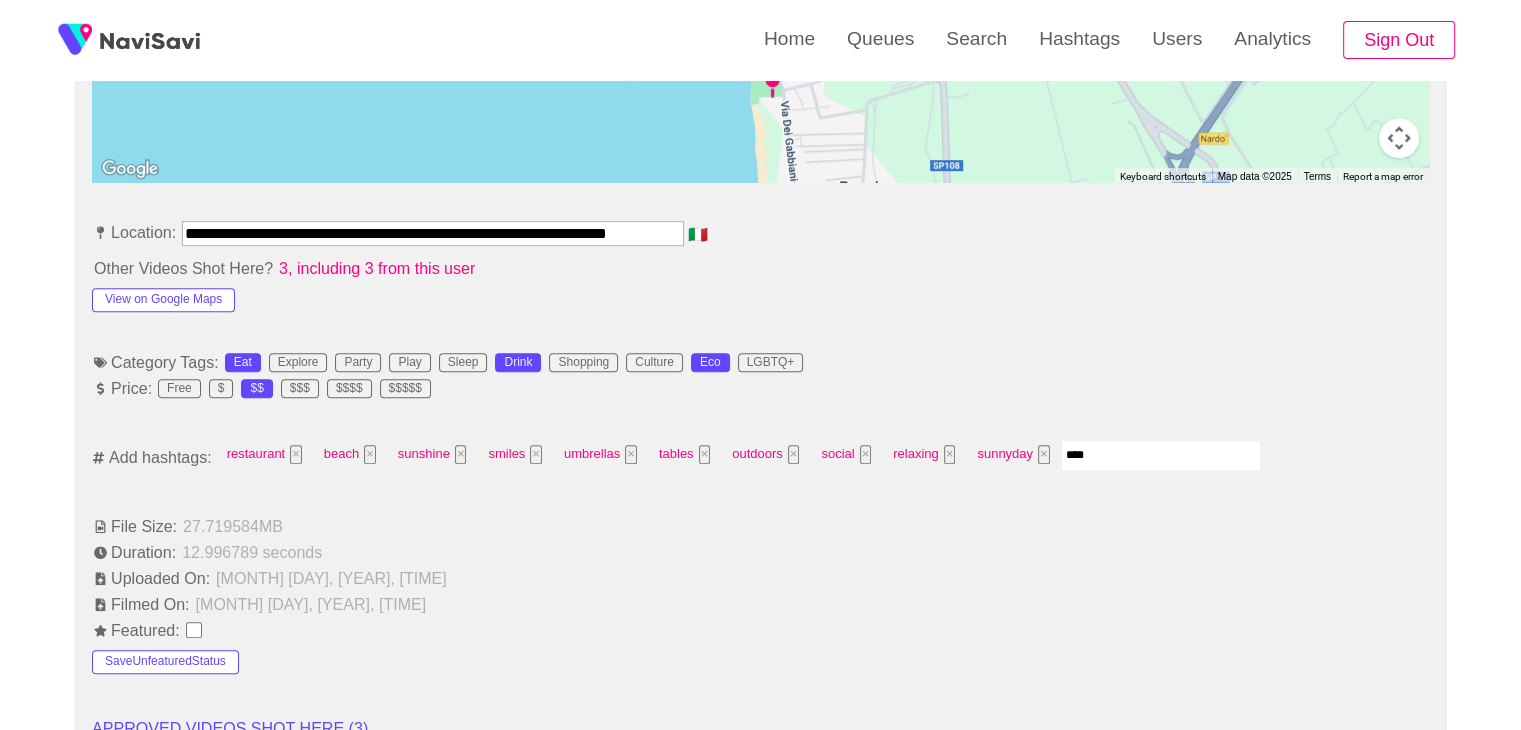 type on "*****" 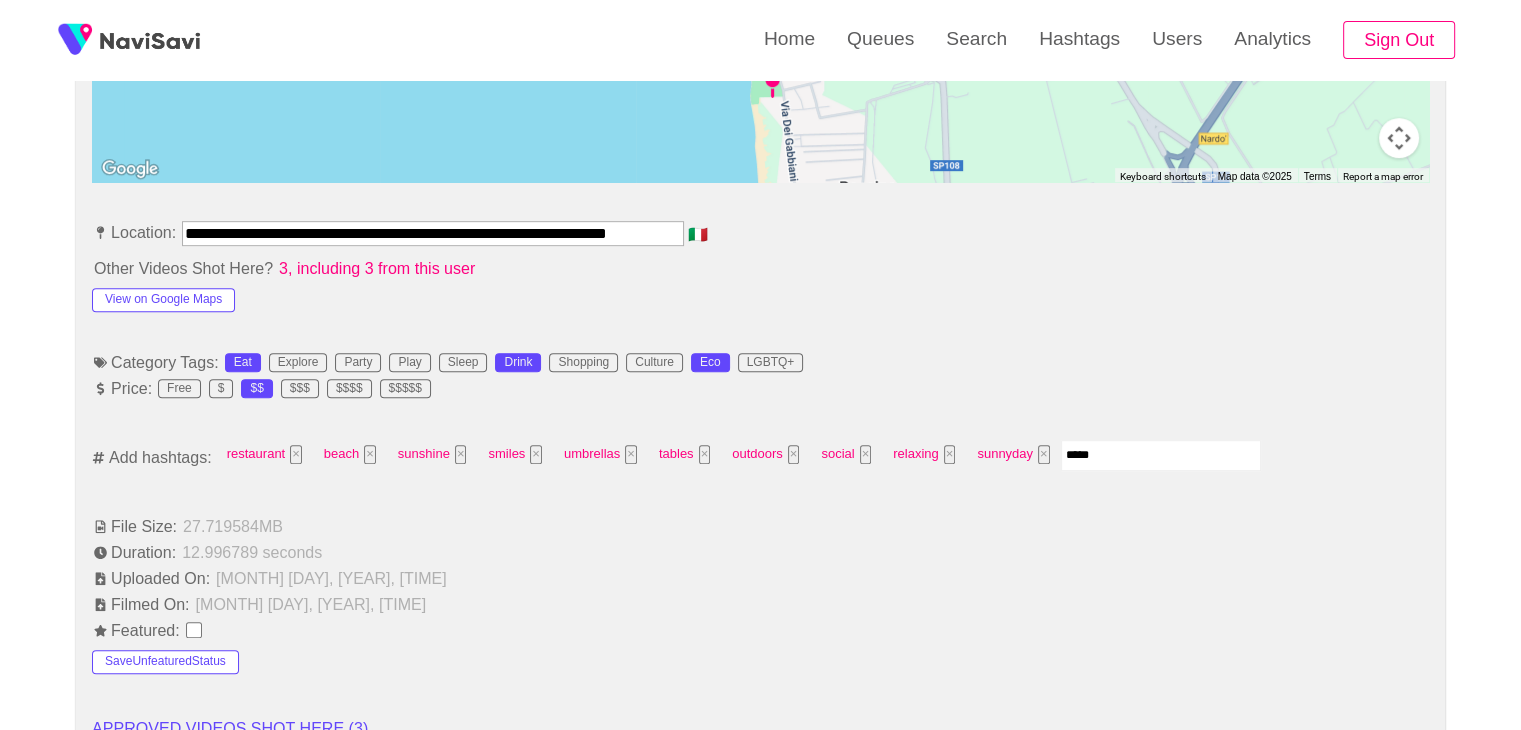 type 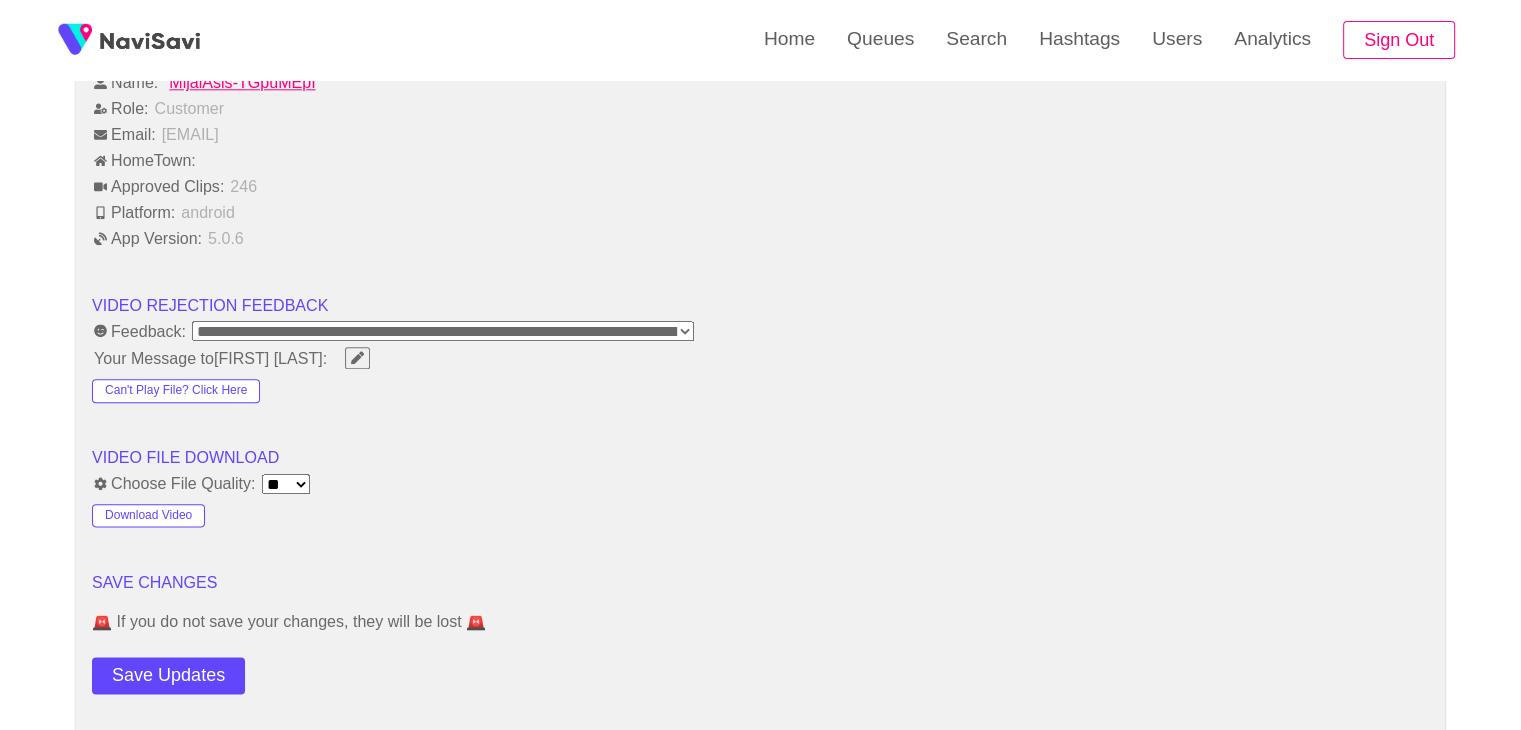 scroll, scrollTop: 2356, scrollLeft: 0, axis: vertical 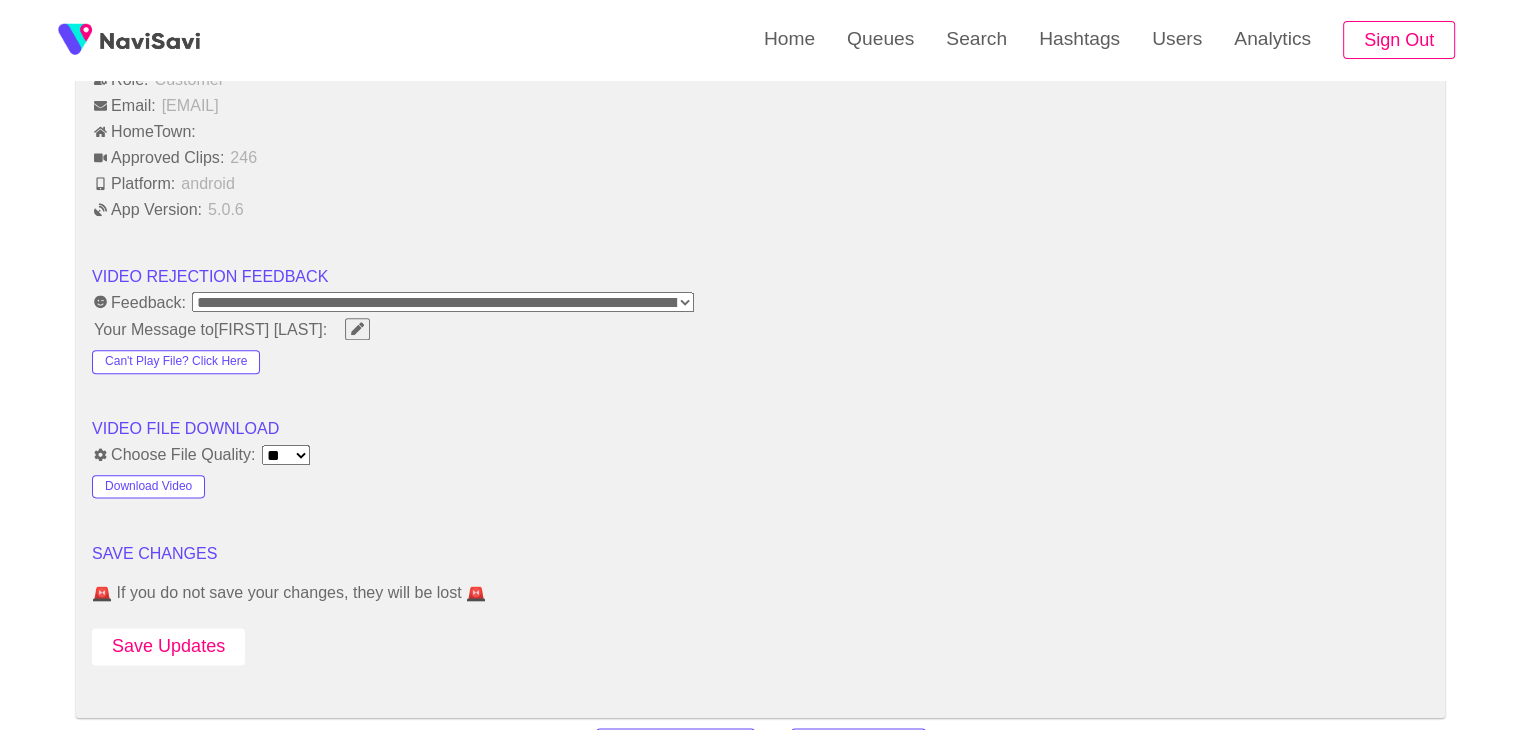 drag, startPoint x: 176, startPoint y: 614, endPoint x: 180, endPoint y: 629, distance: 15.524175 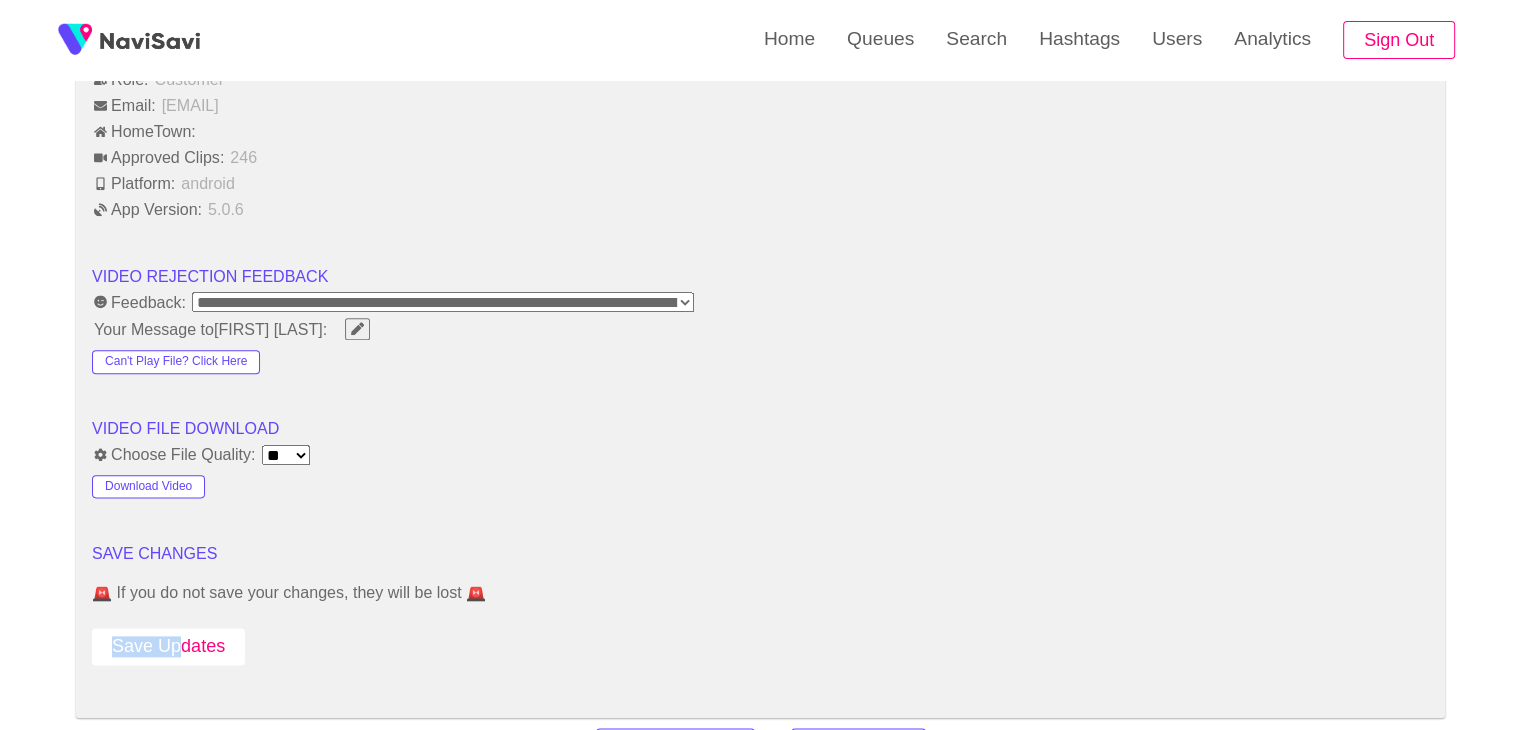 click on "Save Updates" at bounding box center [168, 646] 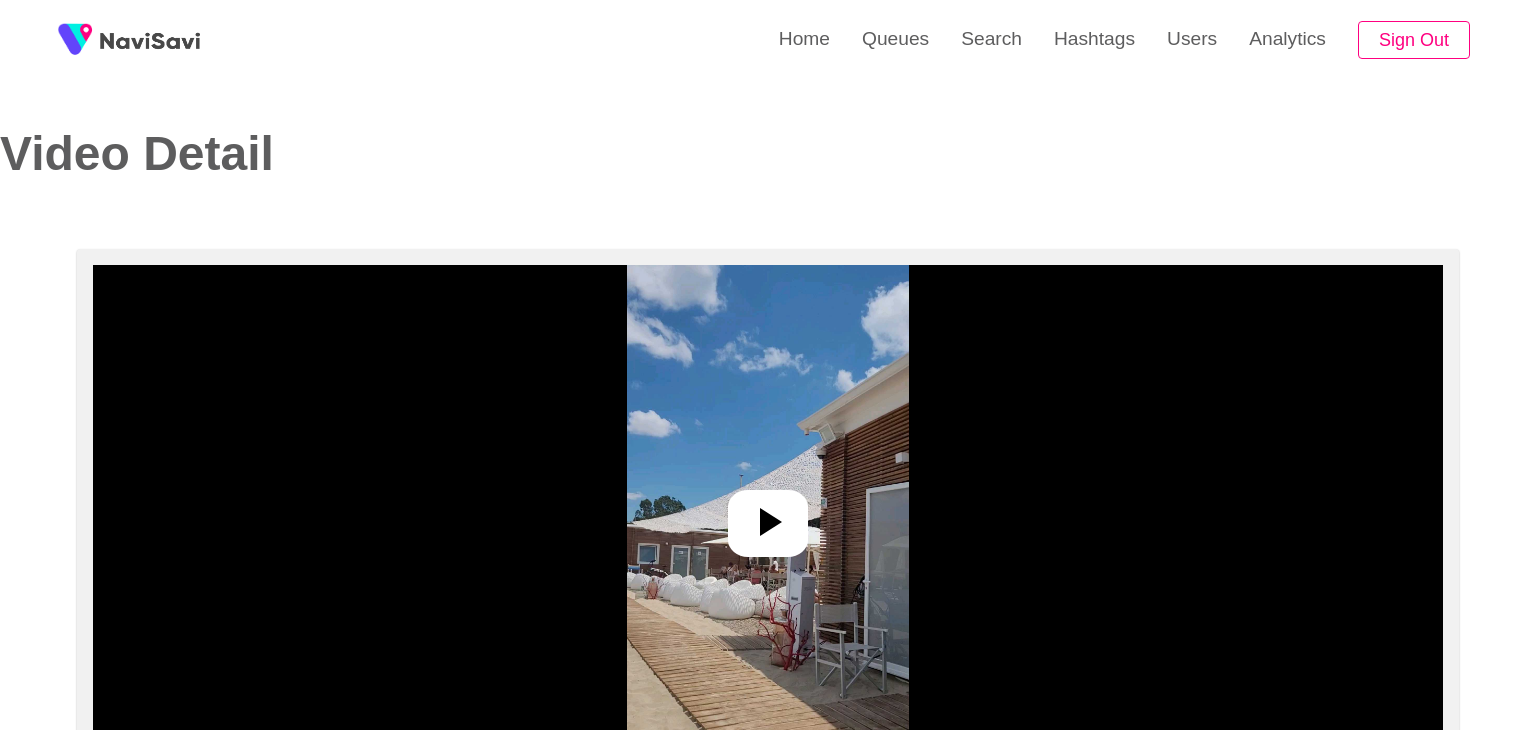 select on "**********" 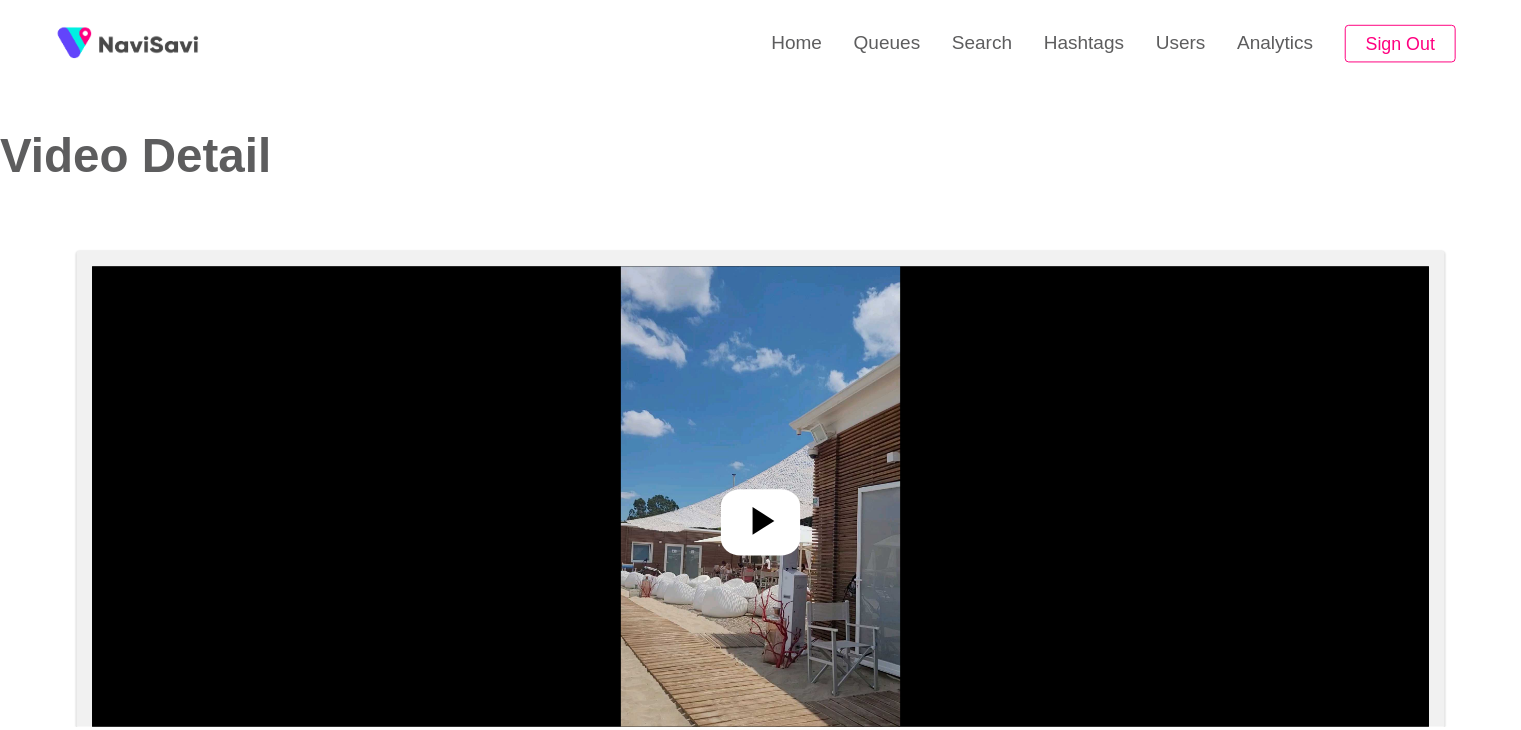 scroll, scrollTop: 0, scrollLeft: 0, axis: both 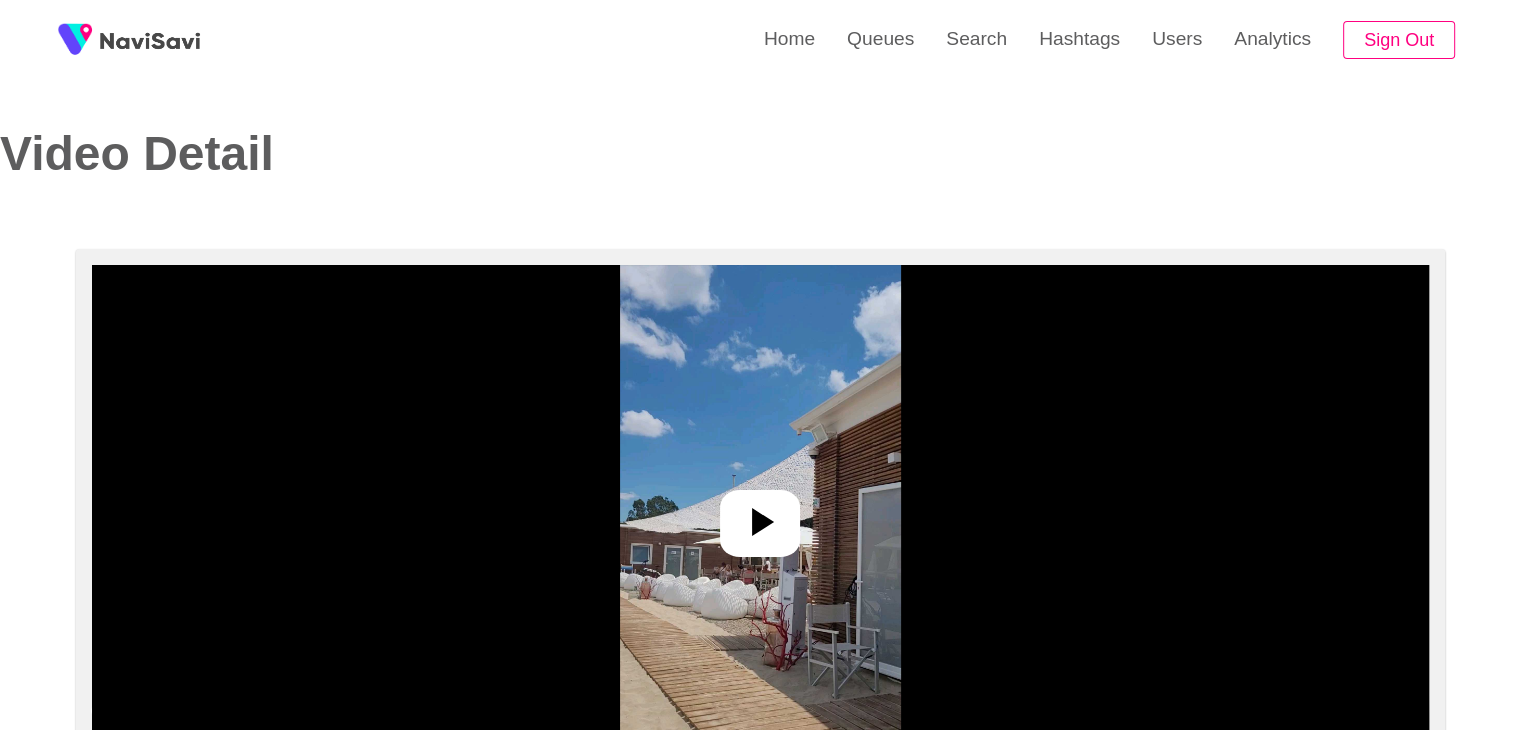 click at bounding box center (760, 515) 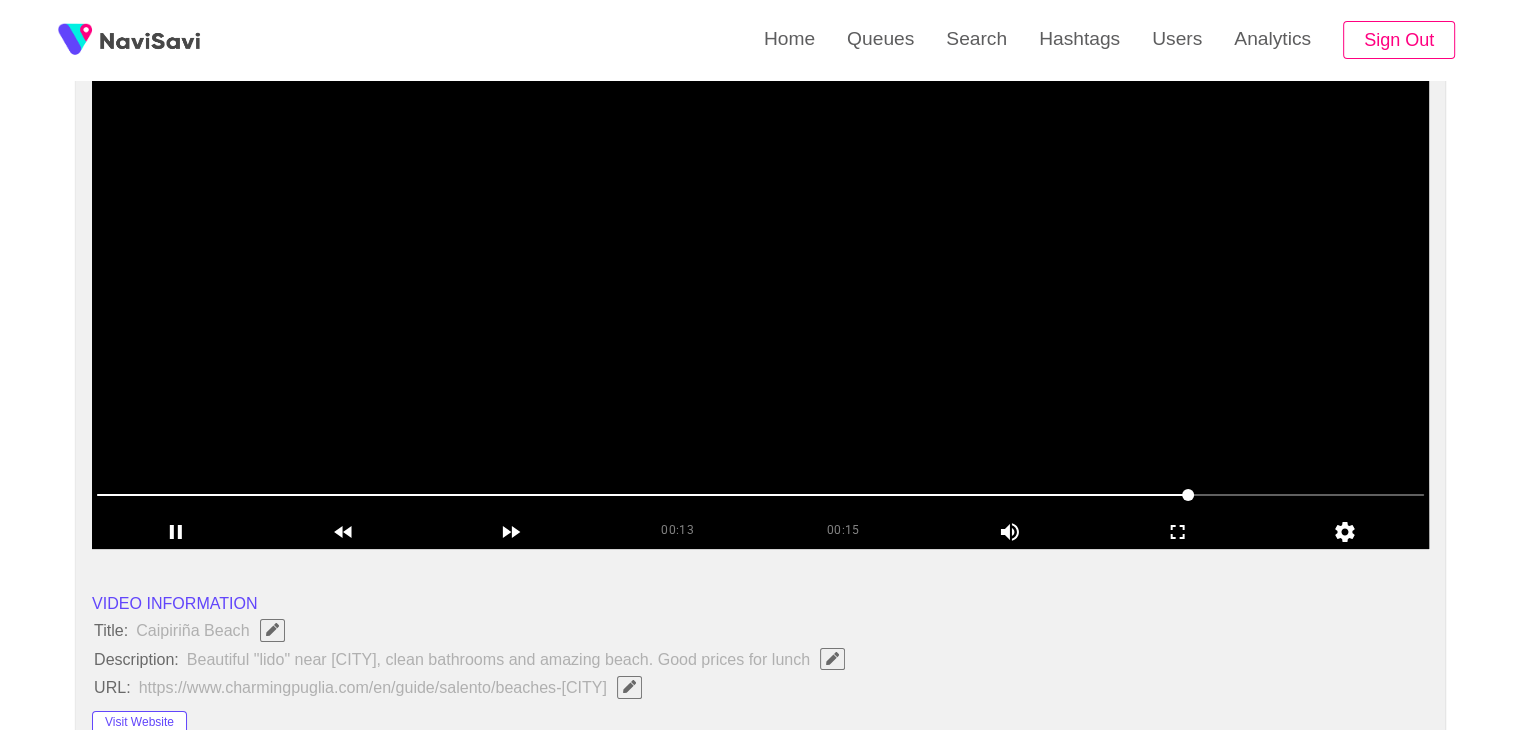 scroll, scrollTop: 216, scrollLeft: 0, axis: vertical 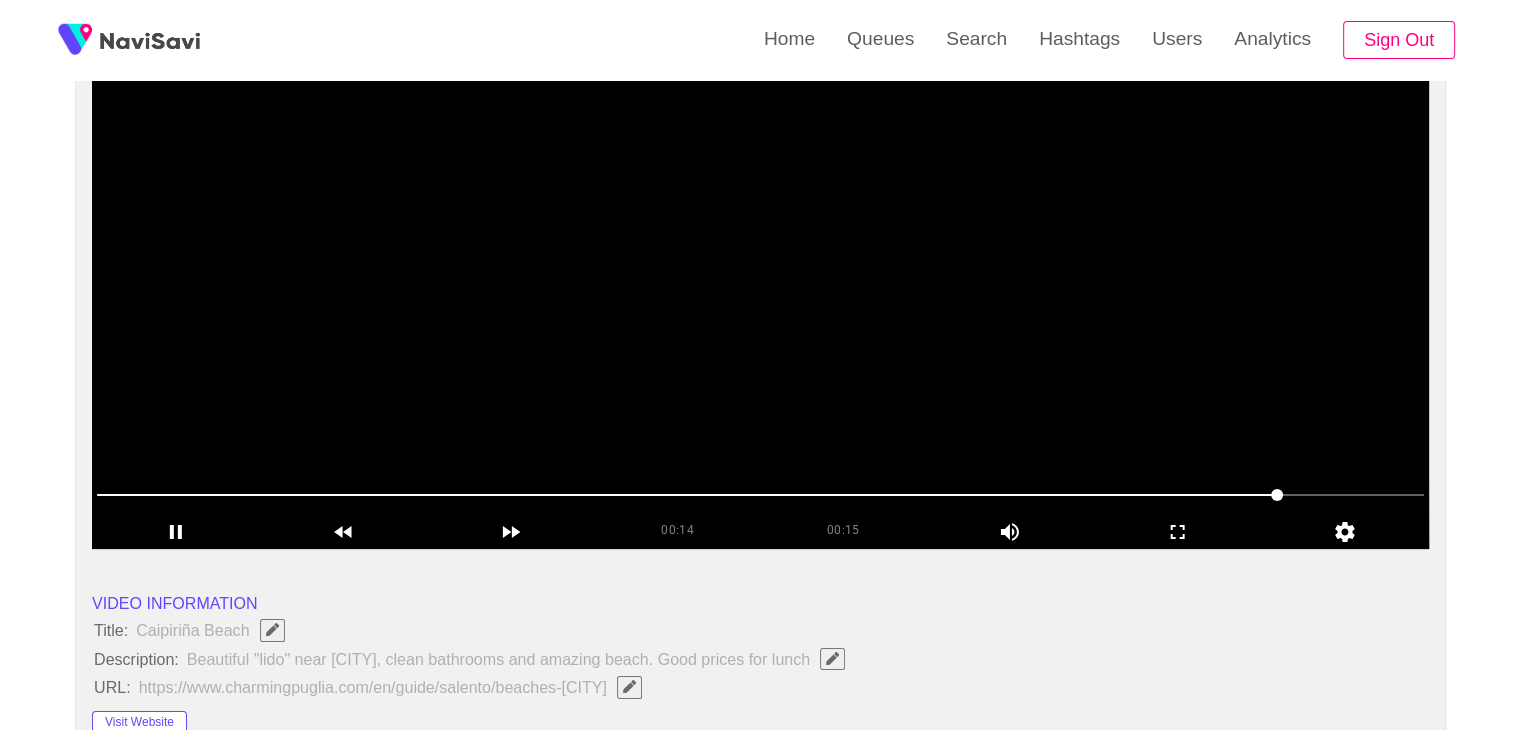 click at bounding box center (760, 299) 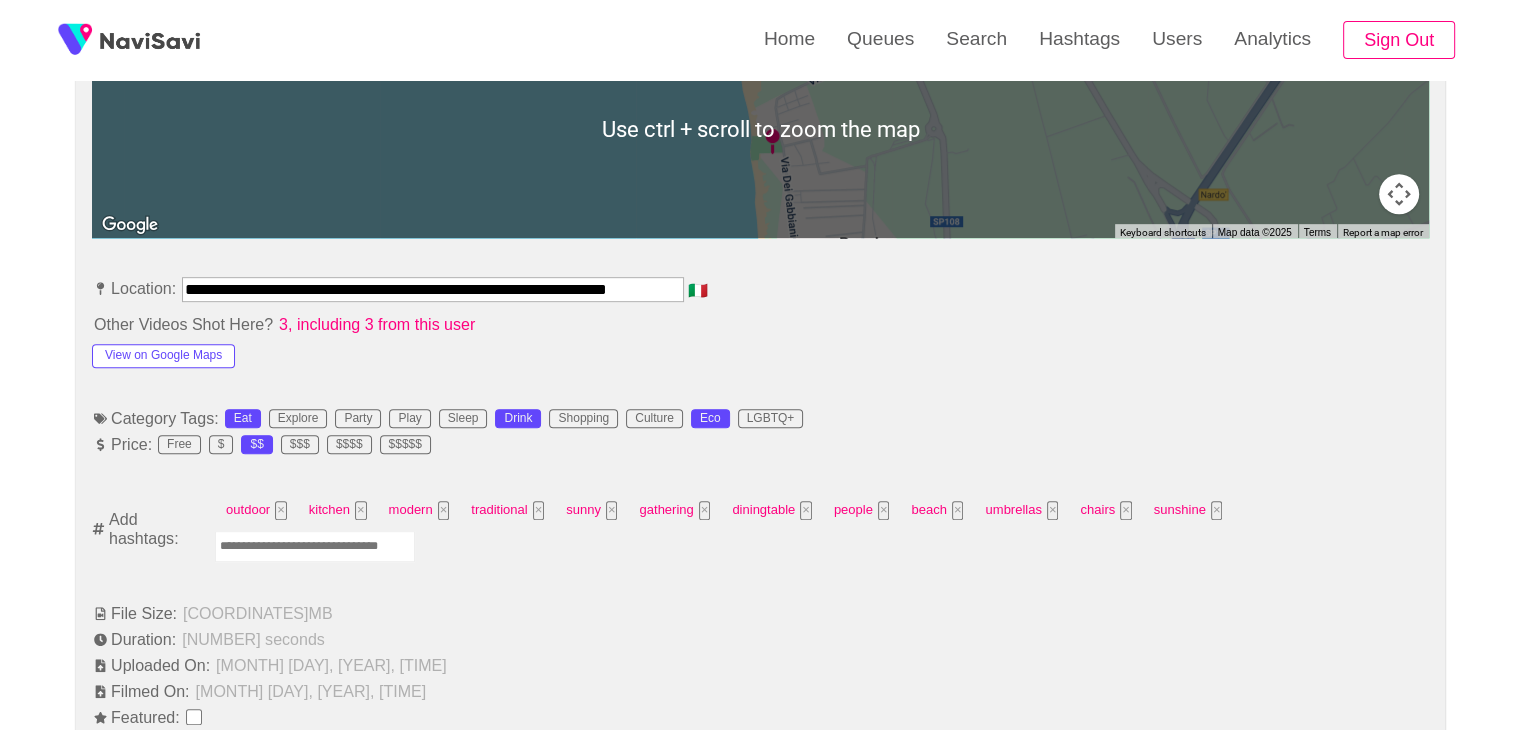 scroll, scrollTop: 970, scrollLeft: 0, axis: vertical 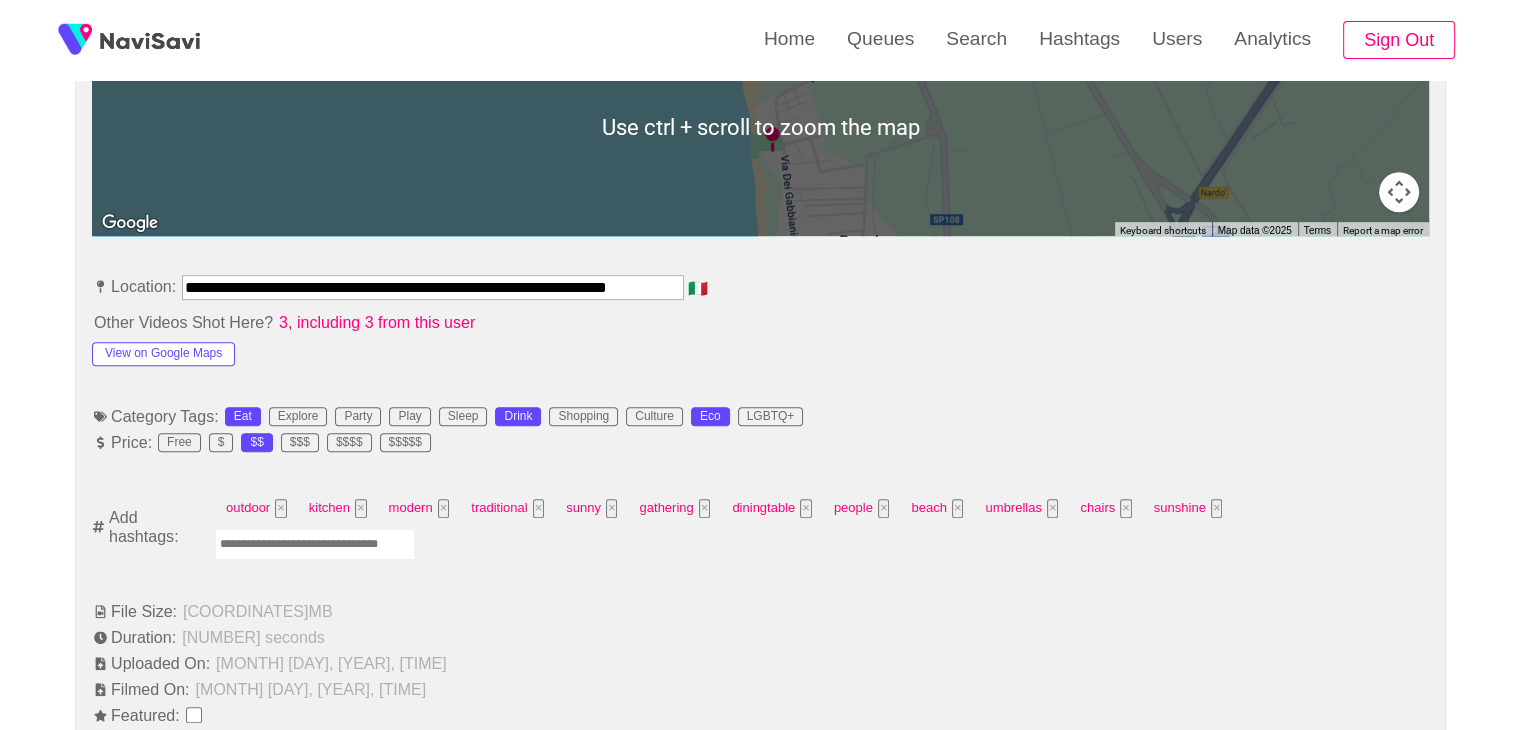 click at bounding box center (315, 544) 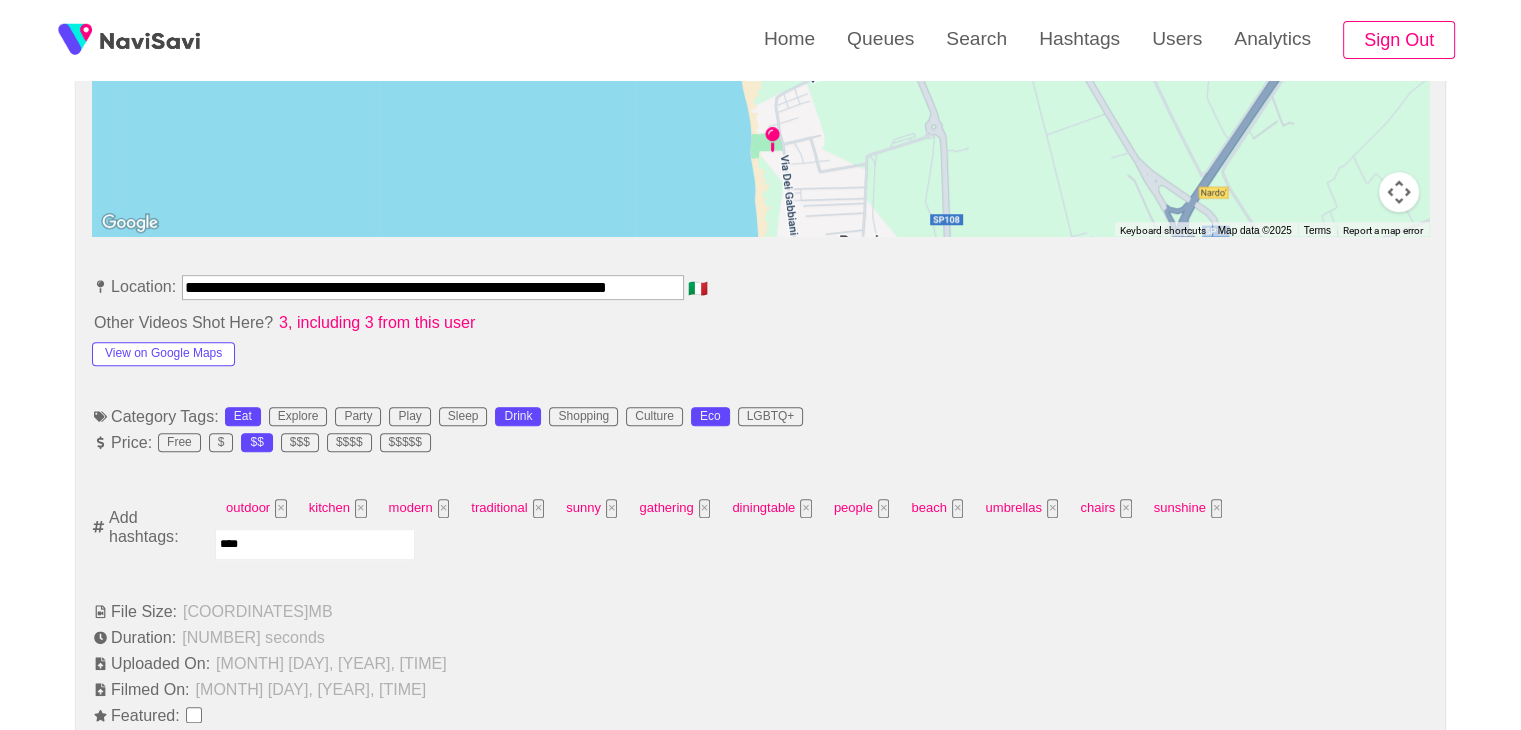 type on "*****" 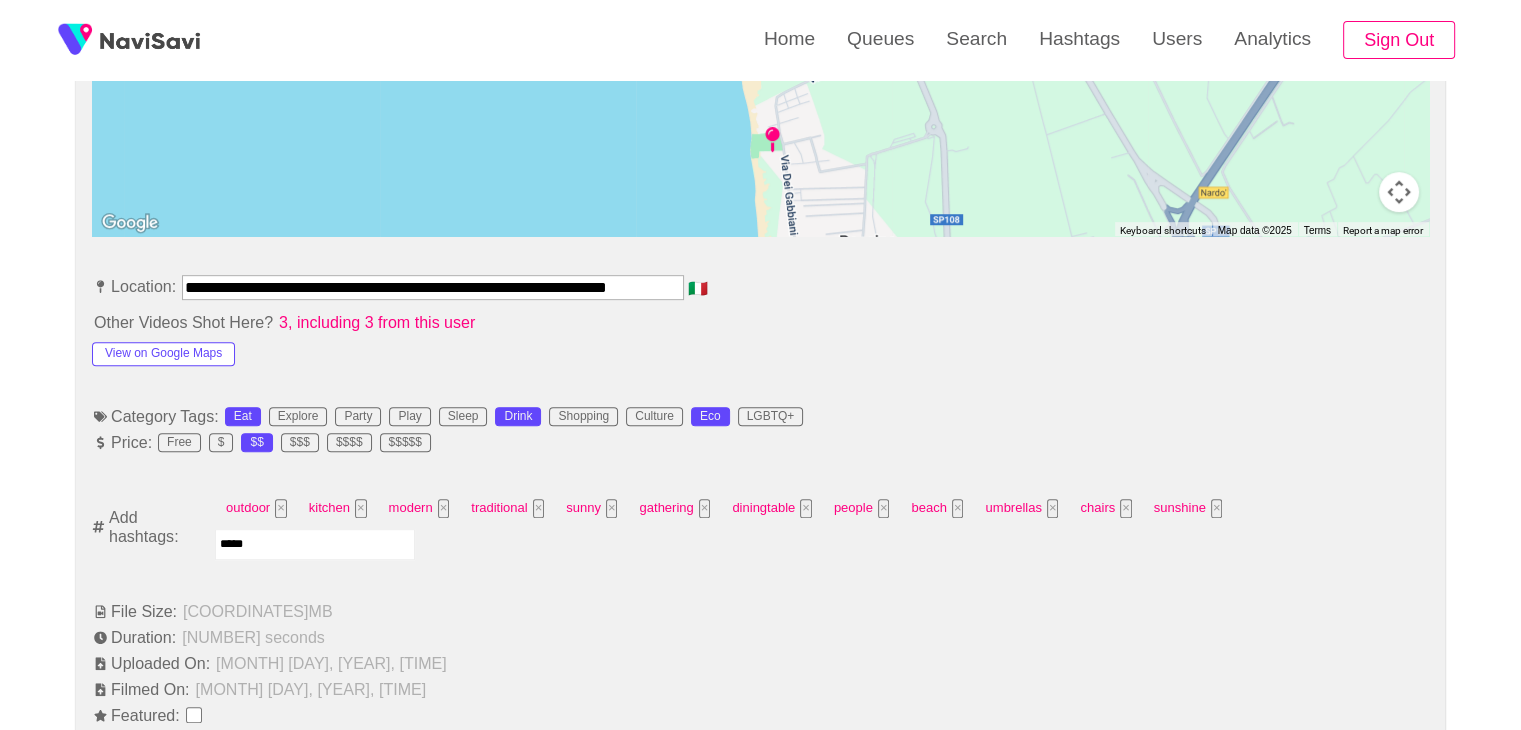 type 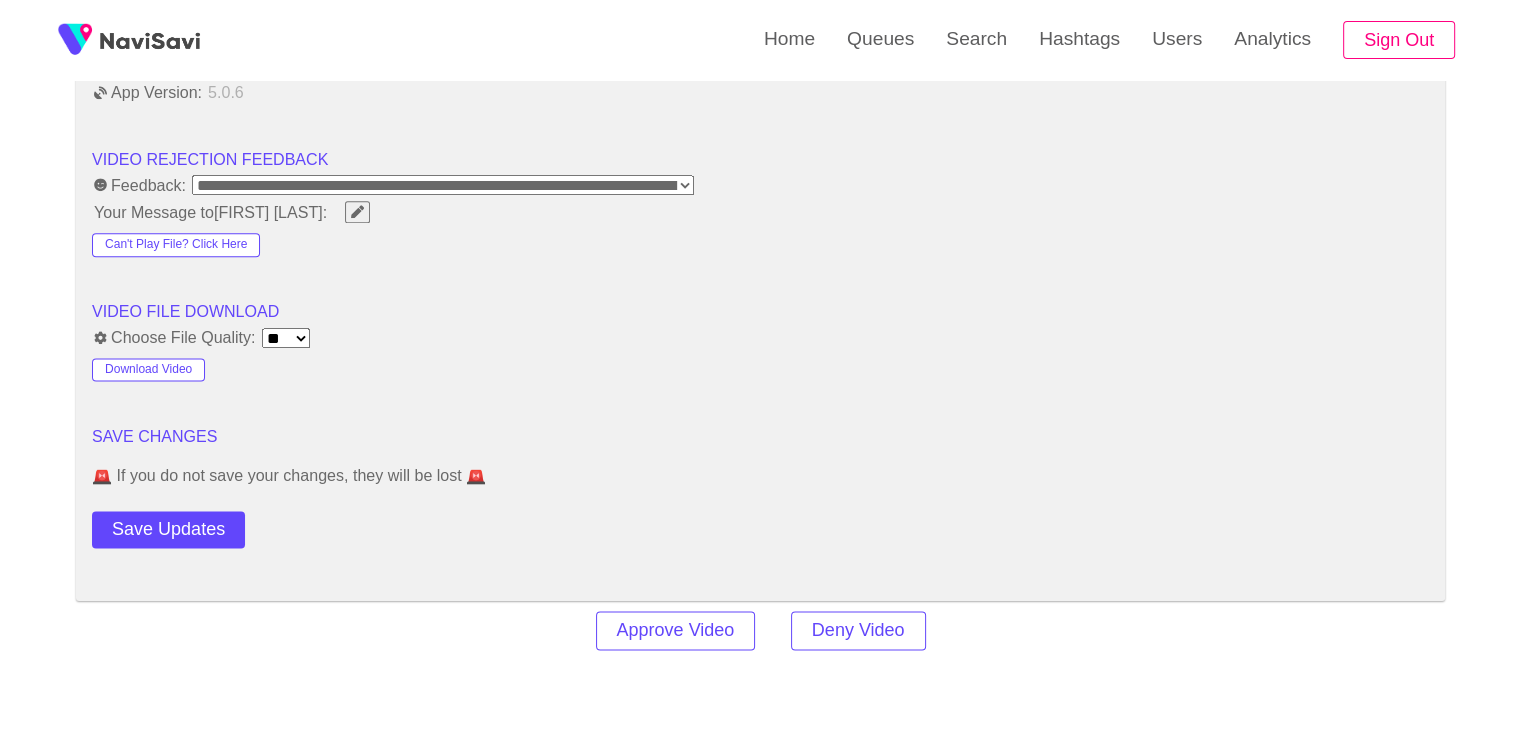 scroll, scrollTop: 2506, scrollLeft: 0, axis: vertical 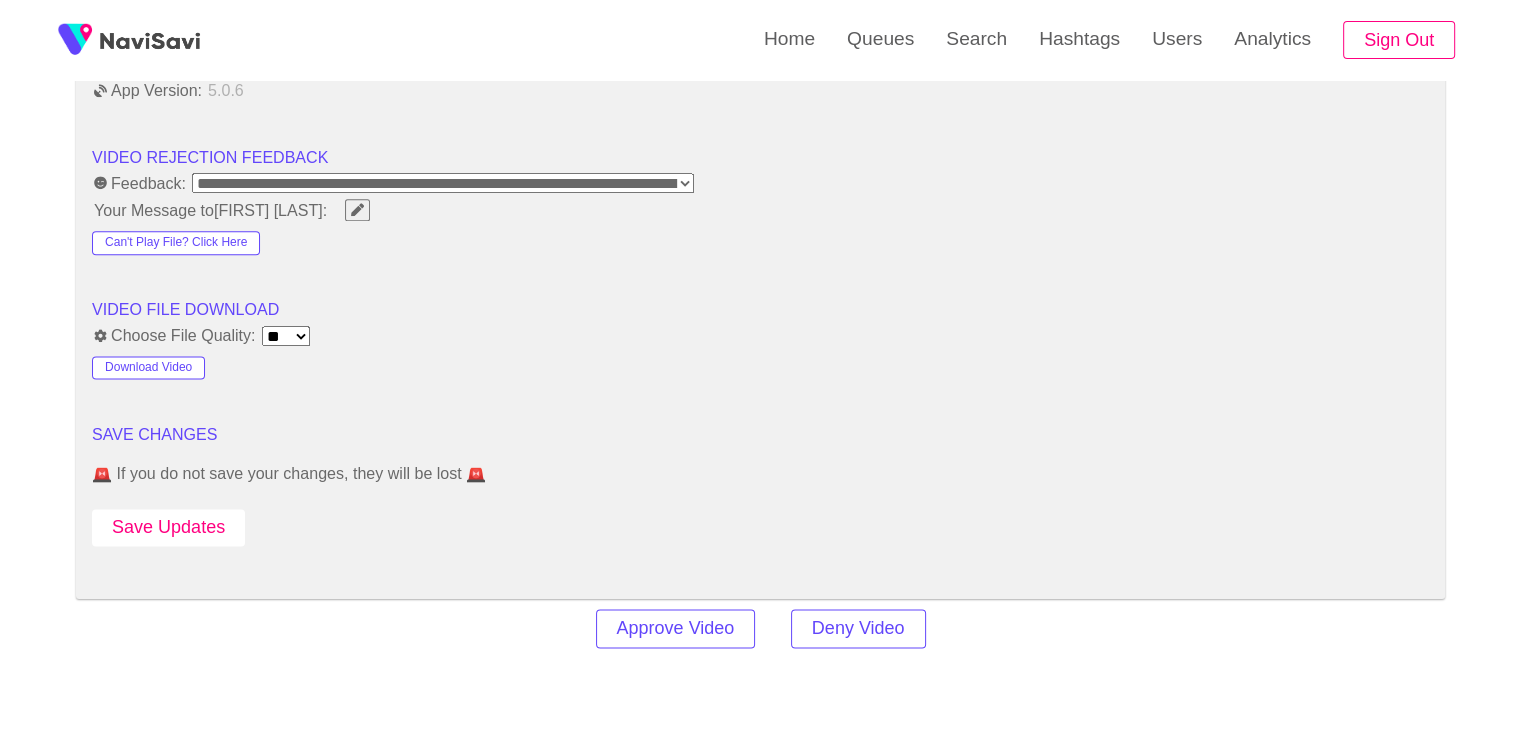 click on "Save Updates" at bounding box center (168, 527) 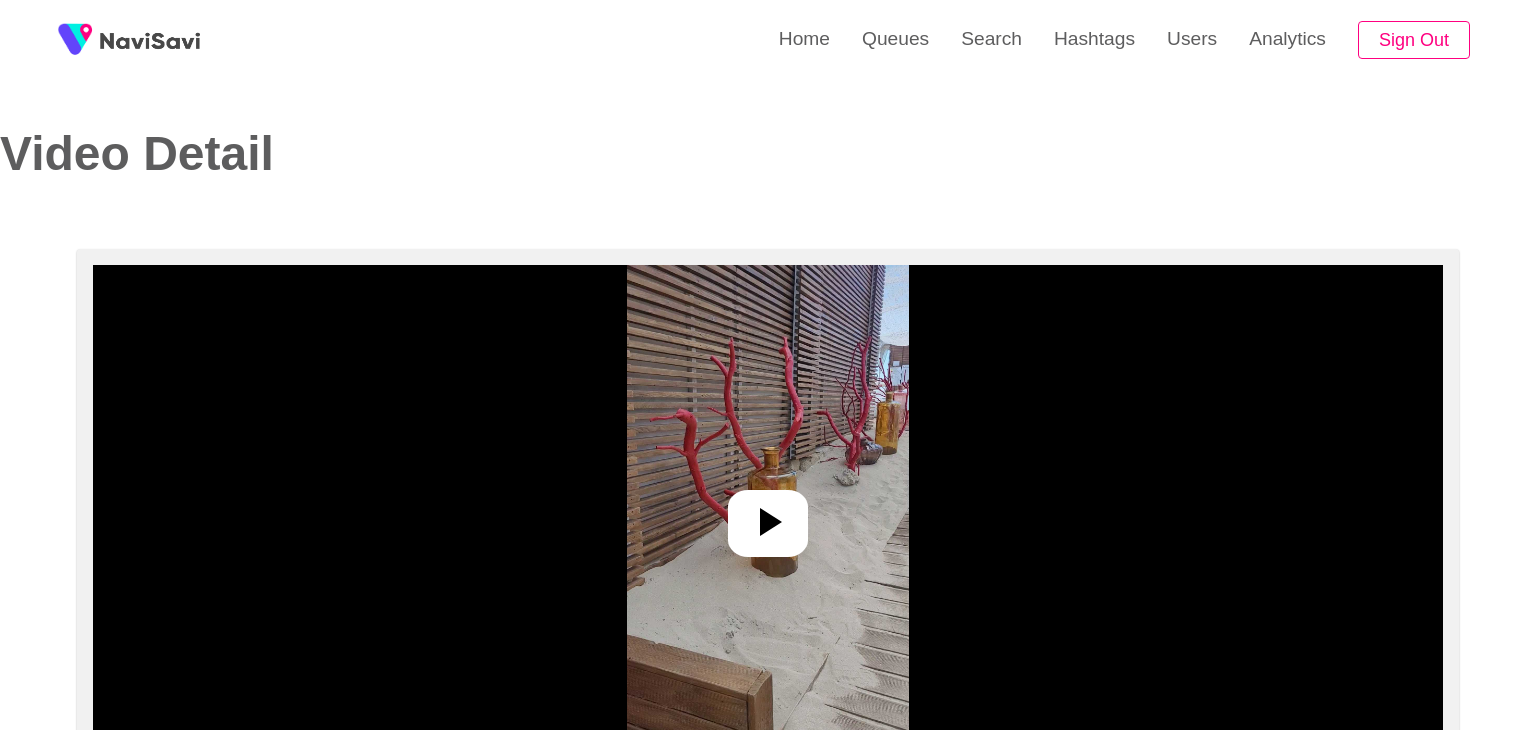 select on "**********" 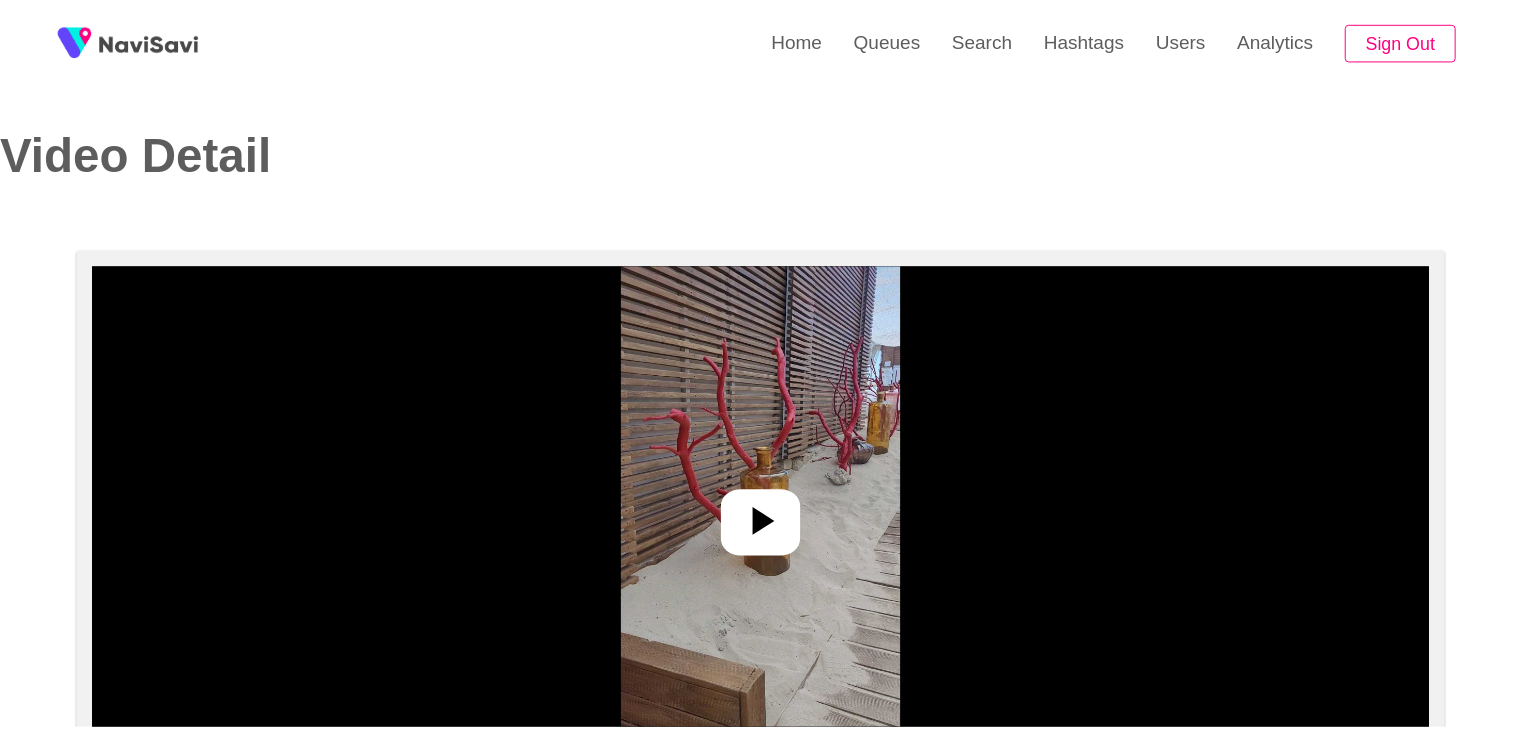 scroll, scrollTop: 0, scrollLeft: 0, axis: both 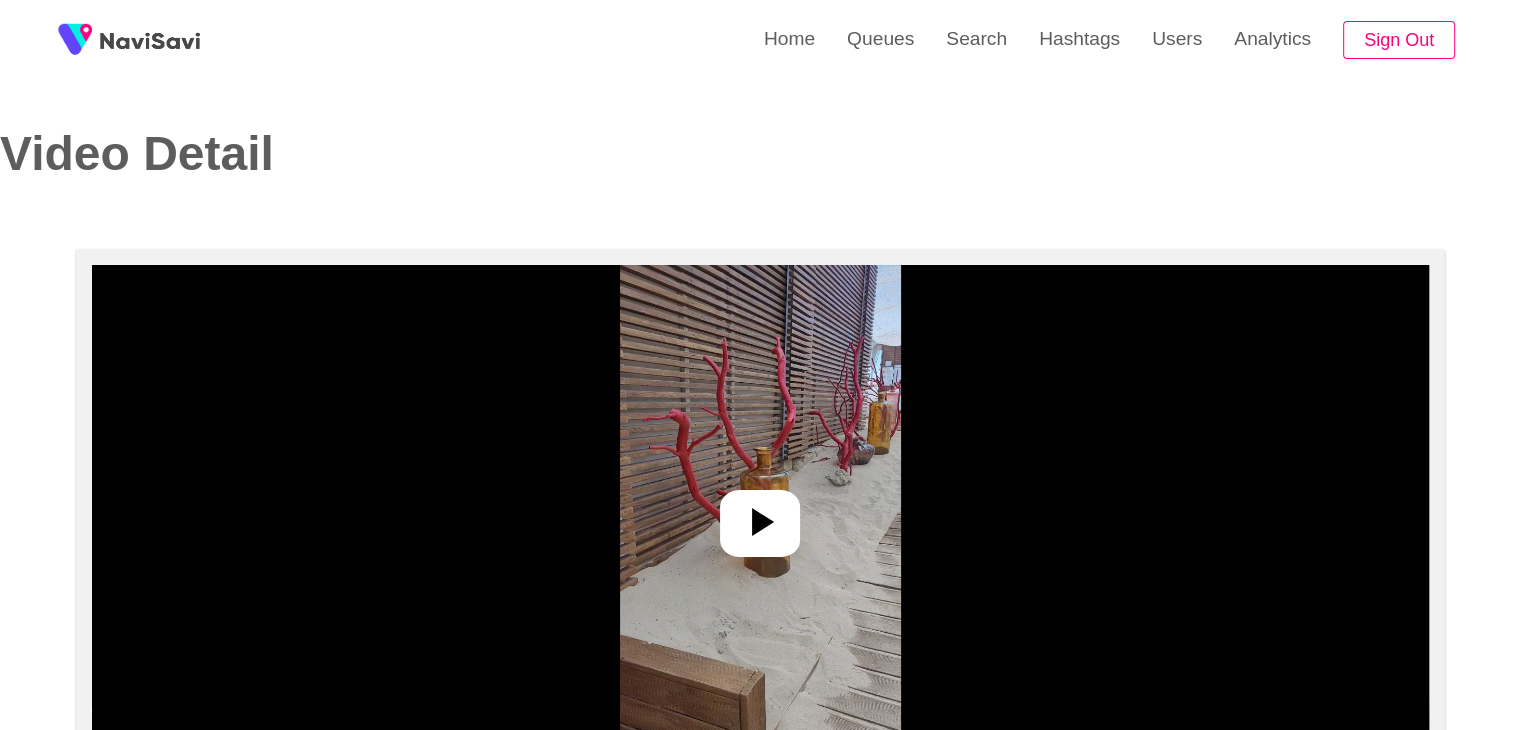 click at bounding box center (760, 515) 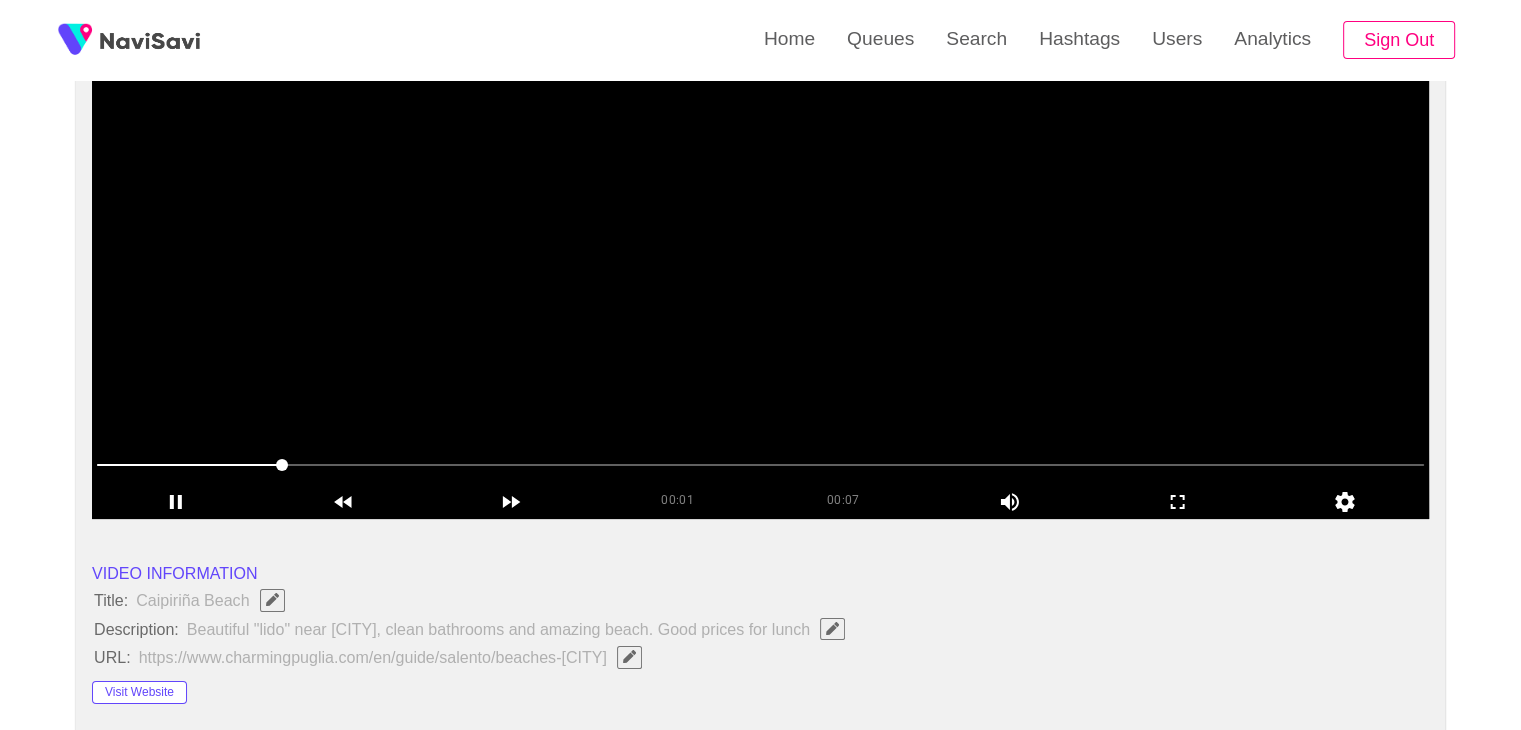 scroll, scrollTop: 151, scrollLeft: 0, axis: vertical 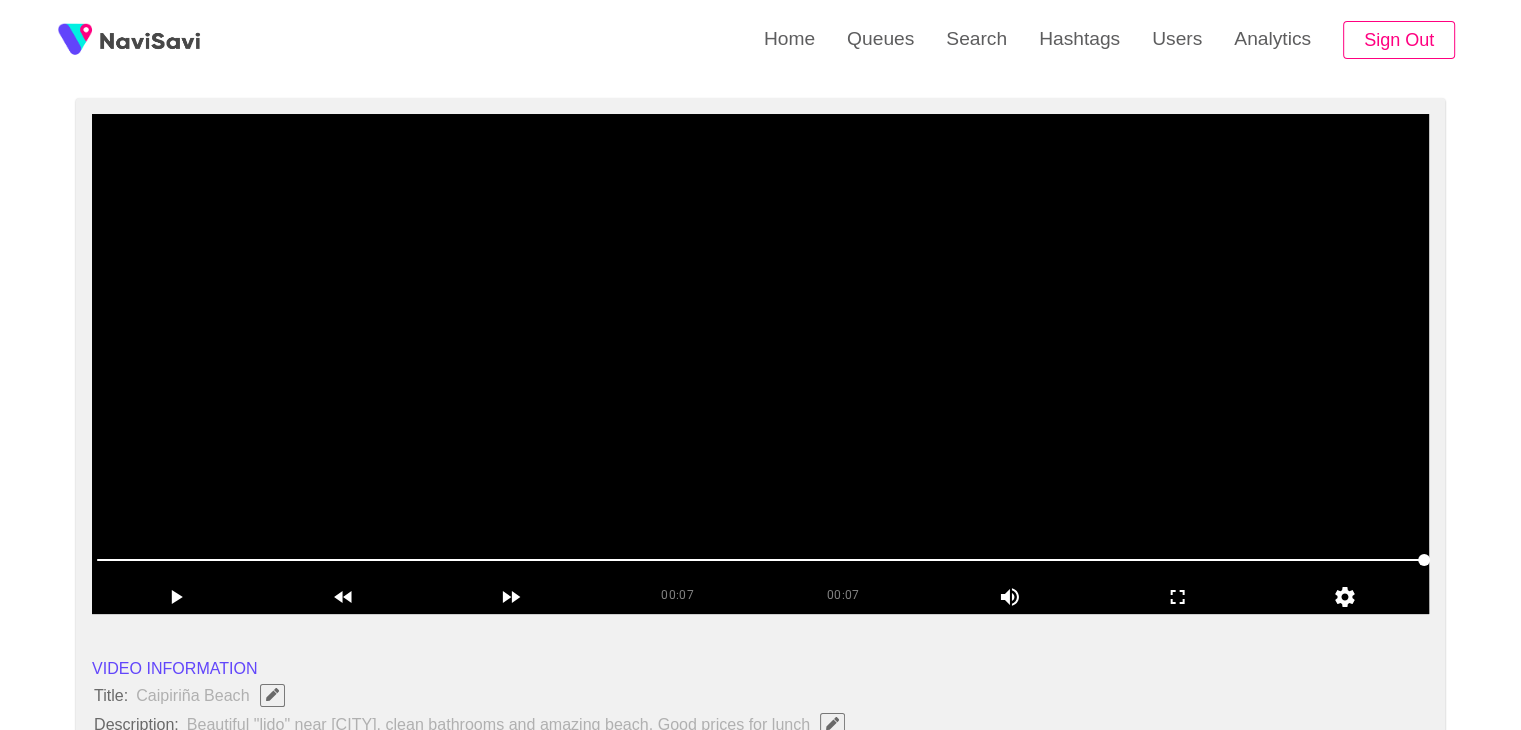 click at bounding box center [760, 364] 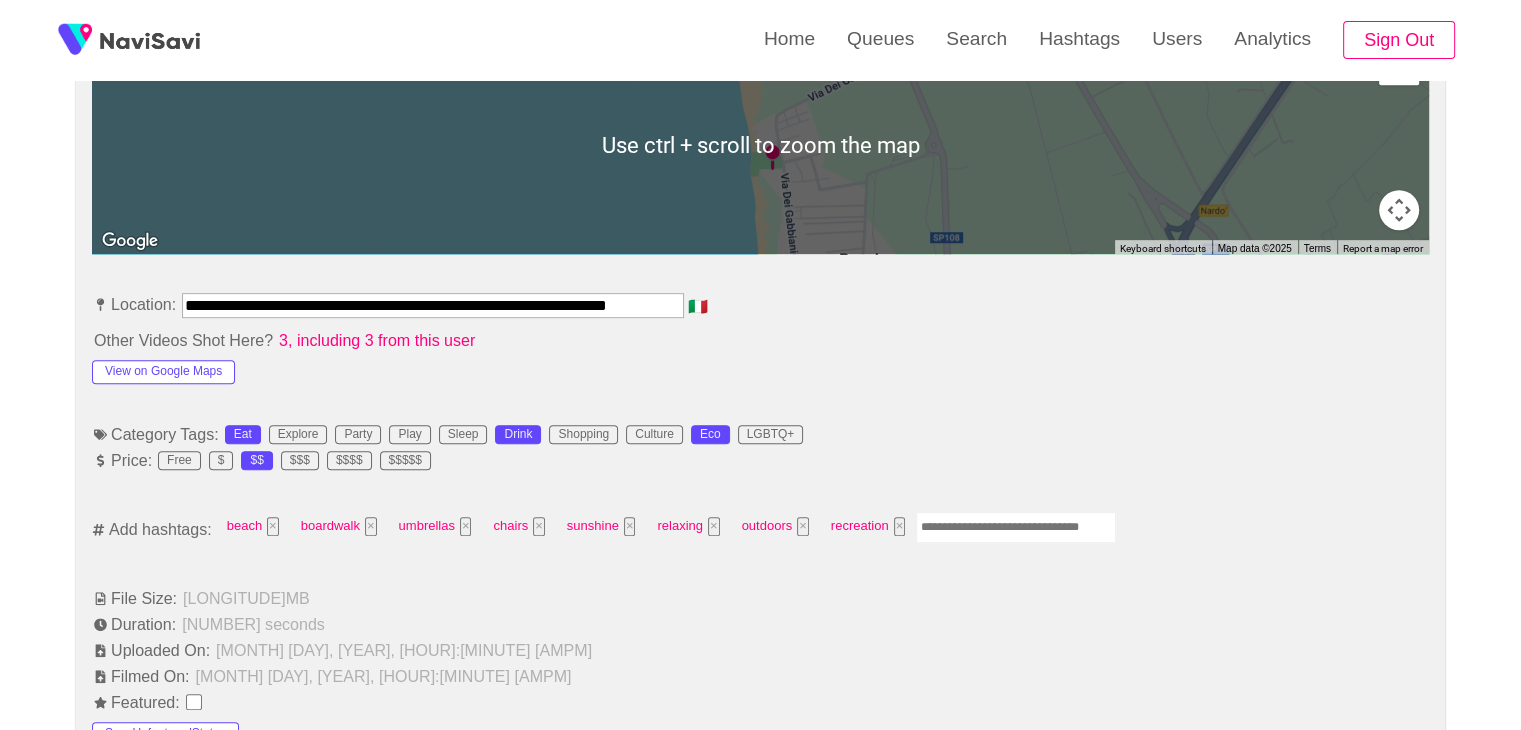 scroll, scrollTop: 952, scrollLeft: 0, axis: vertical 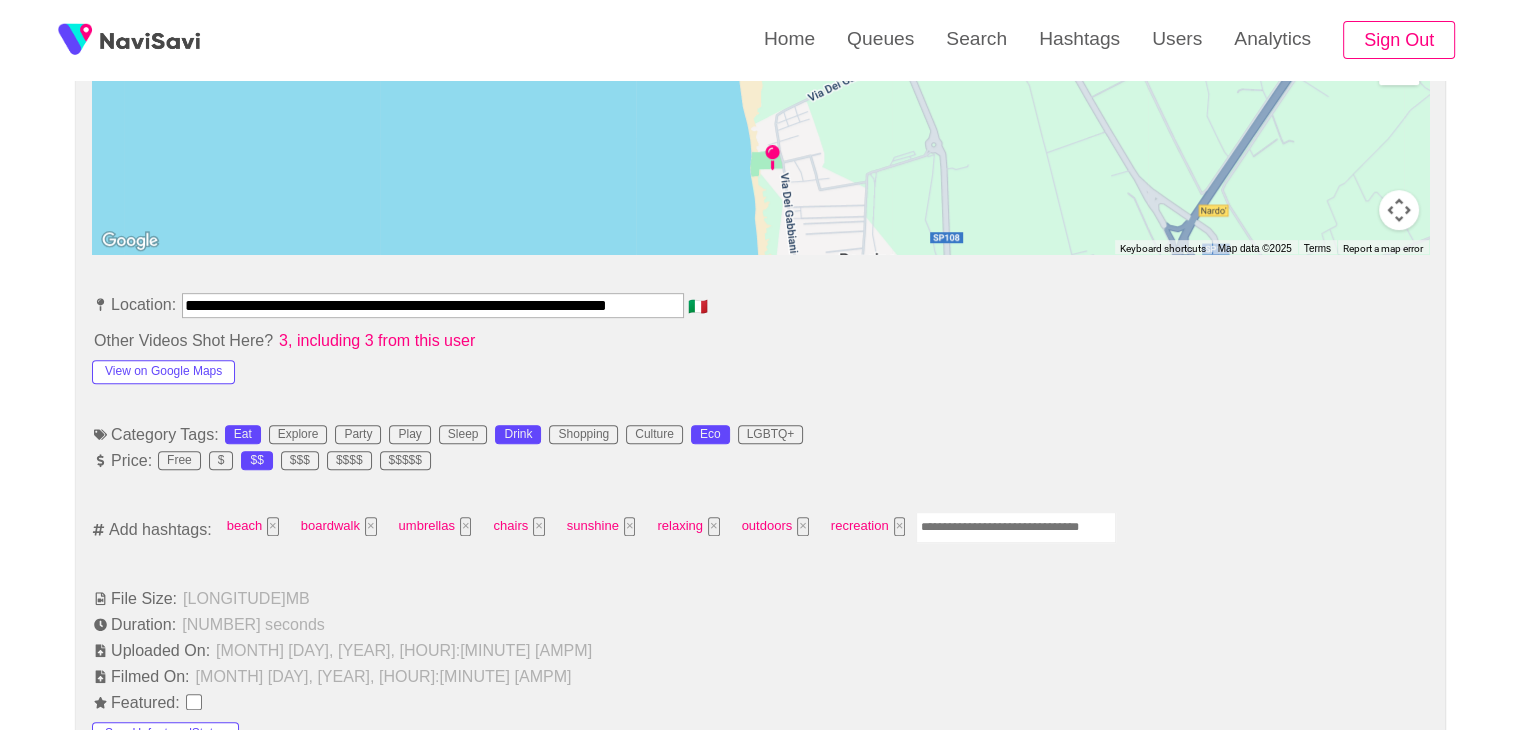 click at bounding box center [1016, 527] 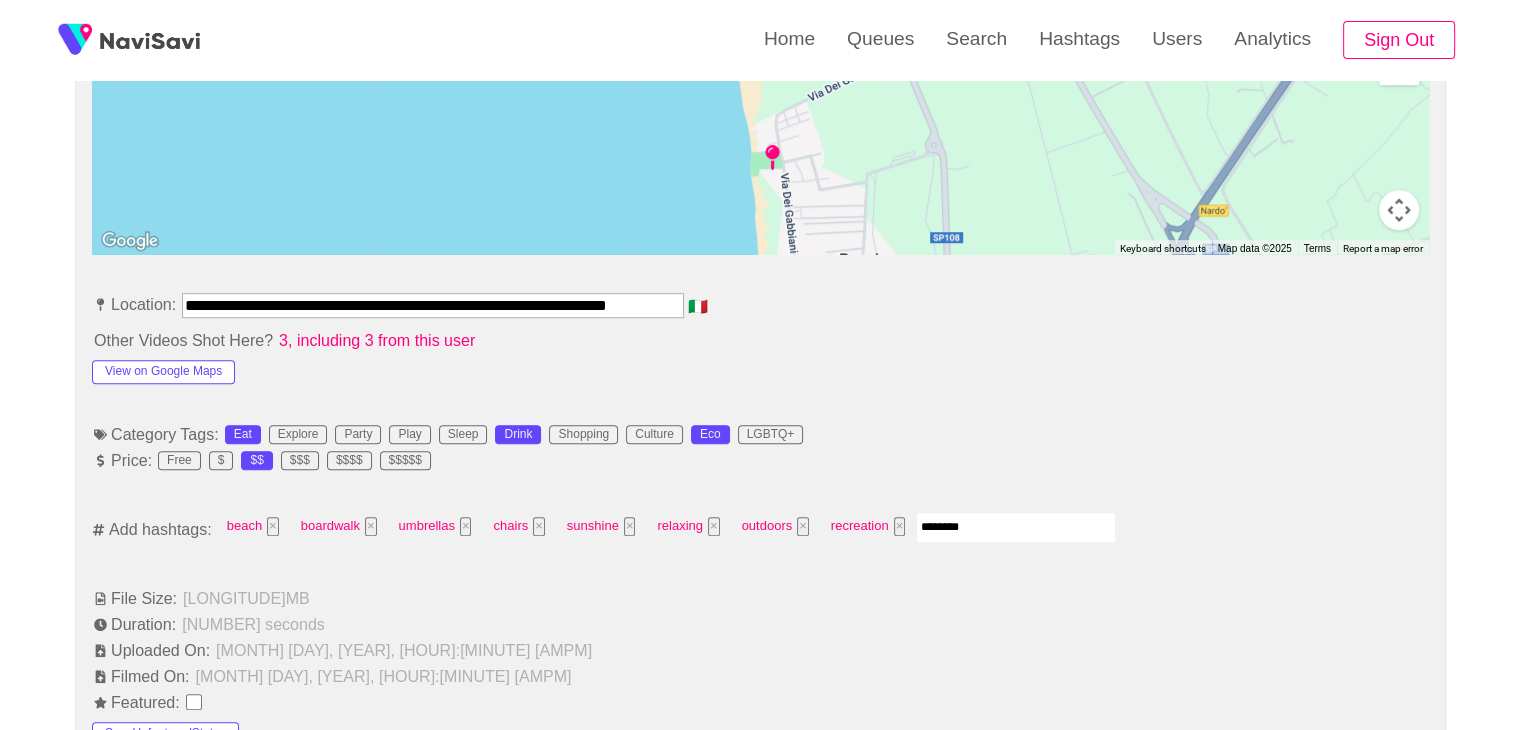 type on "*********" 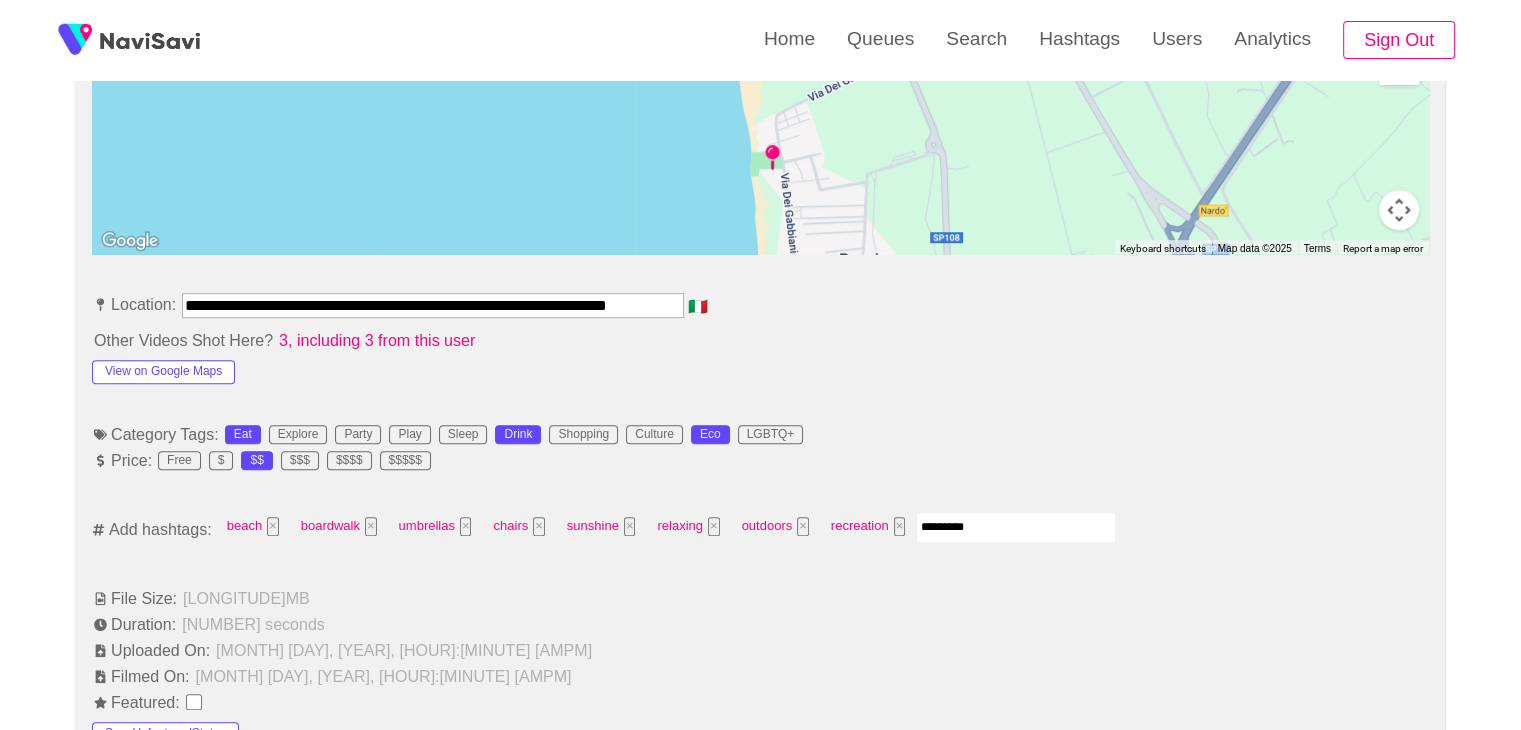 type 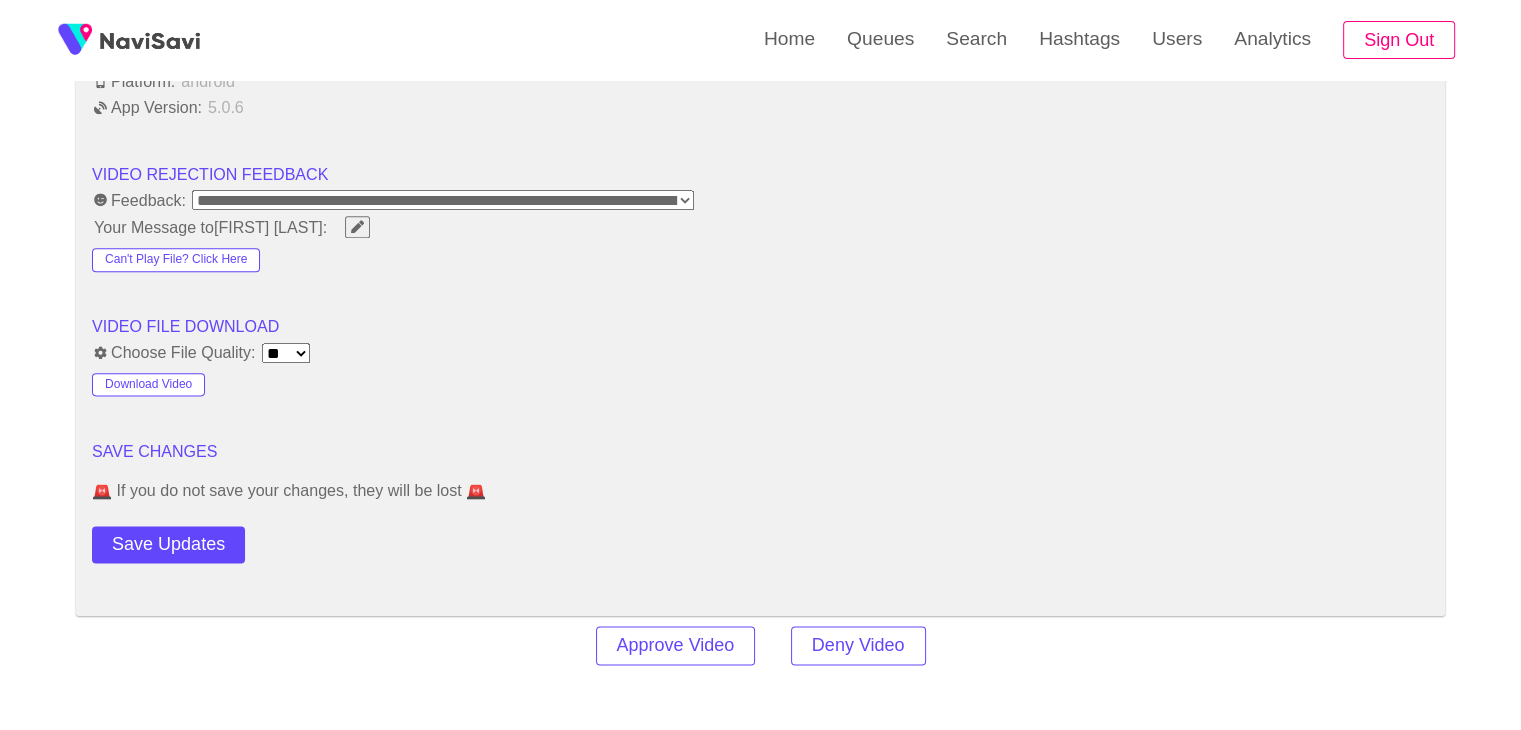 scroll, scrollTop: 2459, scrollLeft: 0, axis: vertical 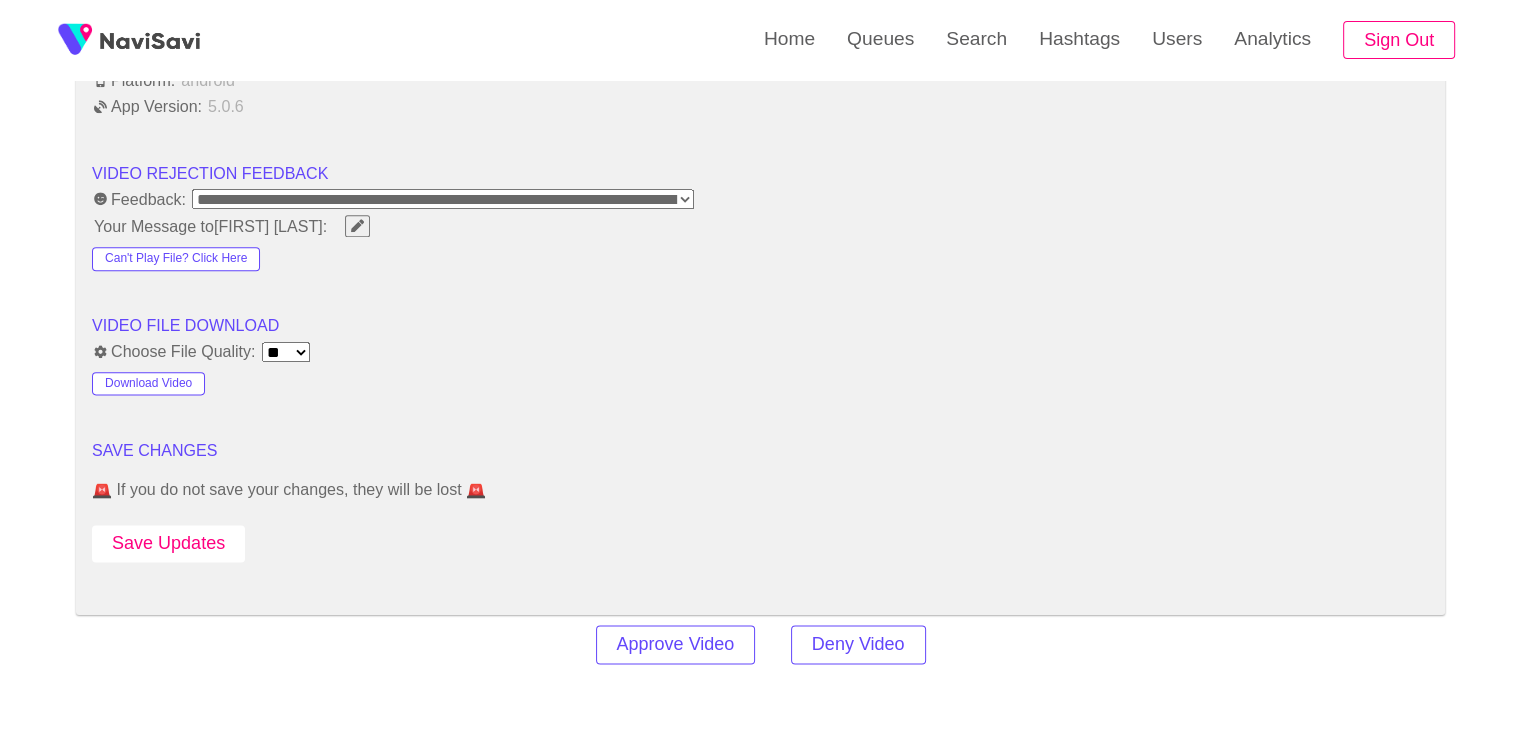 click on "Save Updates" at bounding box center (168, 543) 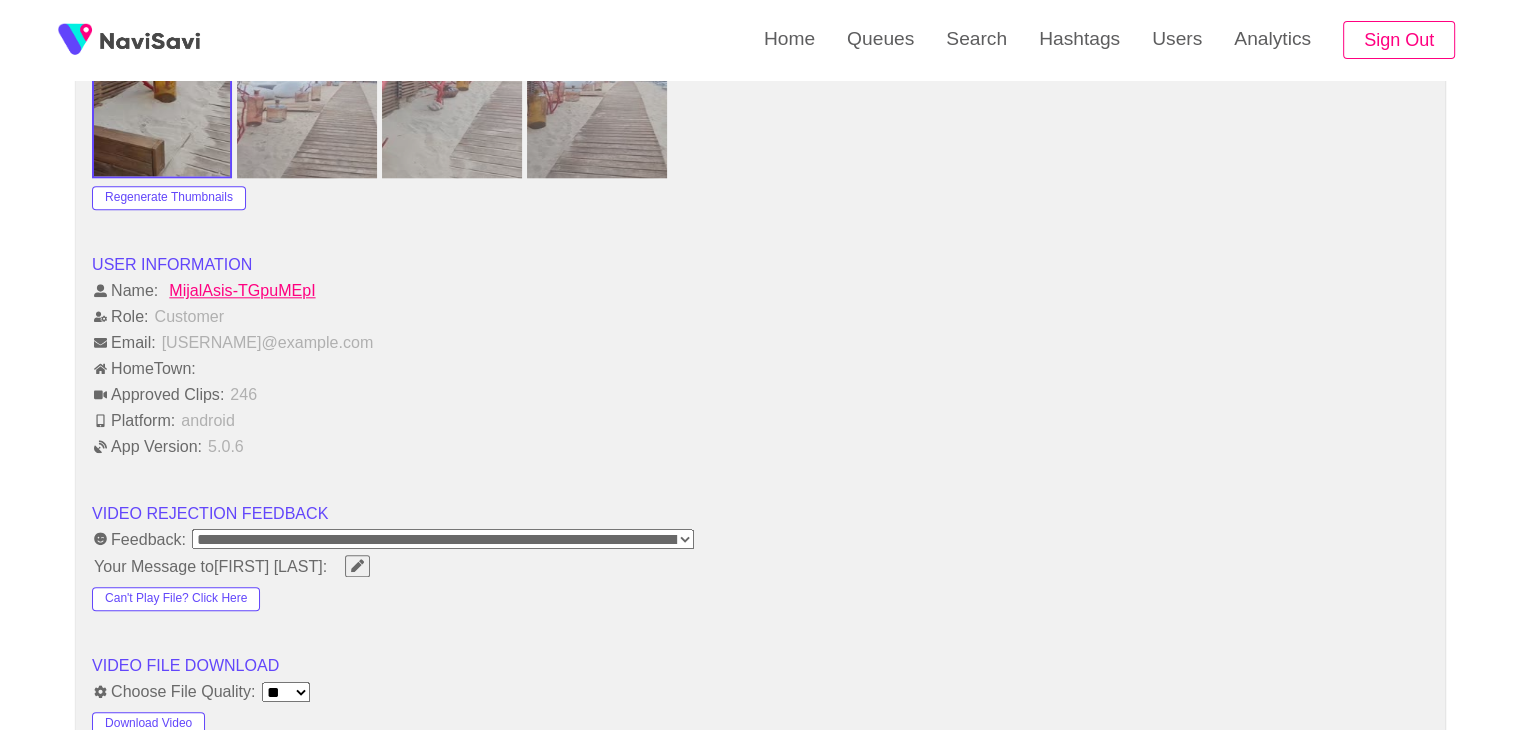 scroll, scrollTop: 2010, scrollLeft: 0, axis: vertical 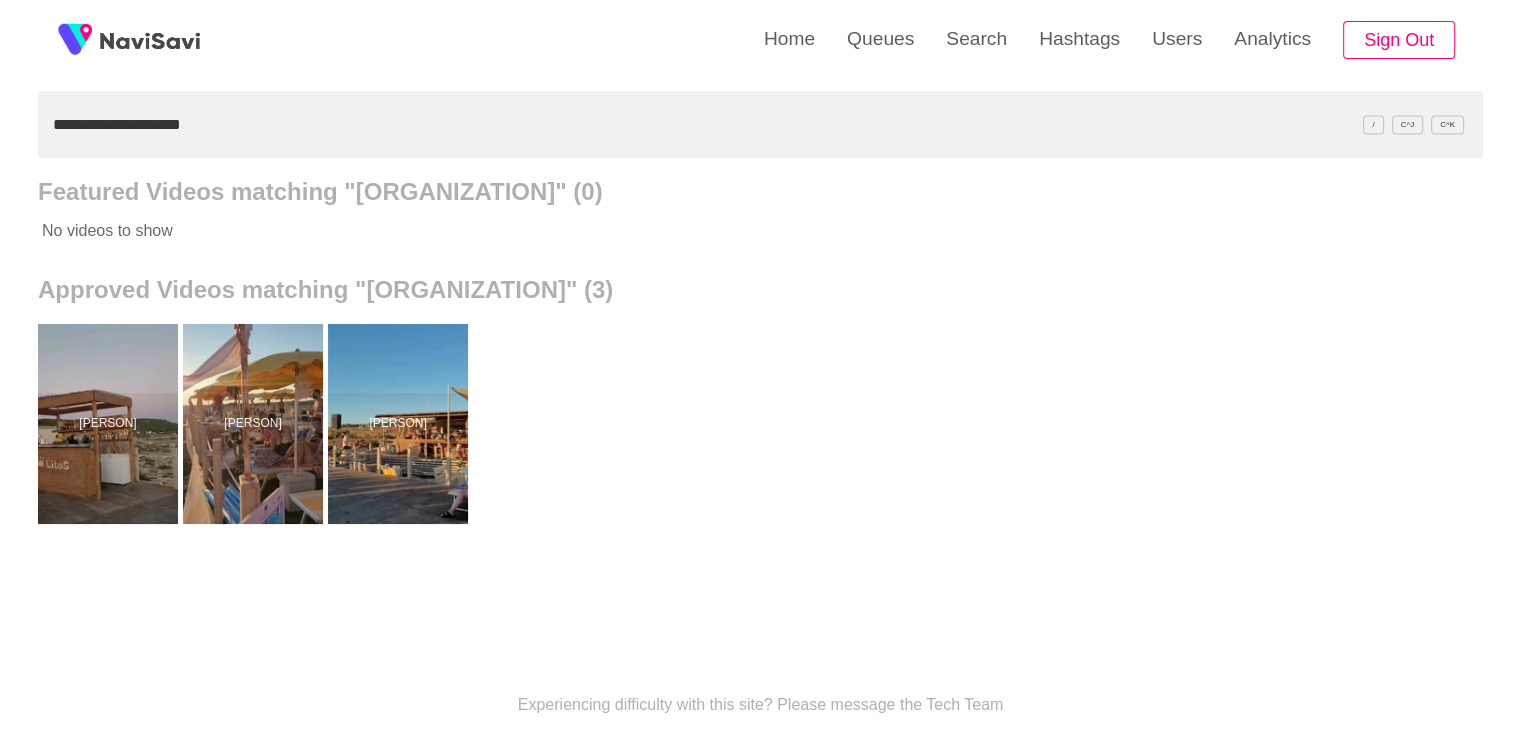 click on "**********" at bounding box center (760, 124) 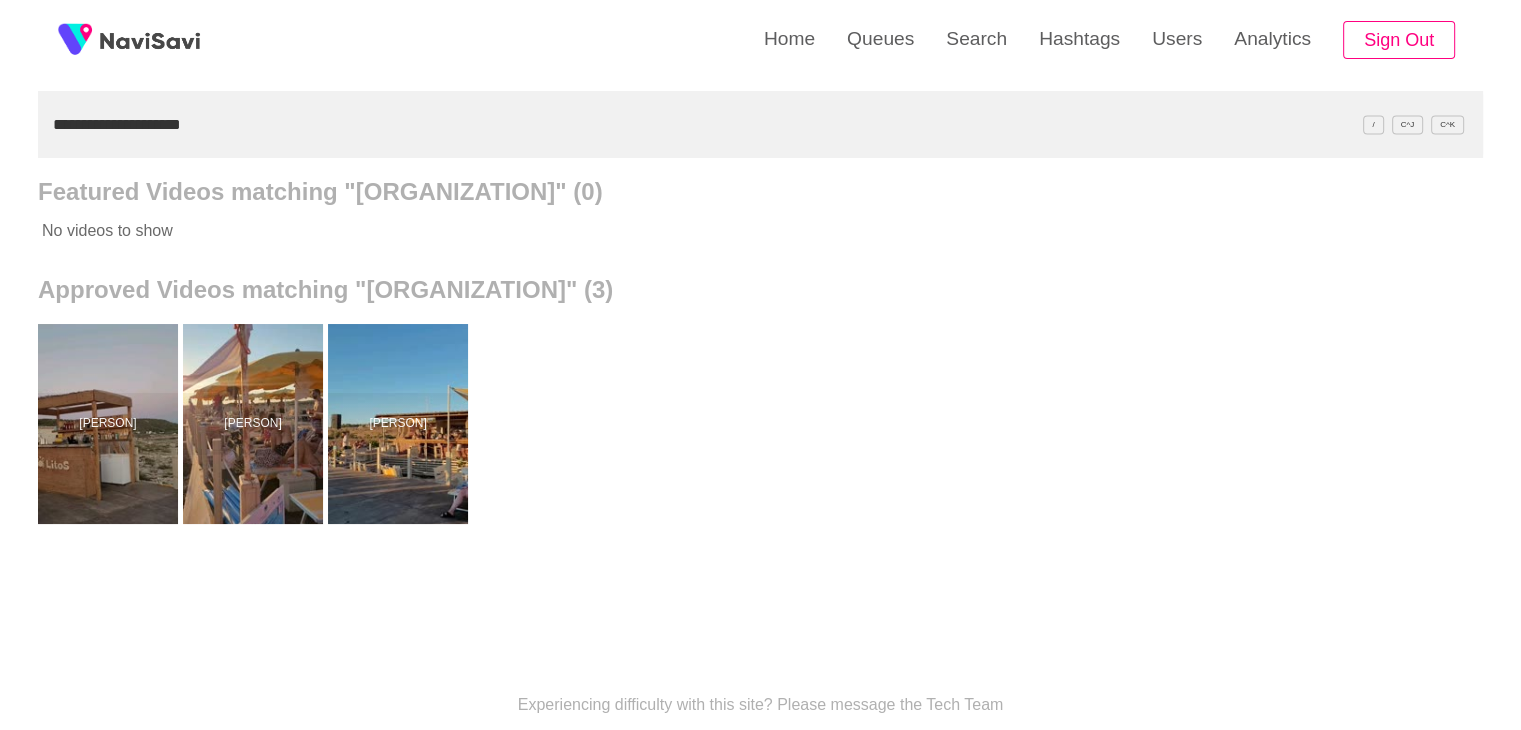 drag, startPoint x: 0, startPoint y: 0, endPoint x: 427, endPoint y: 137, distance: 448.4395 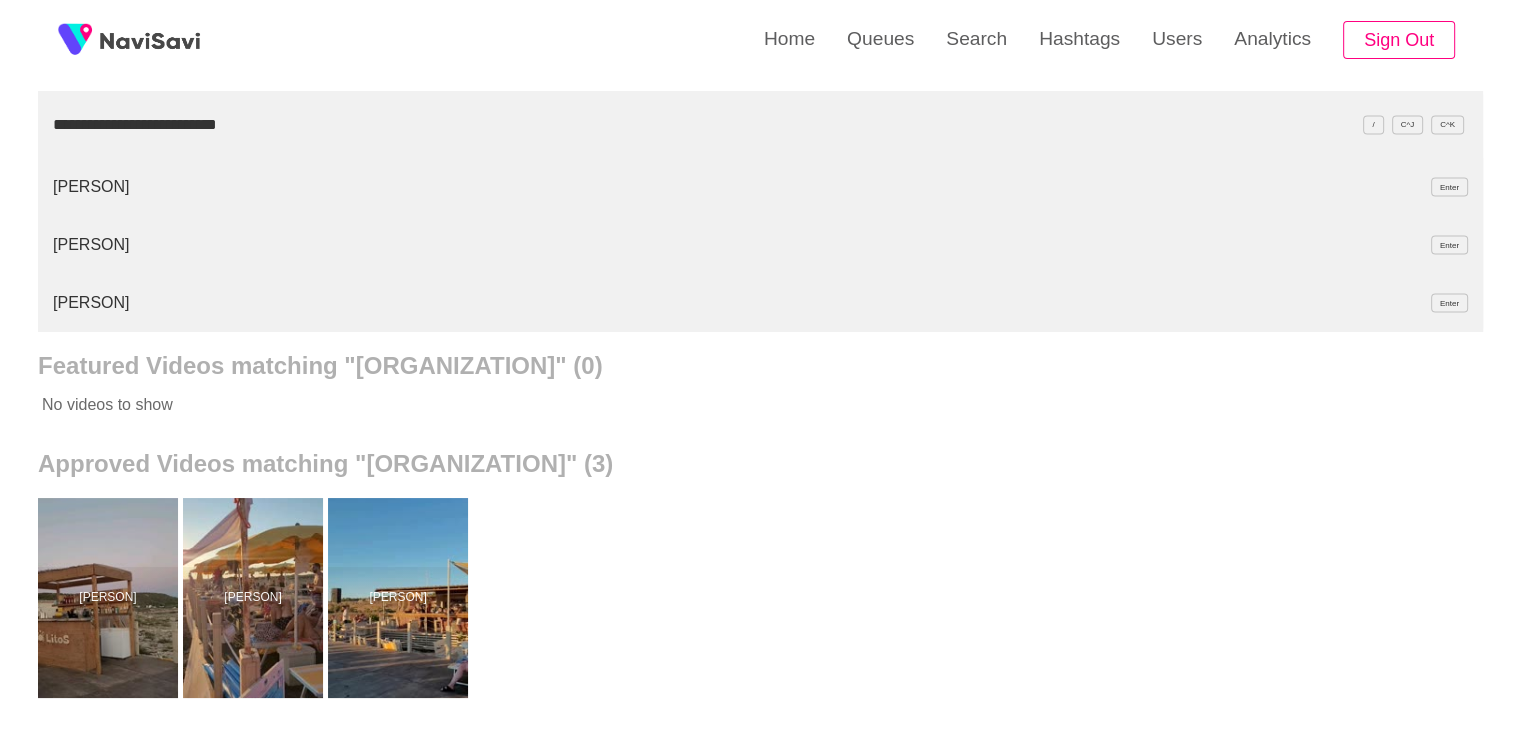 type on "**********" 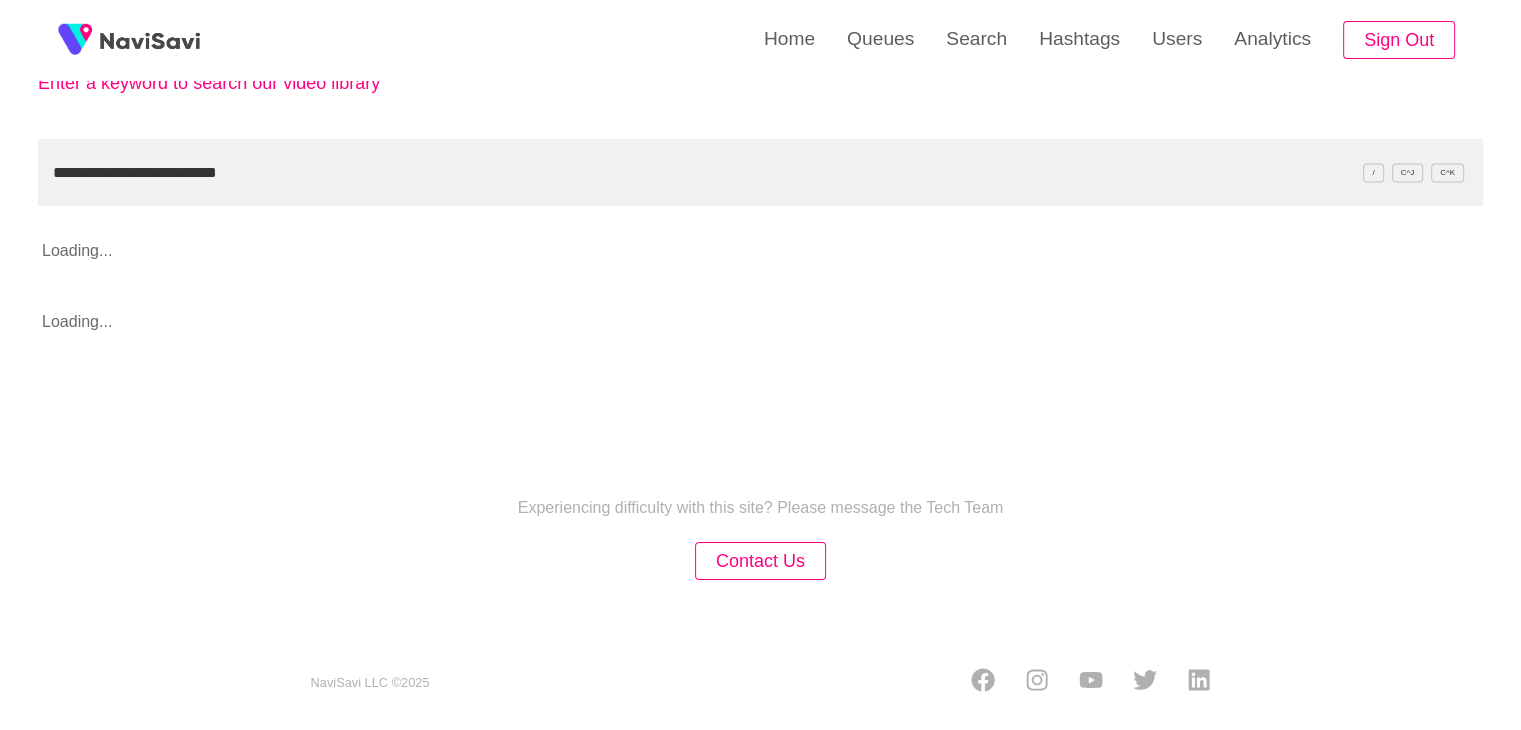scroll, scrollTop: 180, scrollLeft: 0, axis: vertical 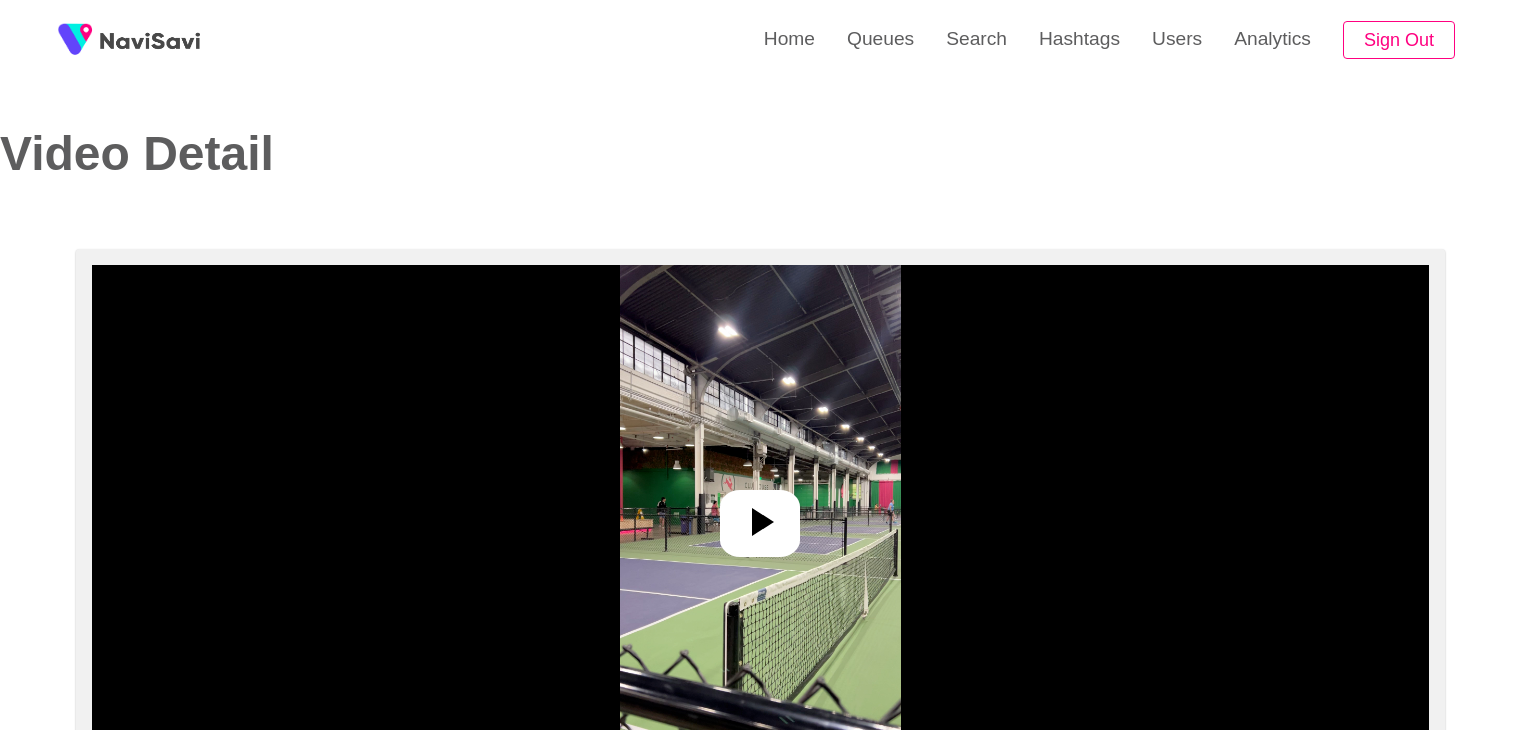 select on "**********" 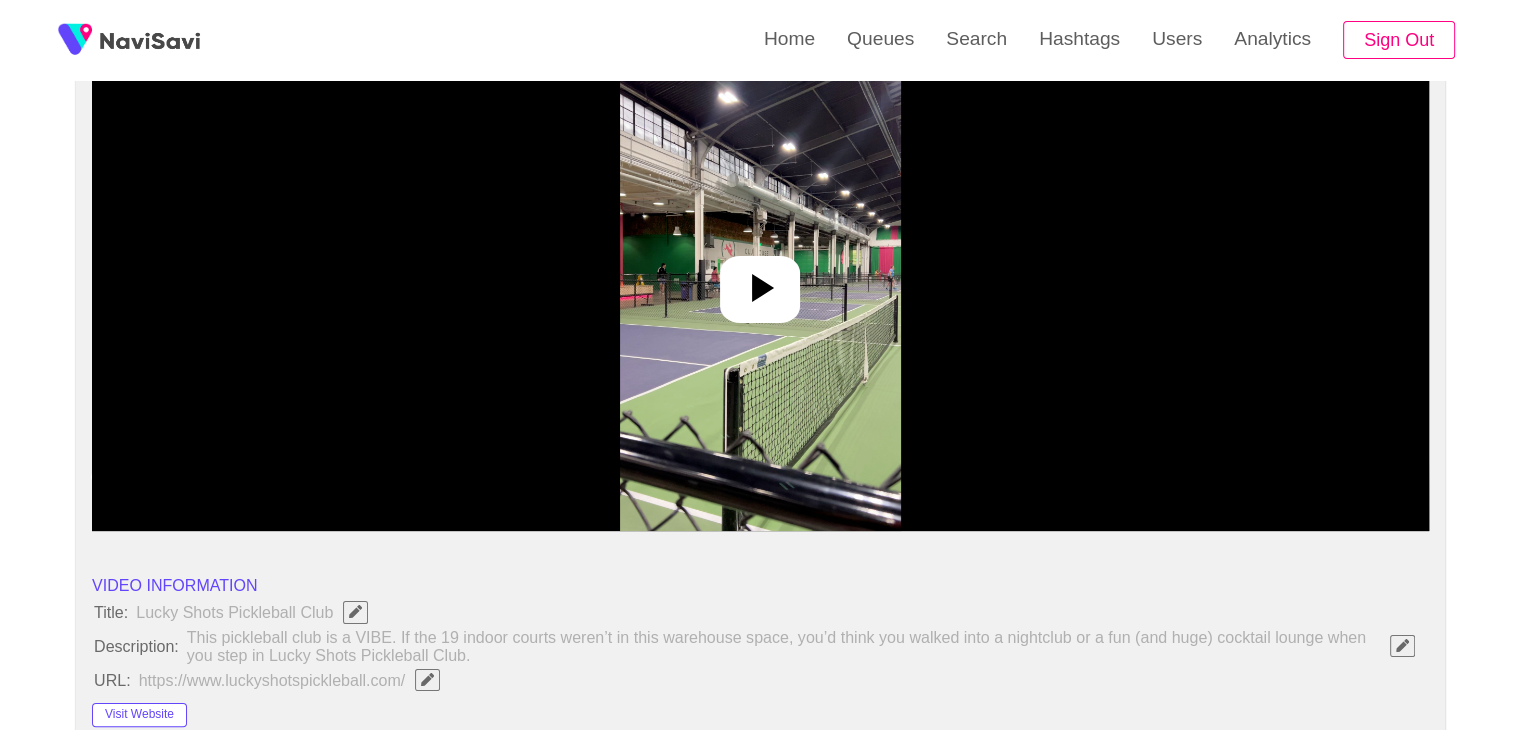 scroll, scrollTop: 232, scrollLeft: 0, axis: vertical 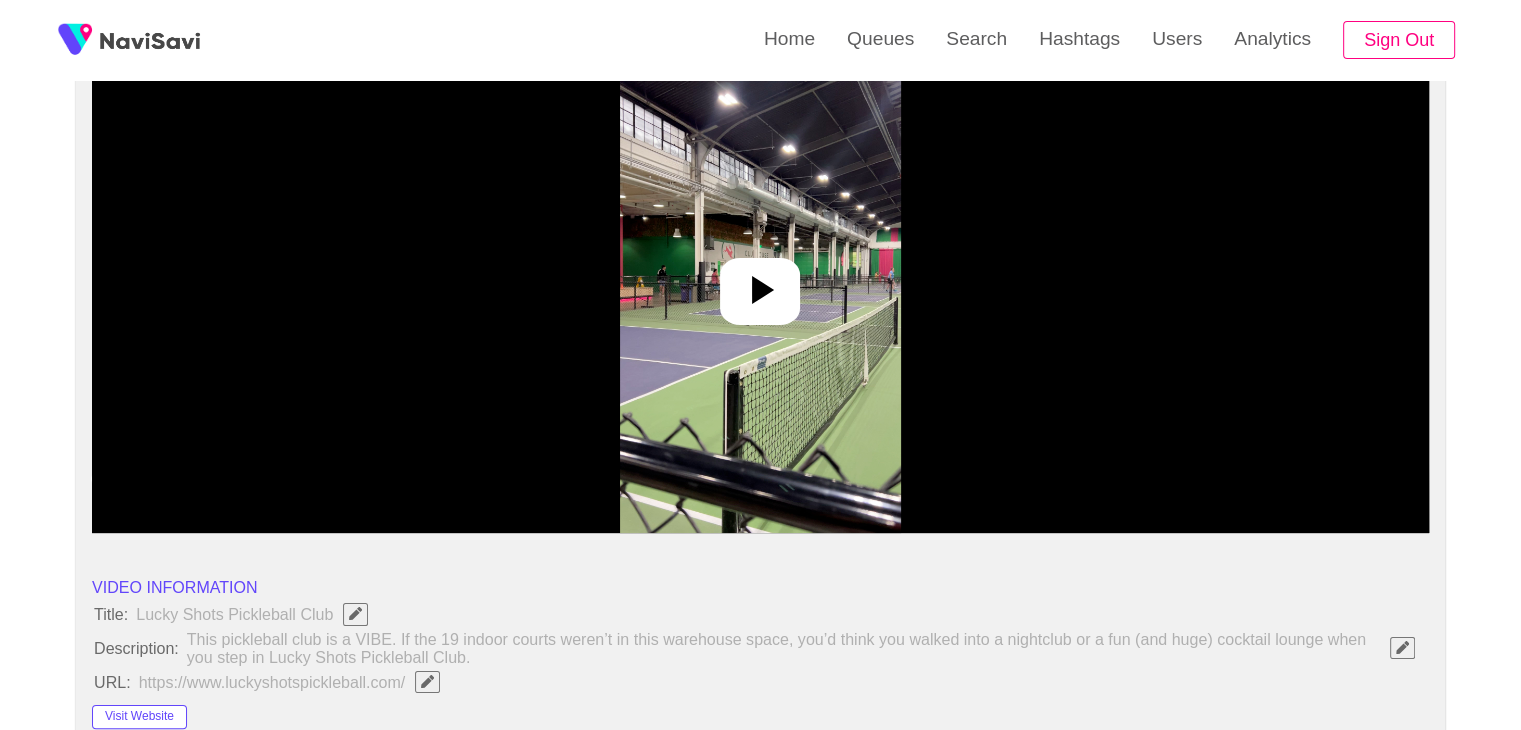 click at bounding box center (760, 283) 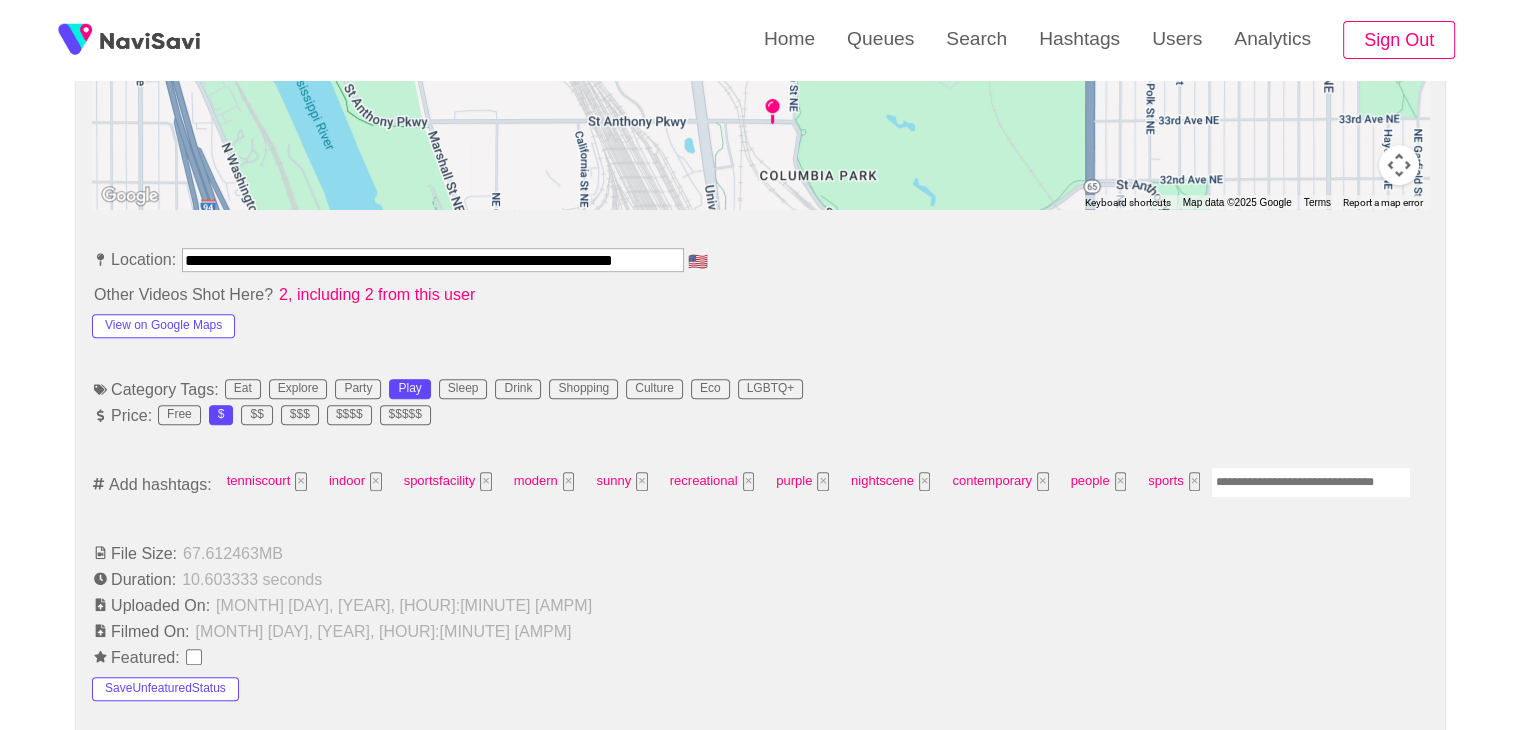 scroll, scrollTop: 1006, scrollLeft: 0, axis: vertical 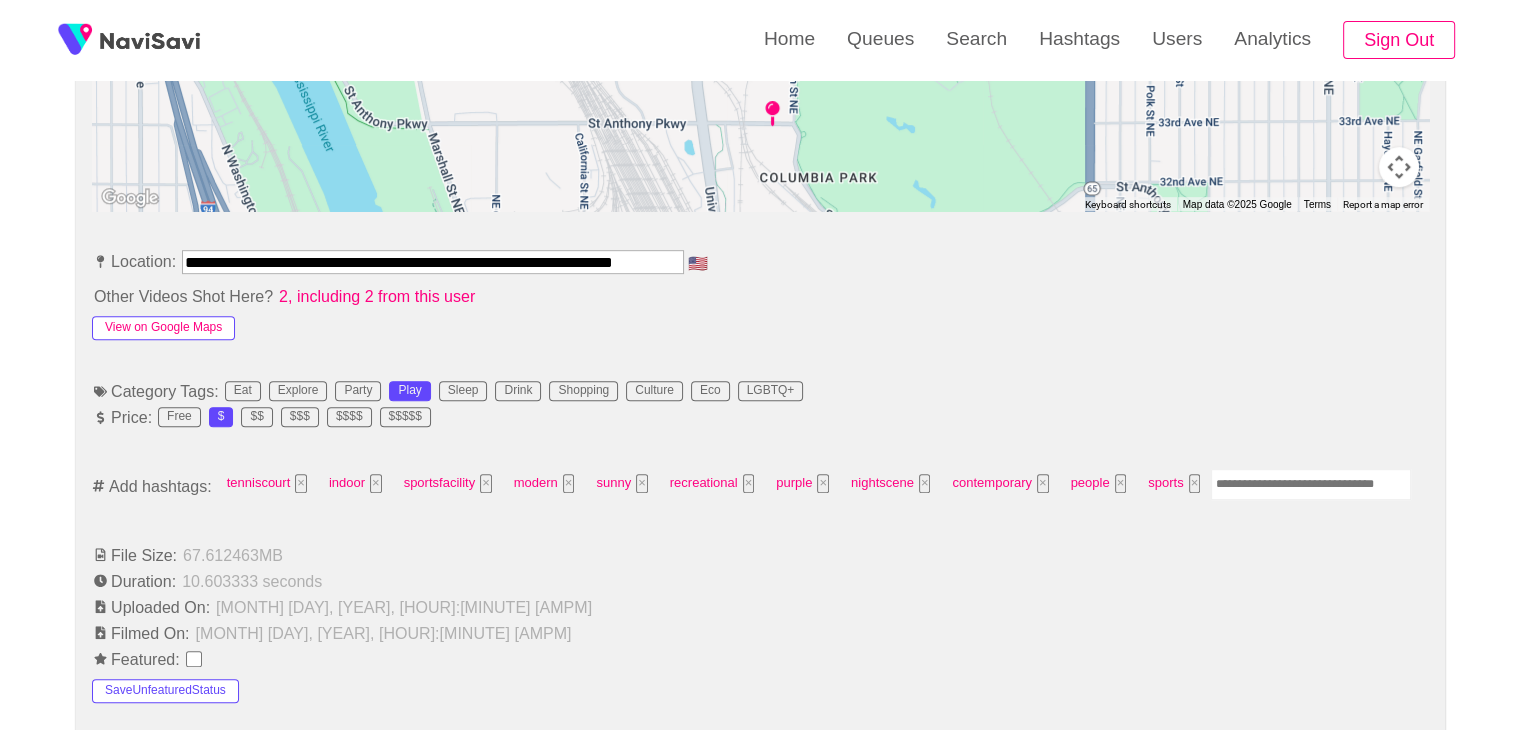 click on "View on Google Maps" at bounding box center [163, 328] 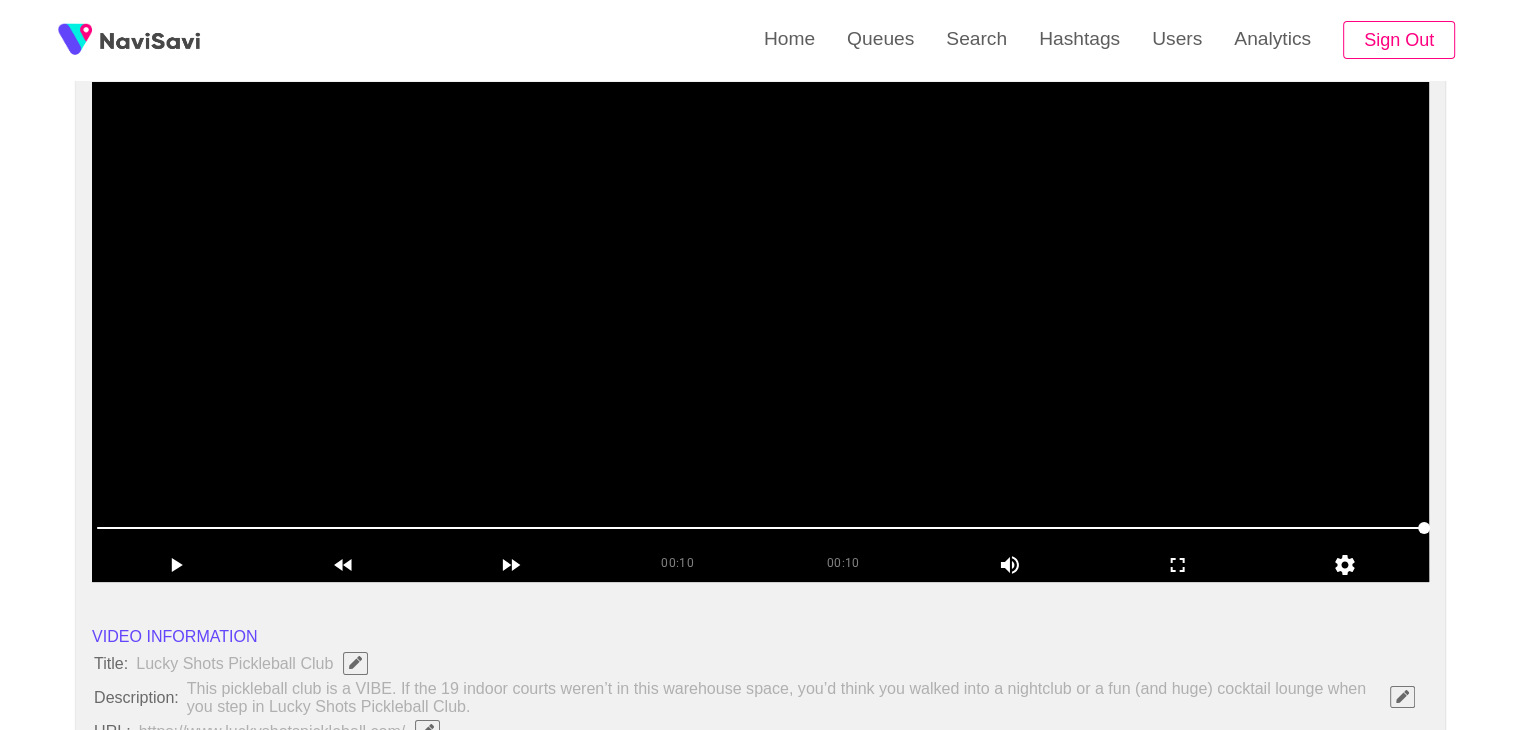 scroll, scrollTop: 180, scrollLeft: 0, axis: vertical 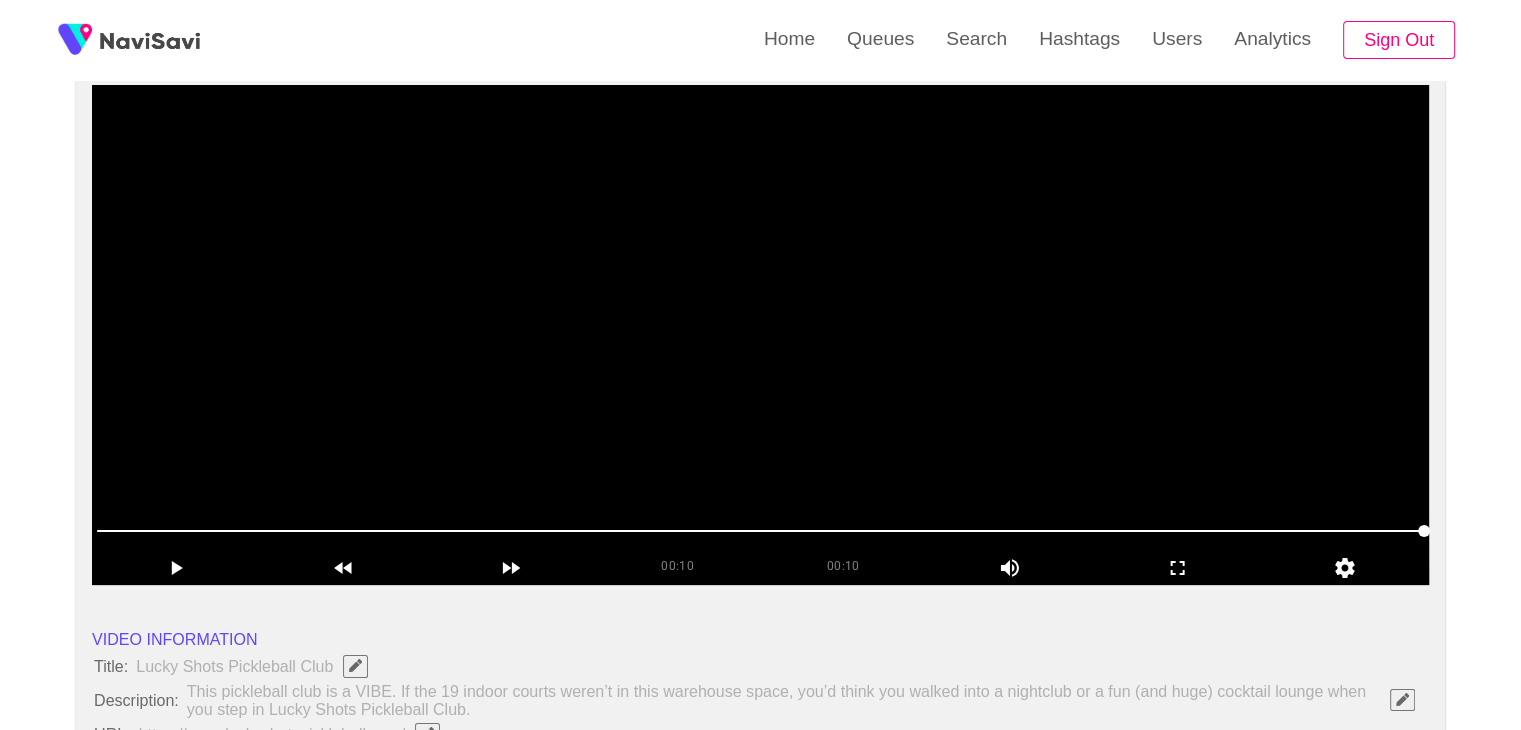 click at bounding box center [760, 335] 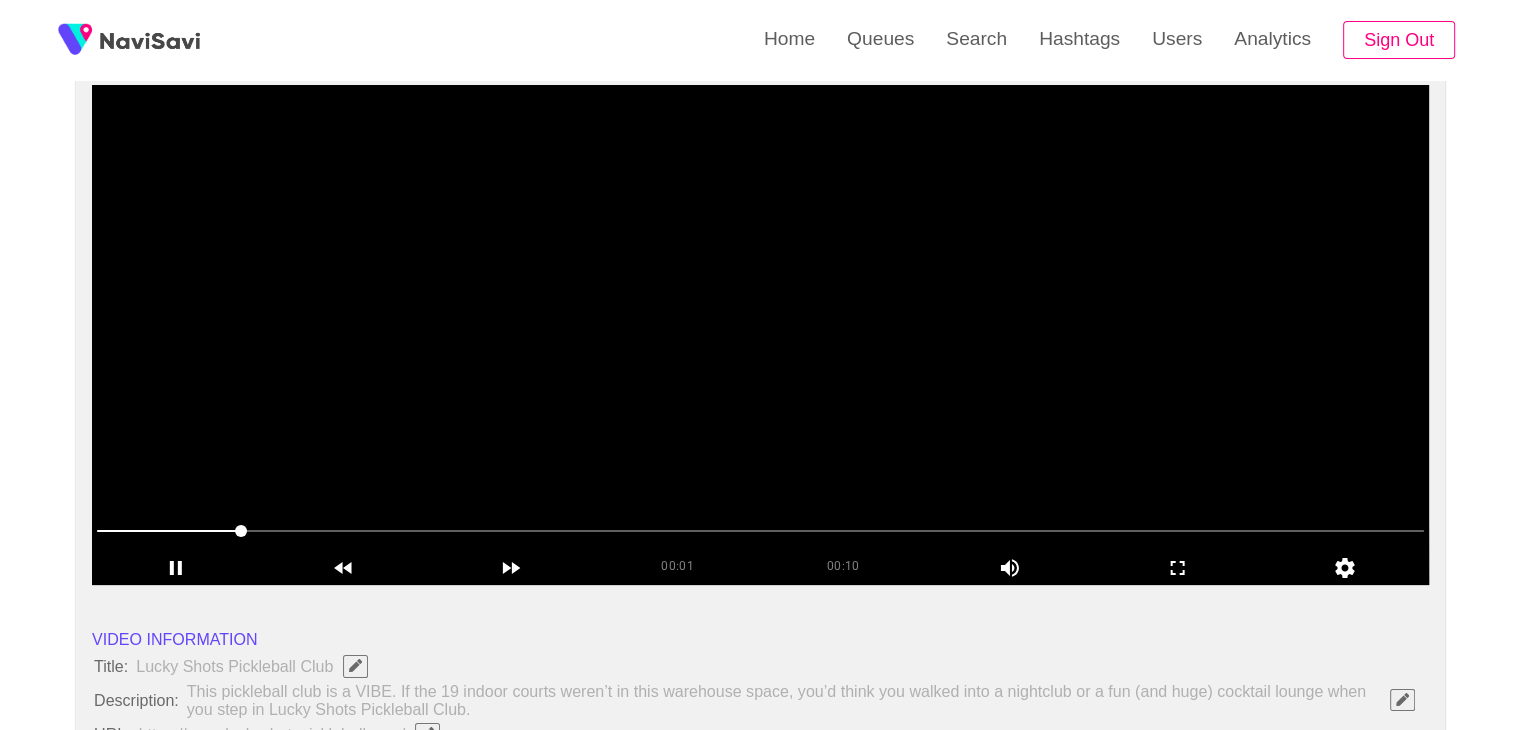 click at bounding box center [760, 335] 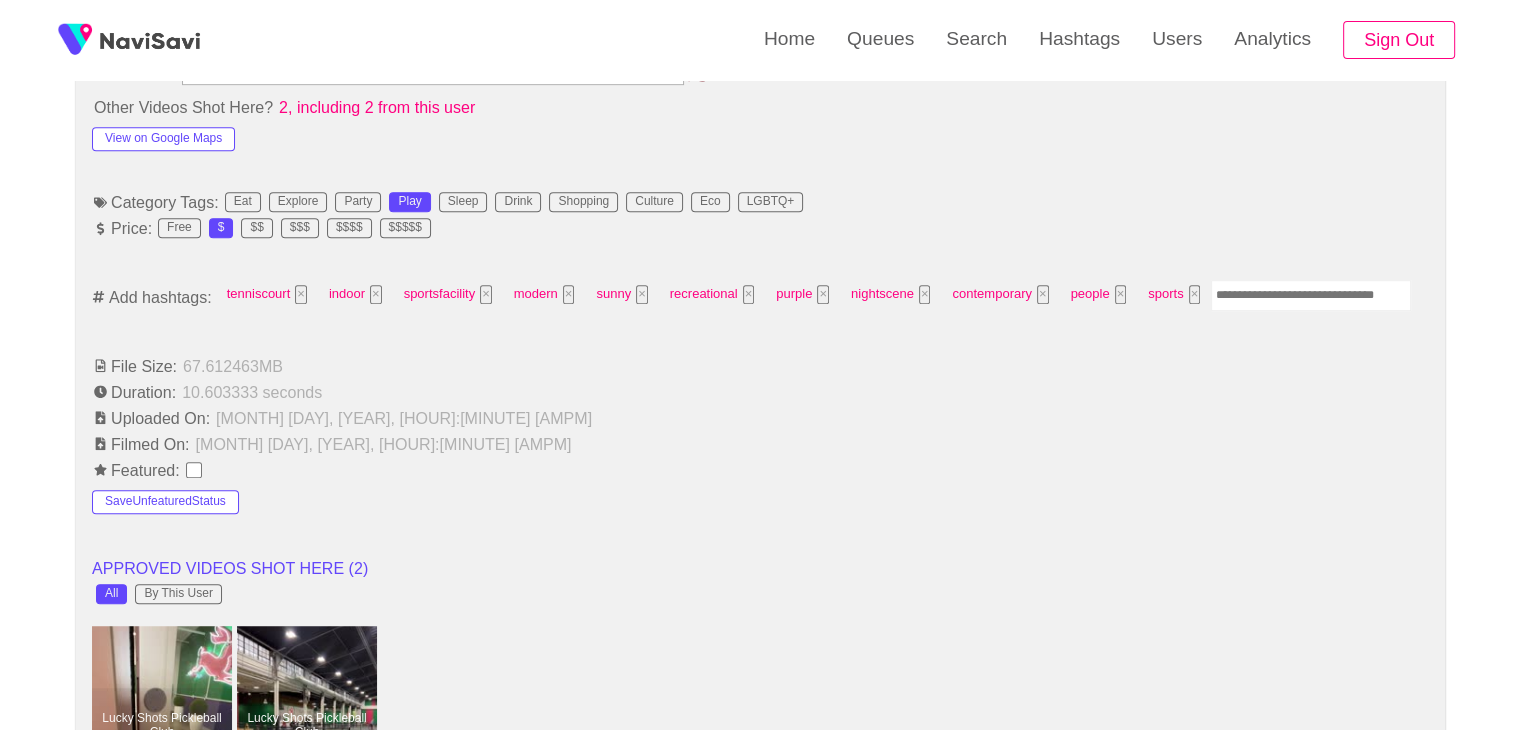 scroll, scrollTop: 1200, scrollLeft: 0, axis: vertical 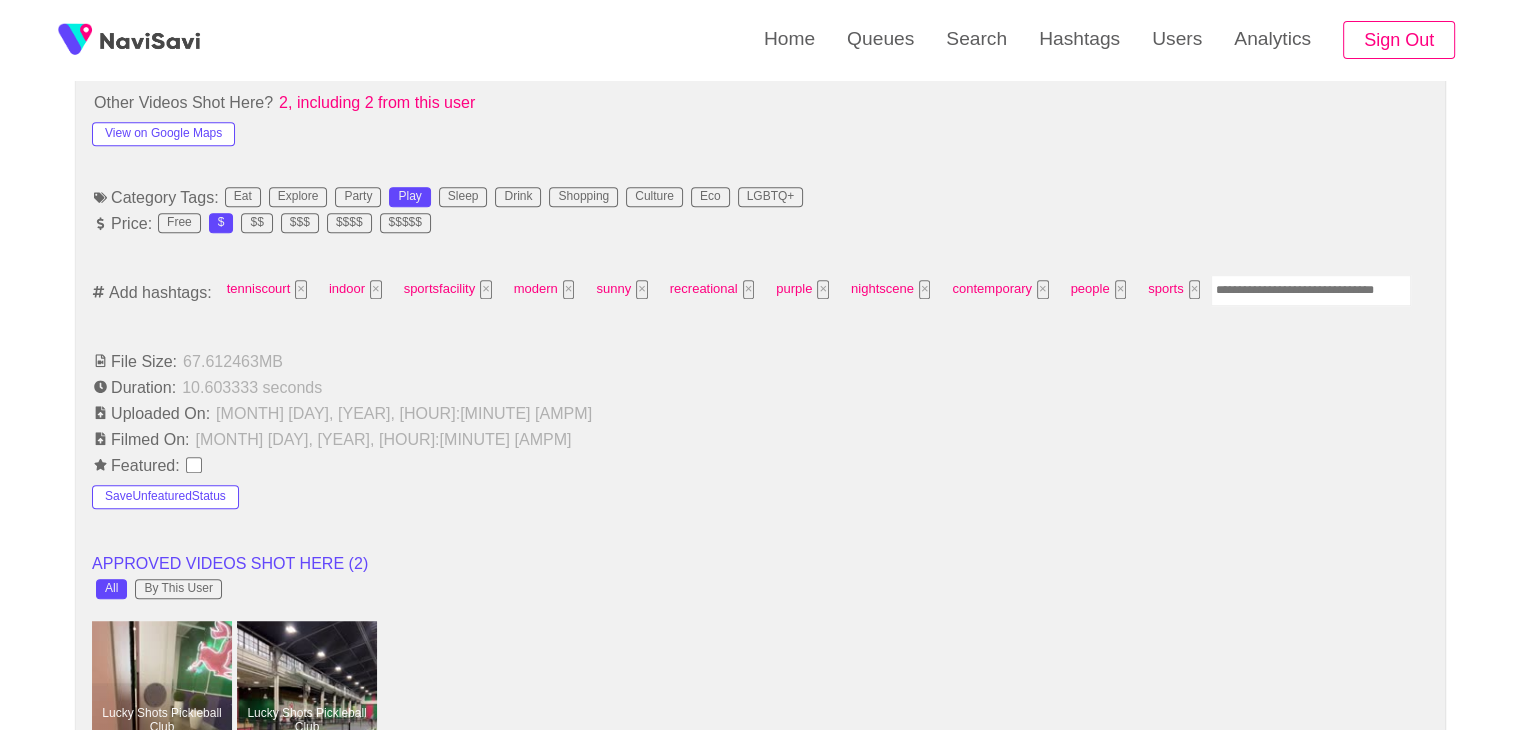 click at bounding box center [1311, 290] 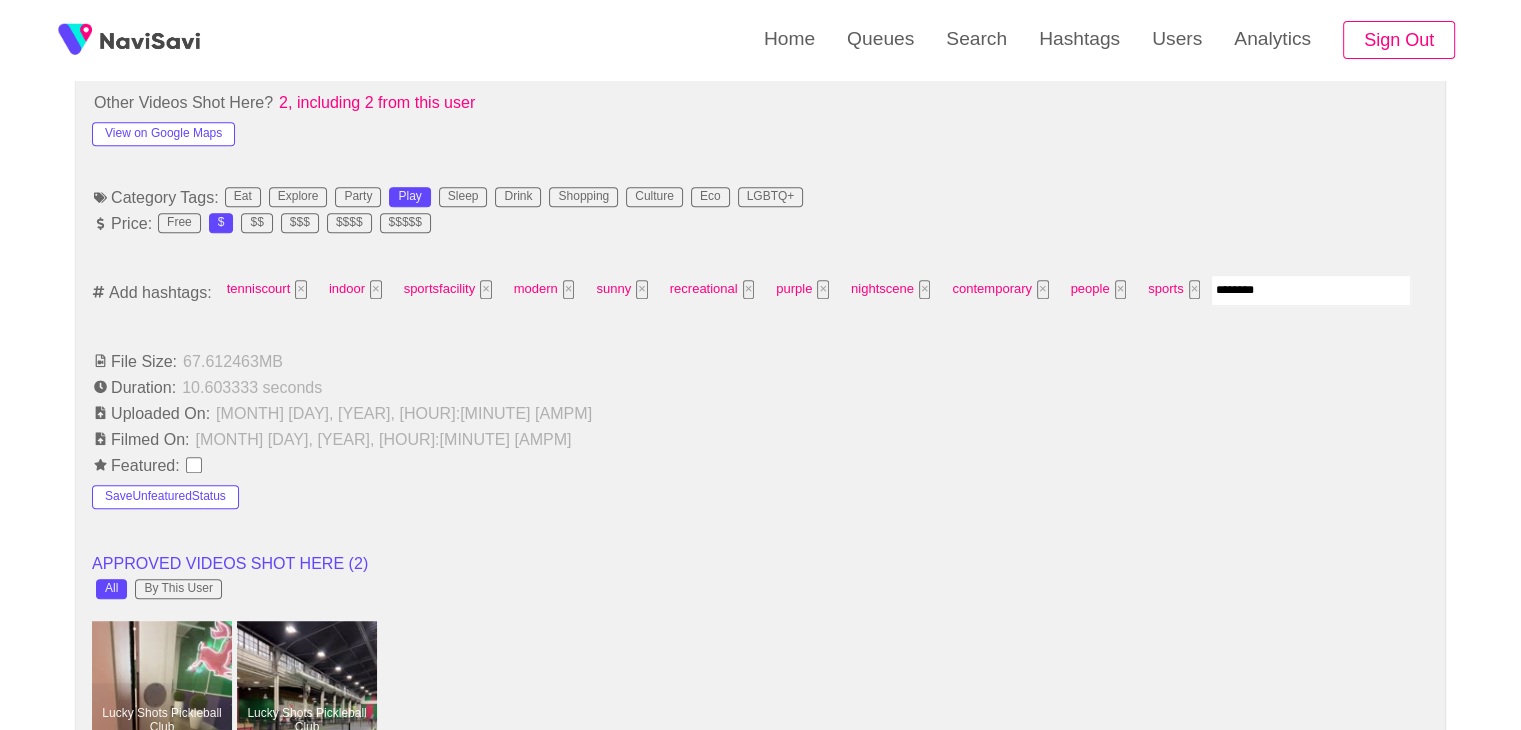 type on "*********" 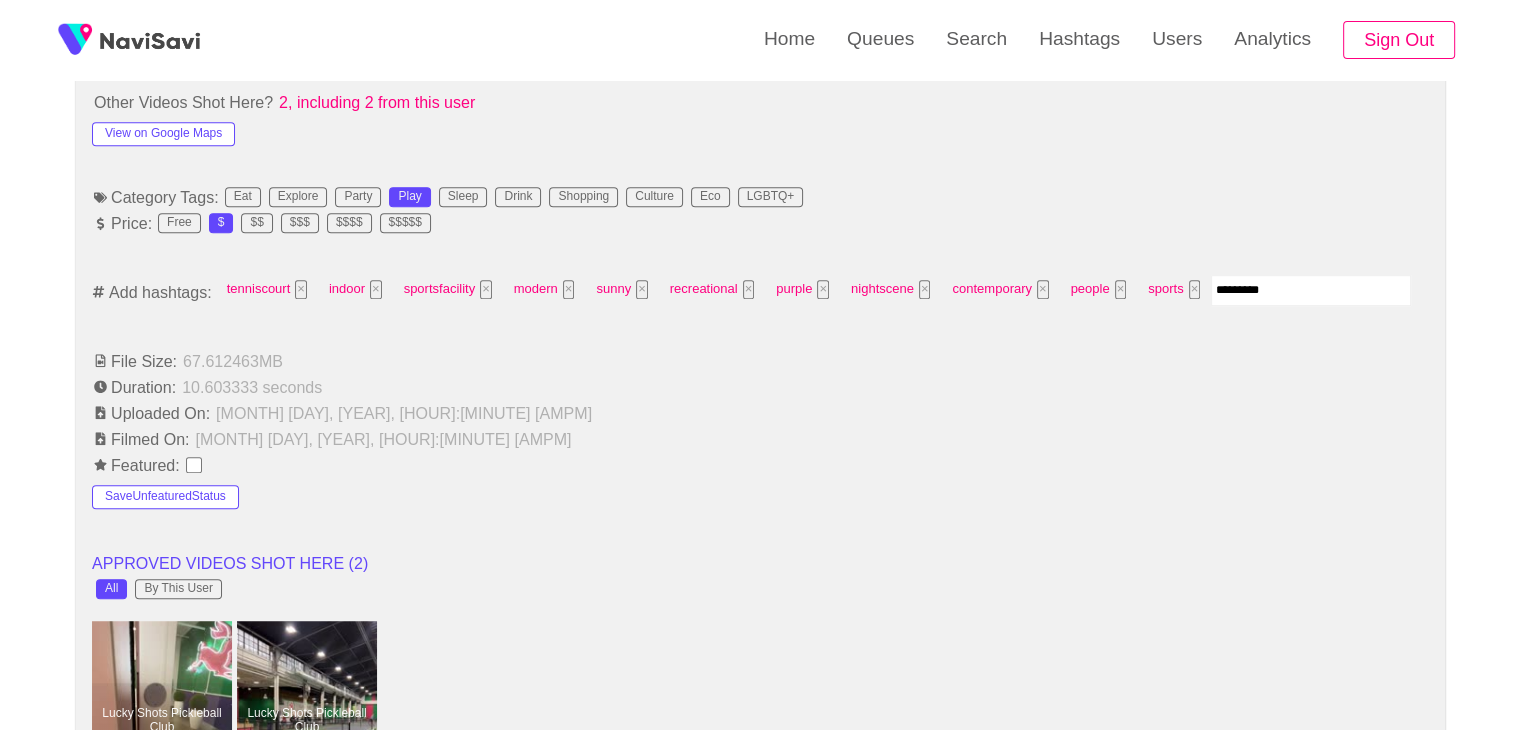 type 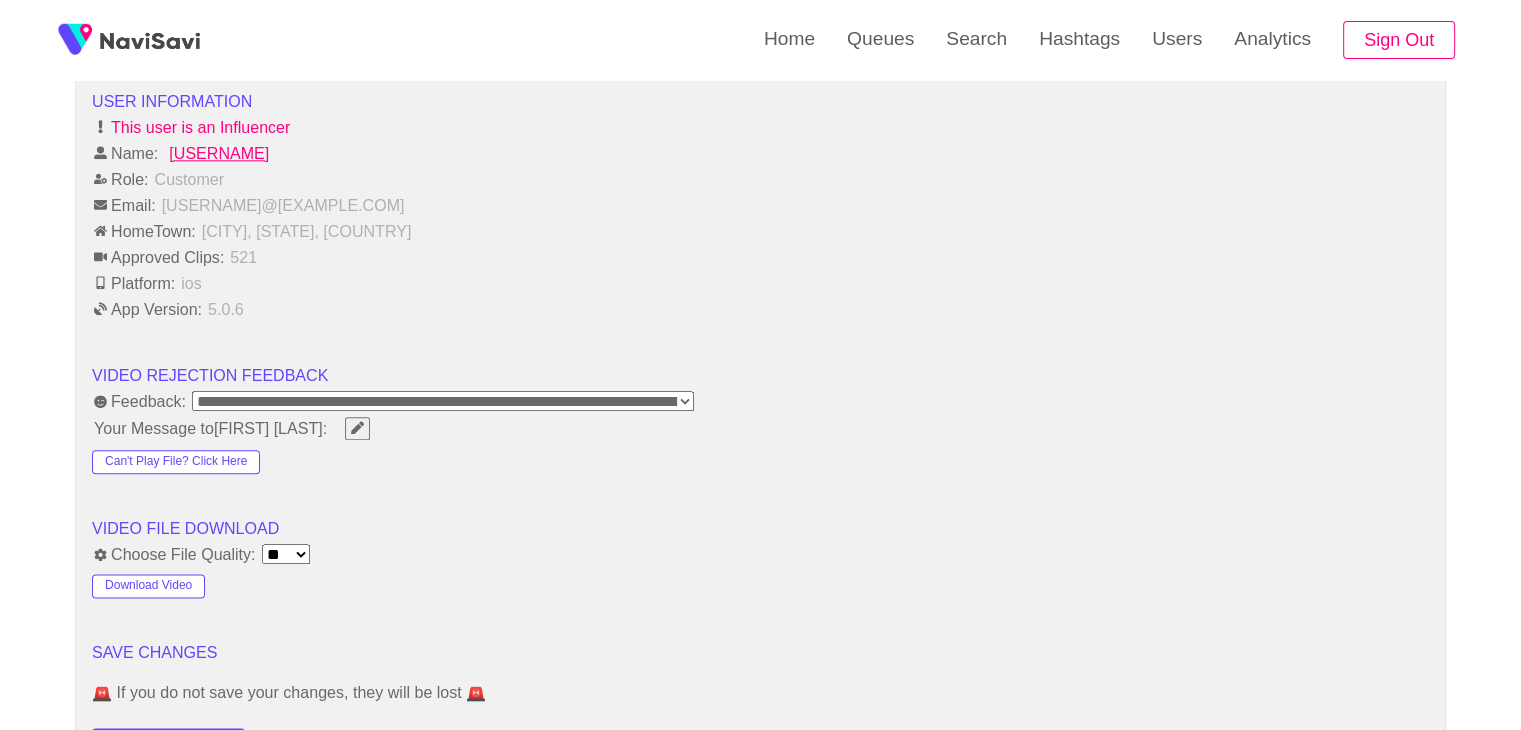 scroll, scrollTop: 2403, scrollLeft: 0, axis: vertical 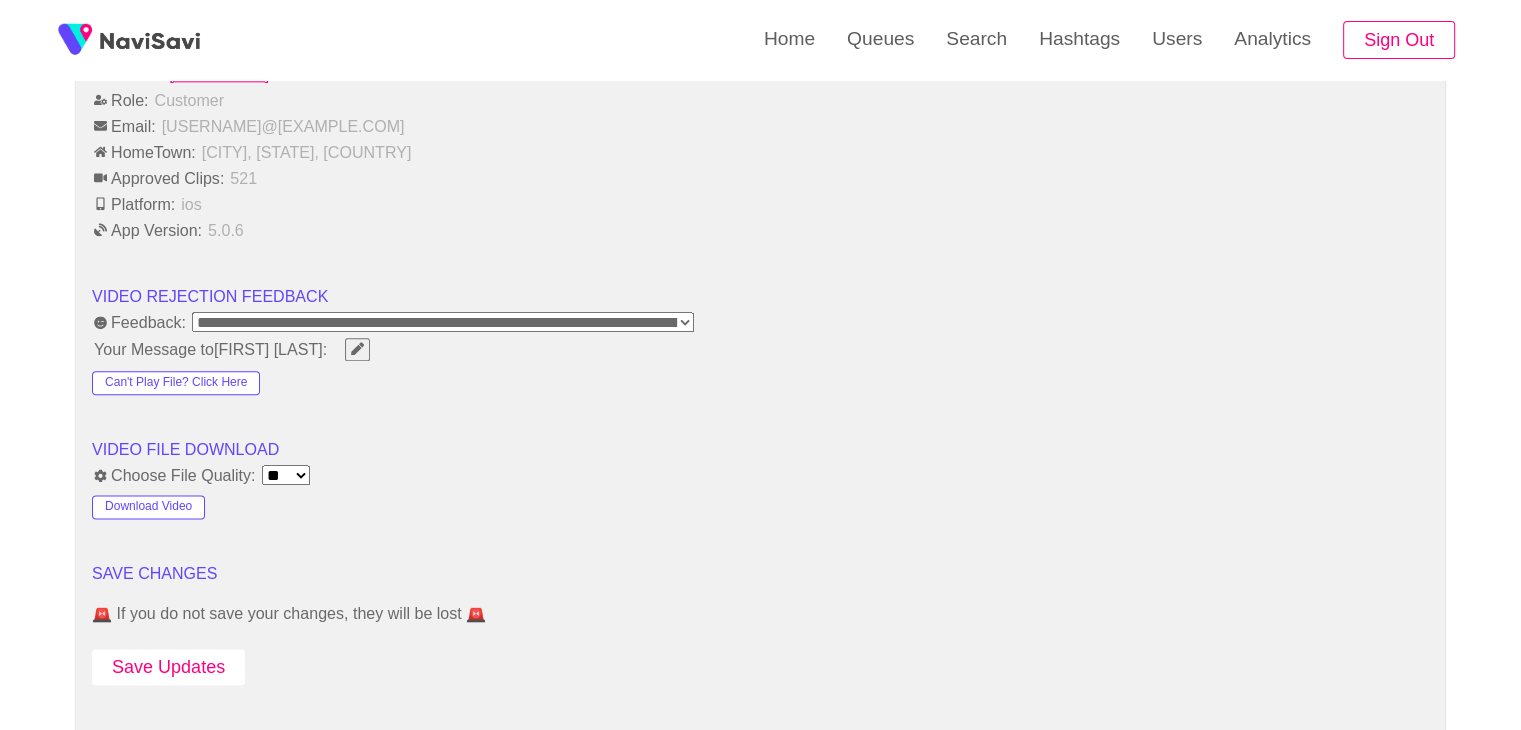 click on "Save Updates" at bounding box center [168, 667] 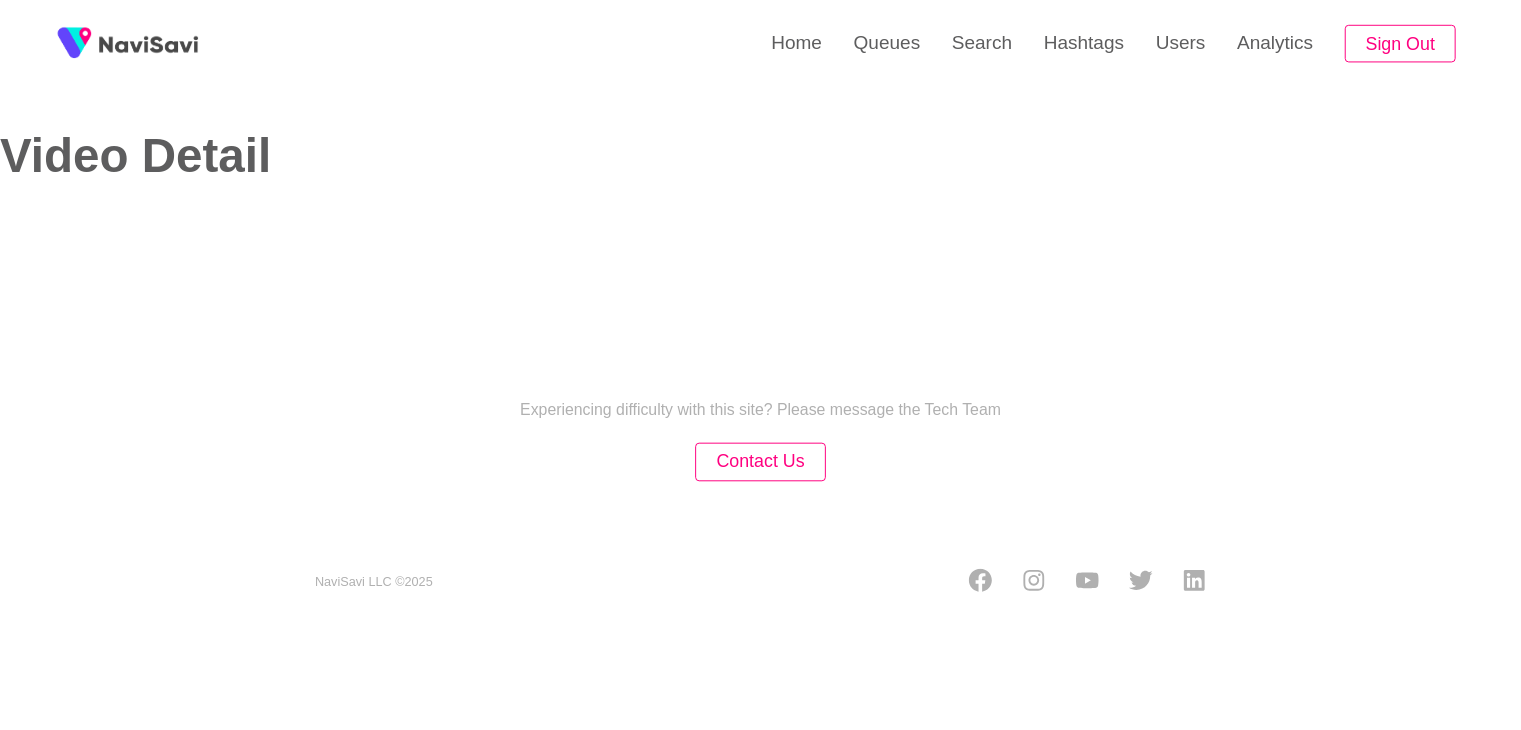 scroll, scrollTop: 0, scrollLeft: 0, axis: both 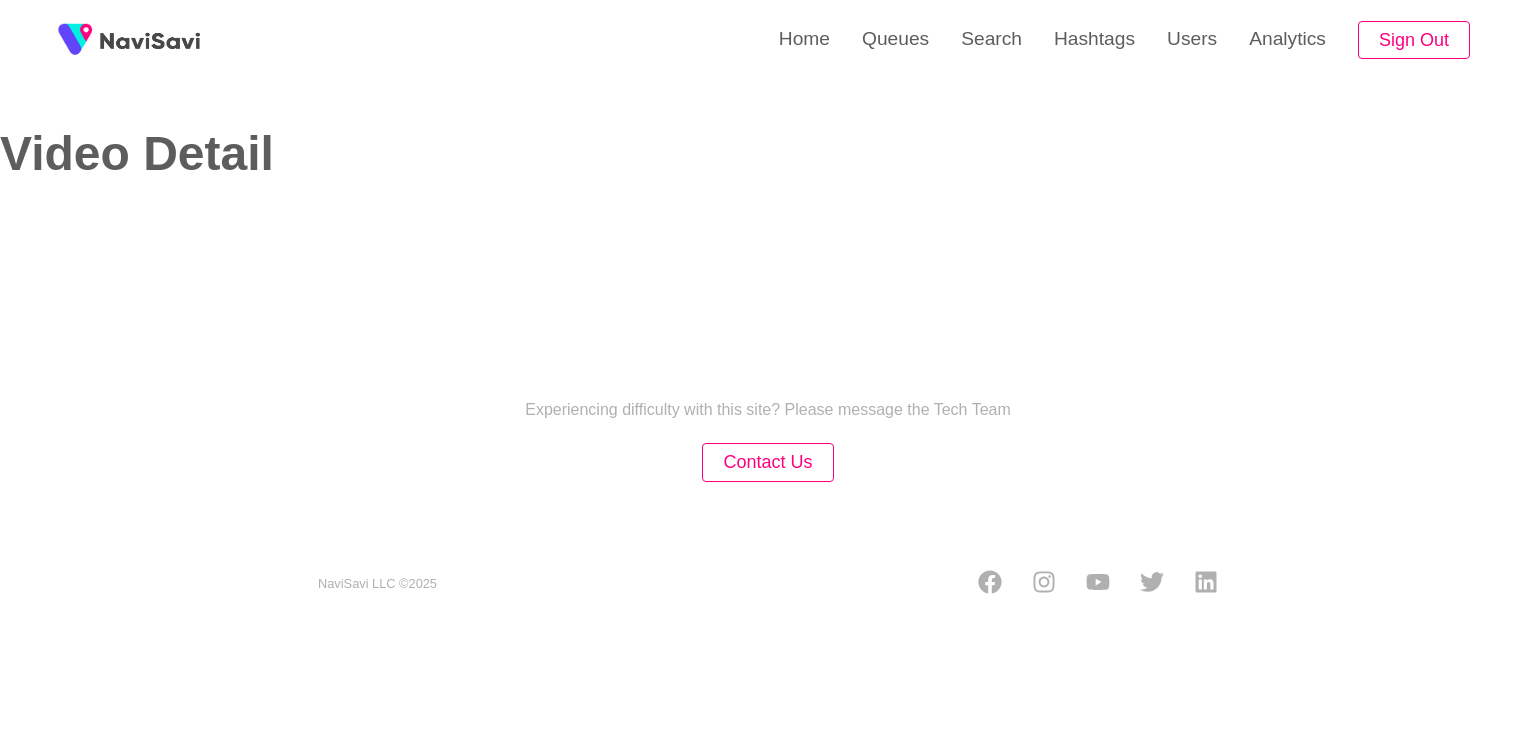 select on "**********" 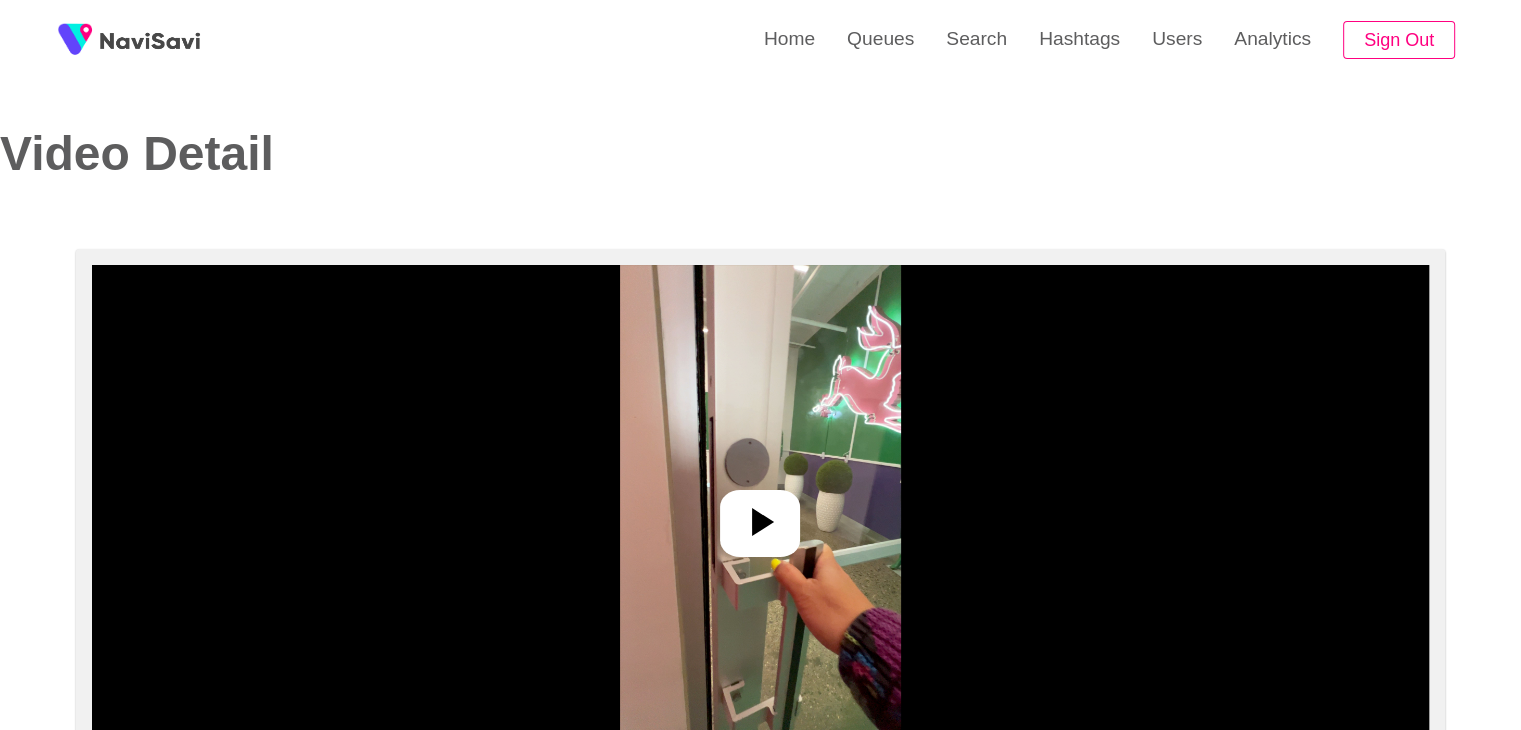 click at bounding box center [760, 515] 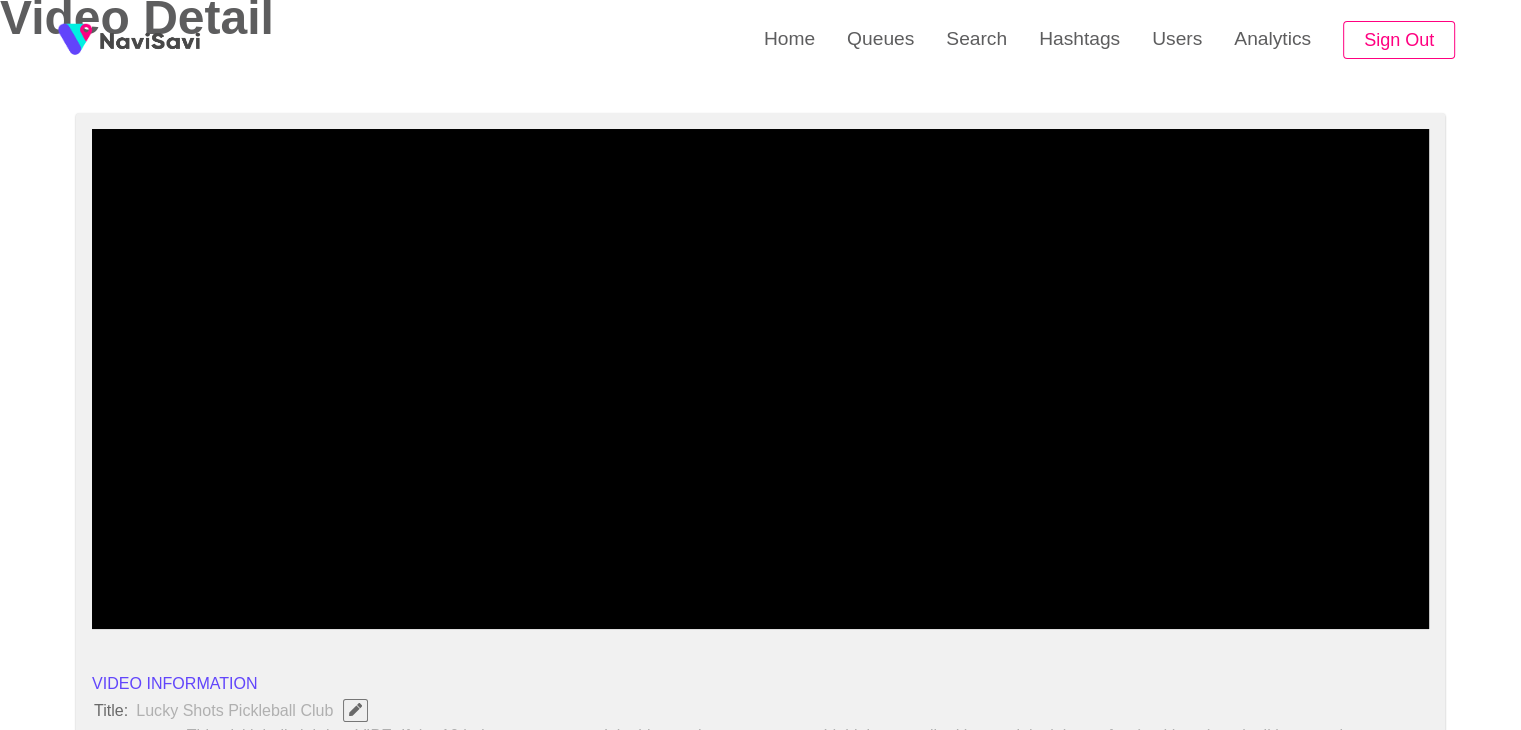 scroll, scrollTop: 136, scrollLeft: 0, axis: vertical 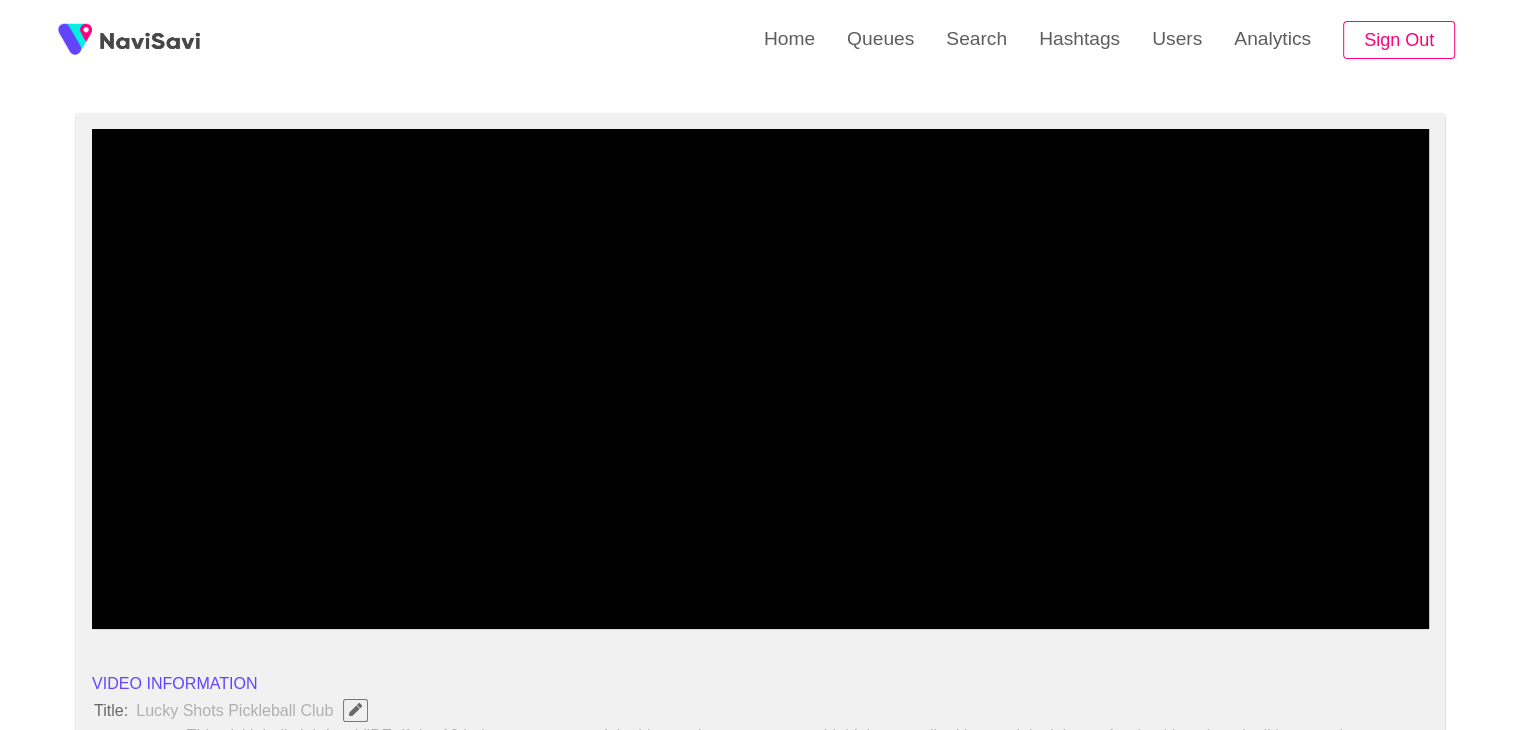 click at bounding box center (760, 379) 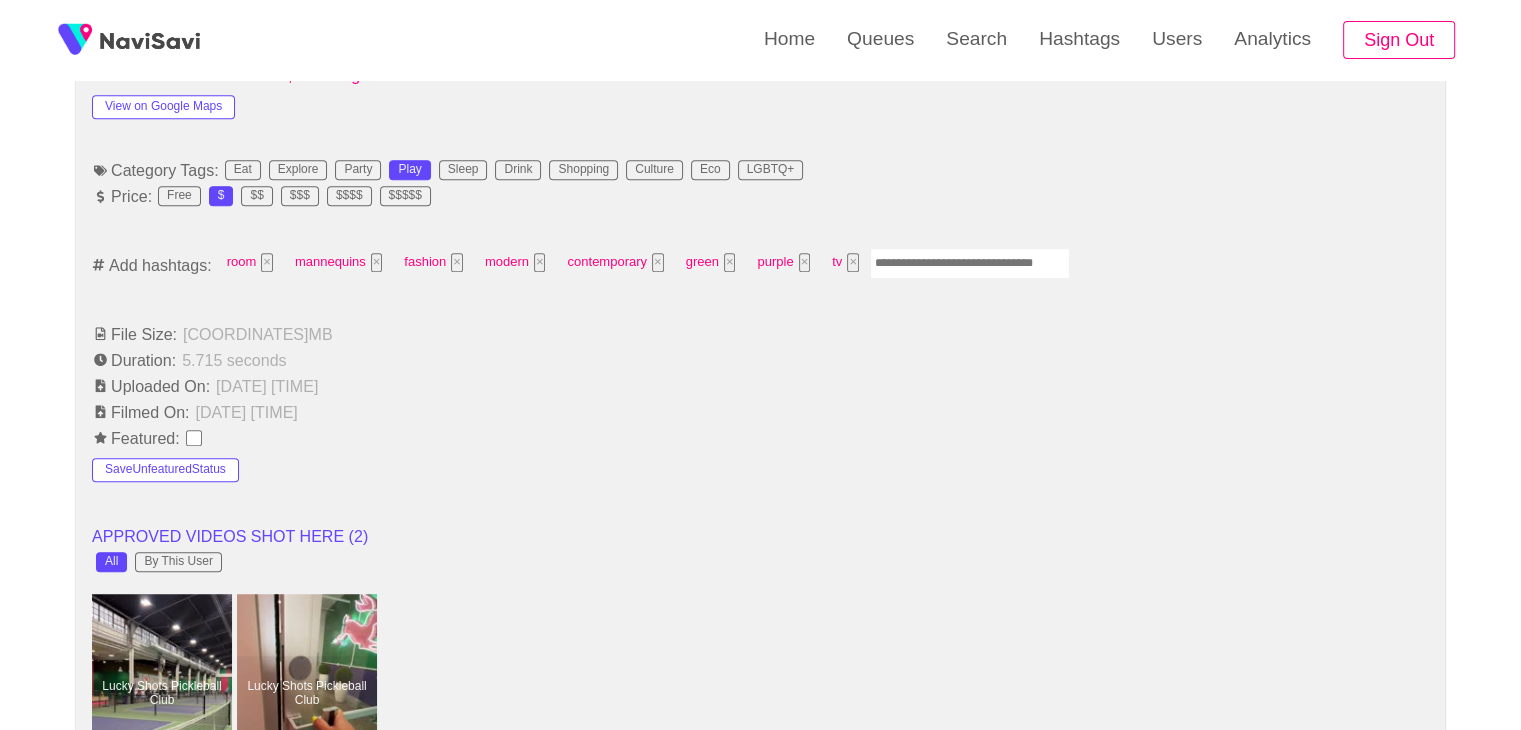 scroll, scrollTop: 1228, scrollLeft: 0, axis: vertical 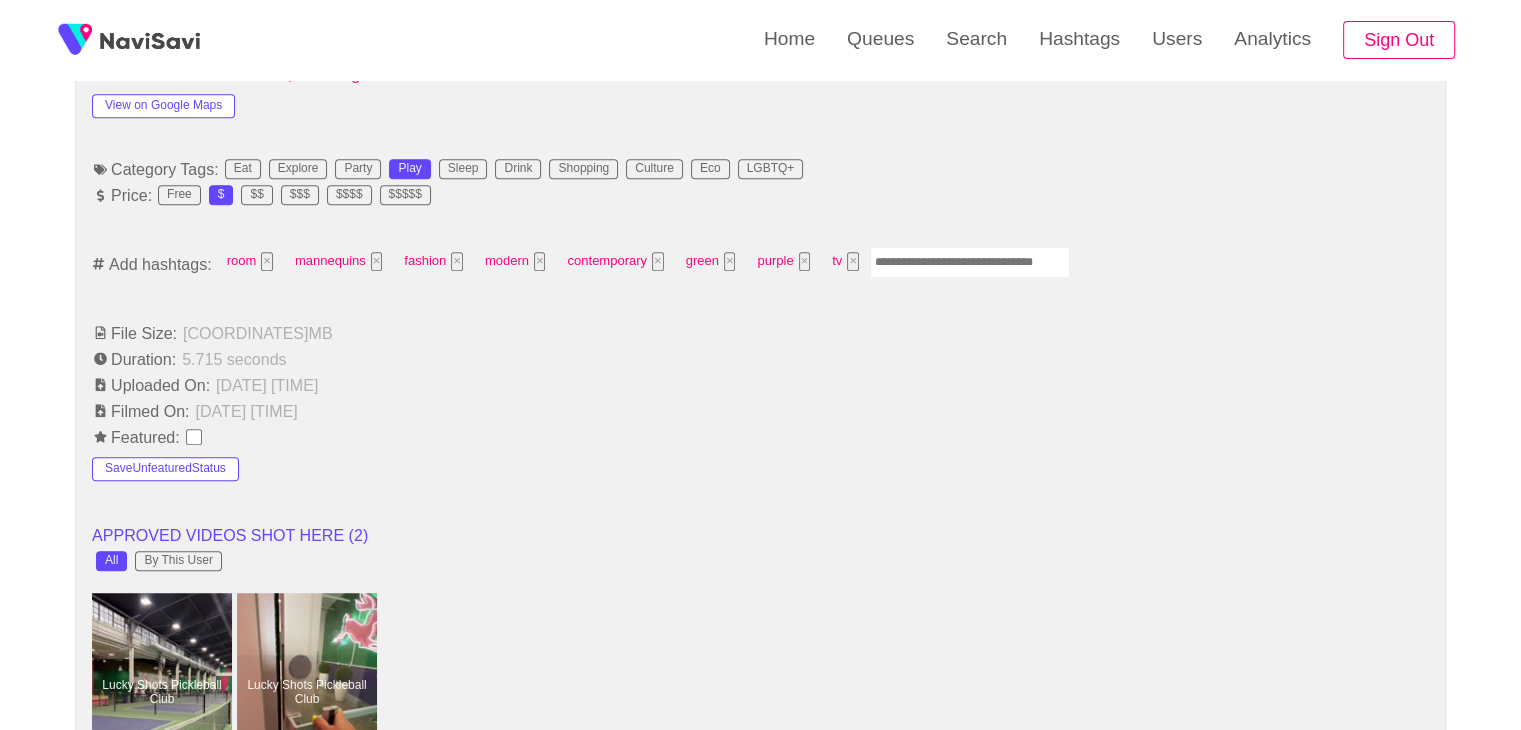 click at bounding box center [970, 262] 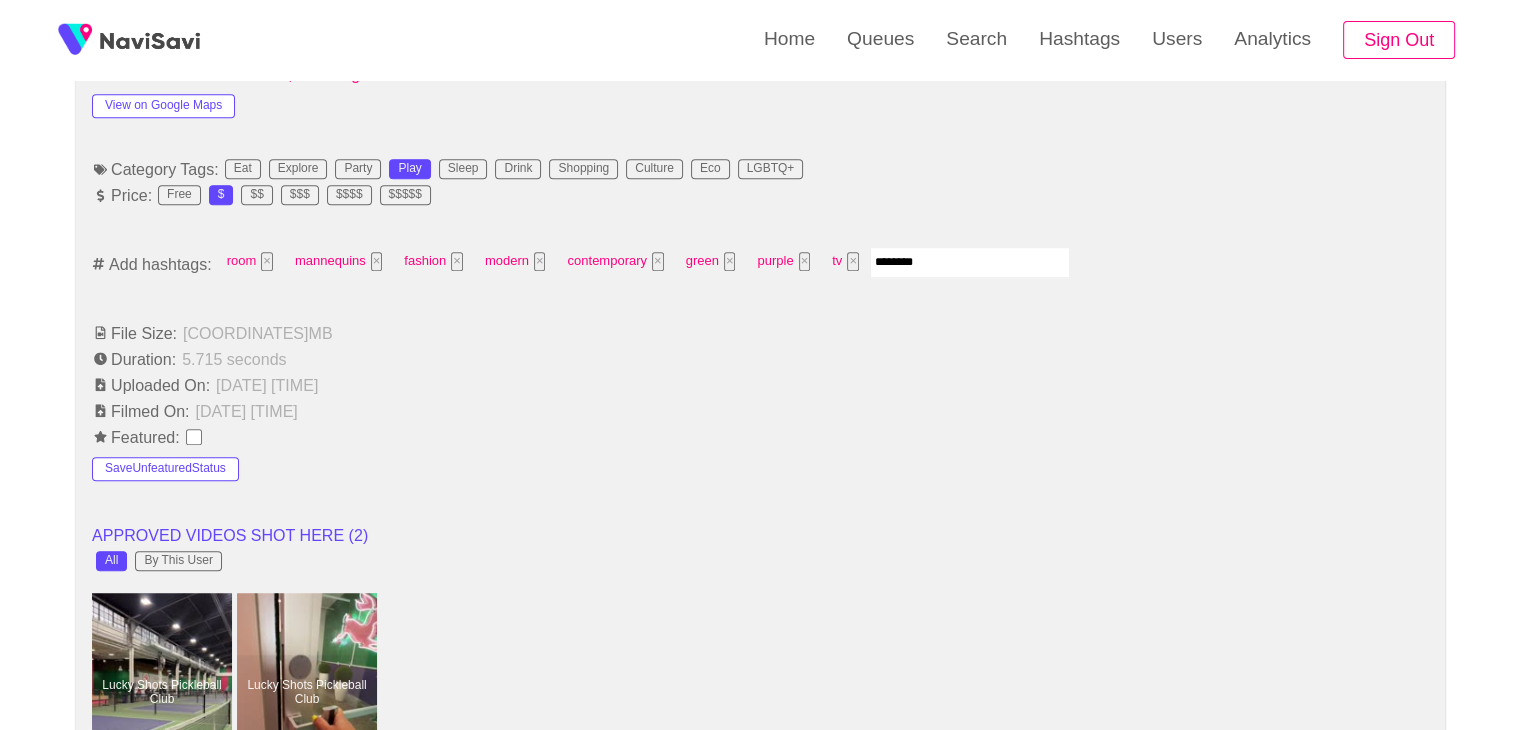 type on "*********" 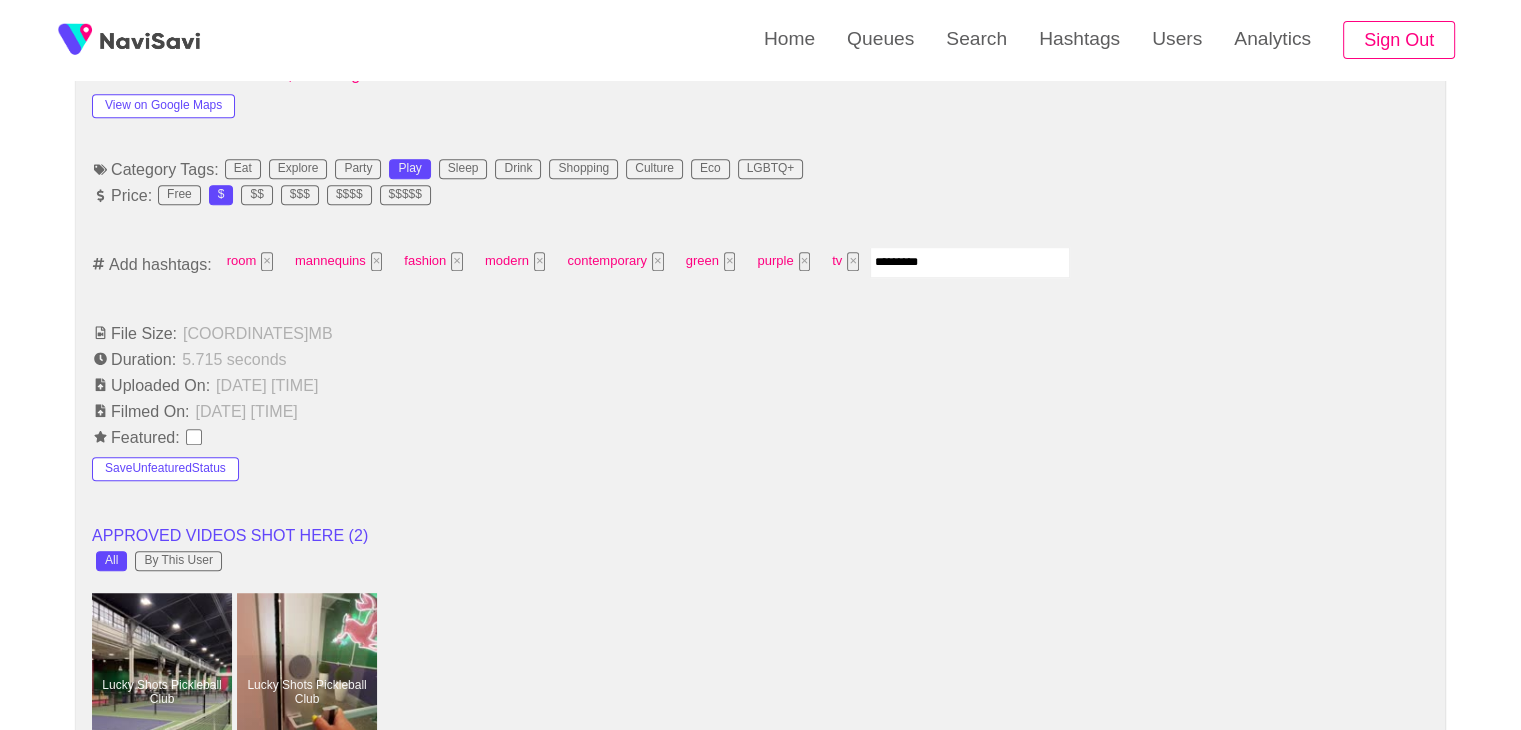 type 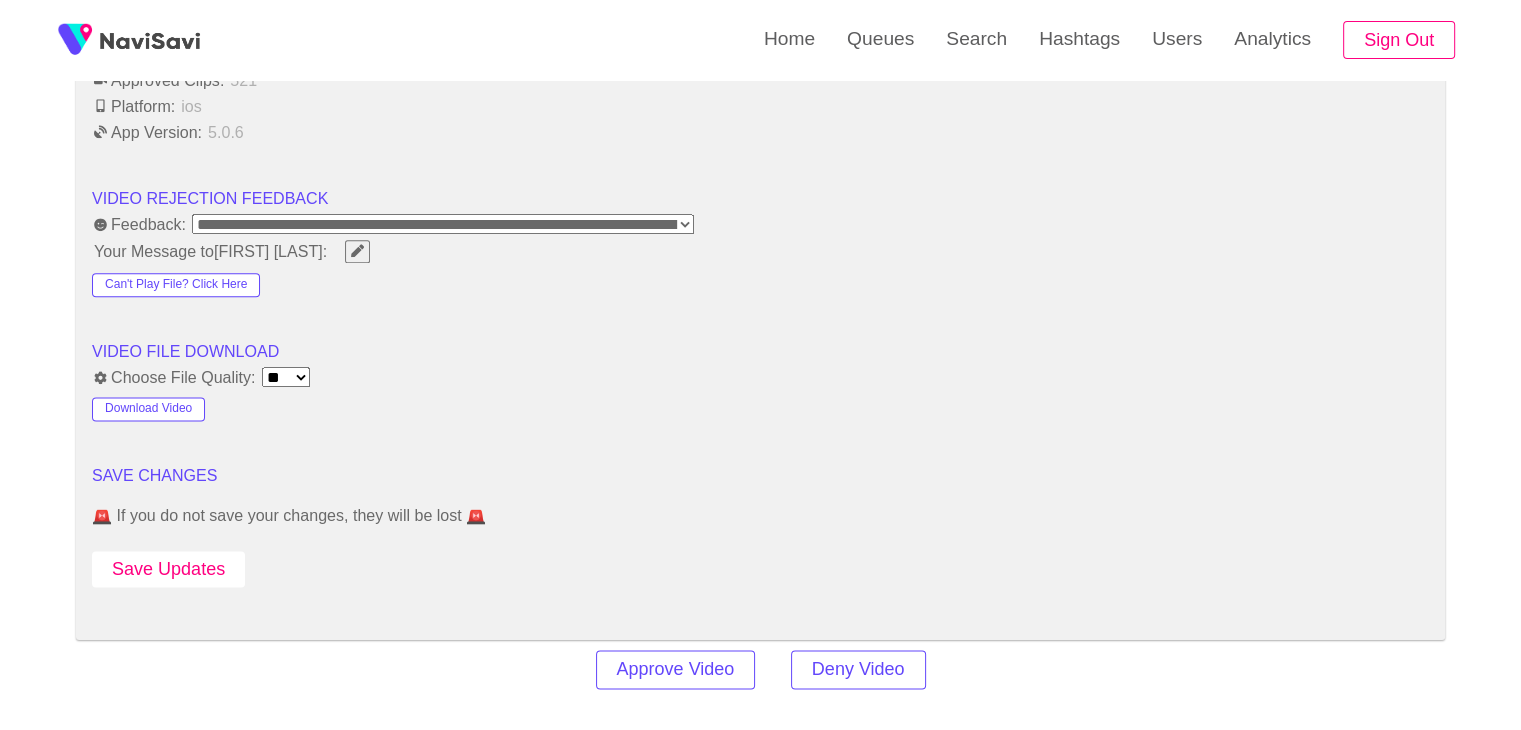 scroll, scrollTop: 2476, scrollLeft: 0, axis: vertical 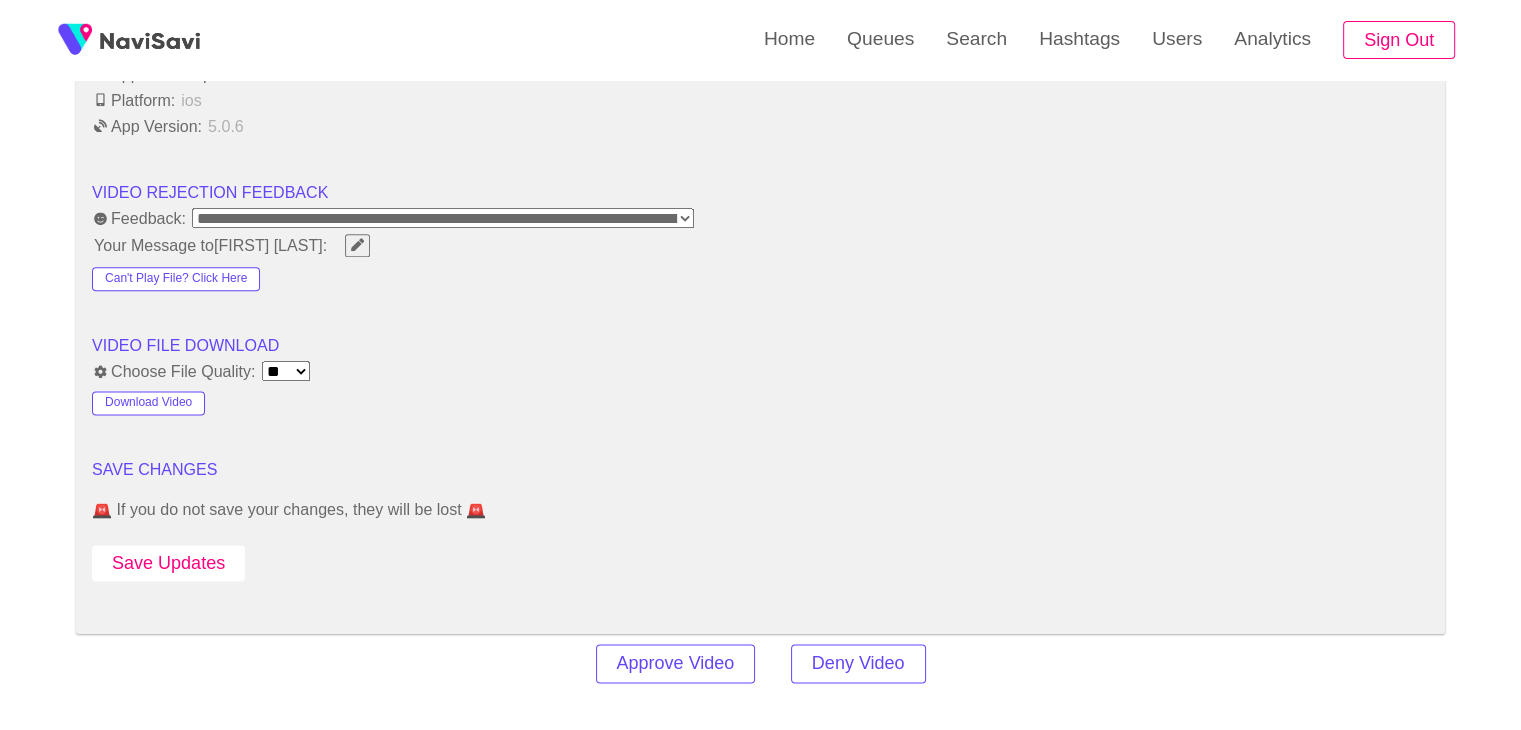 click on "Save Updates" at bounding box center (168, 563) 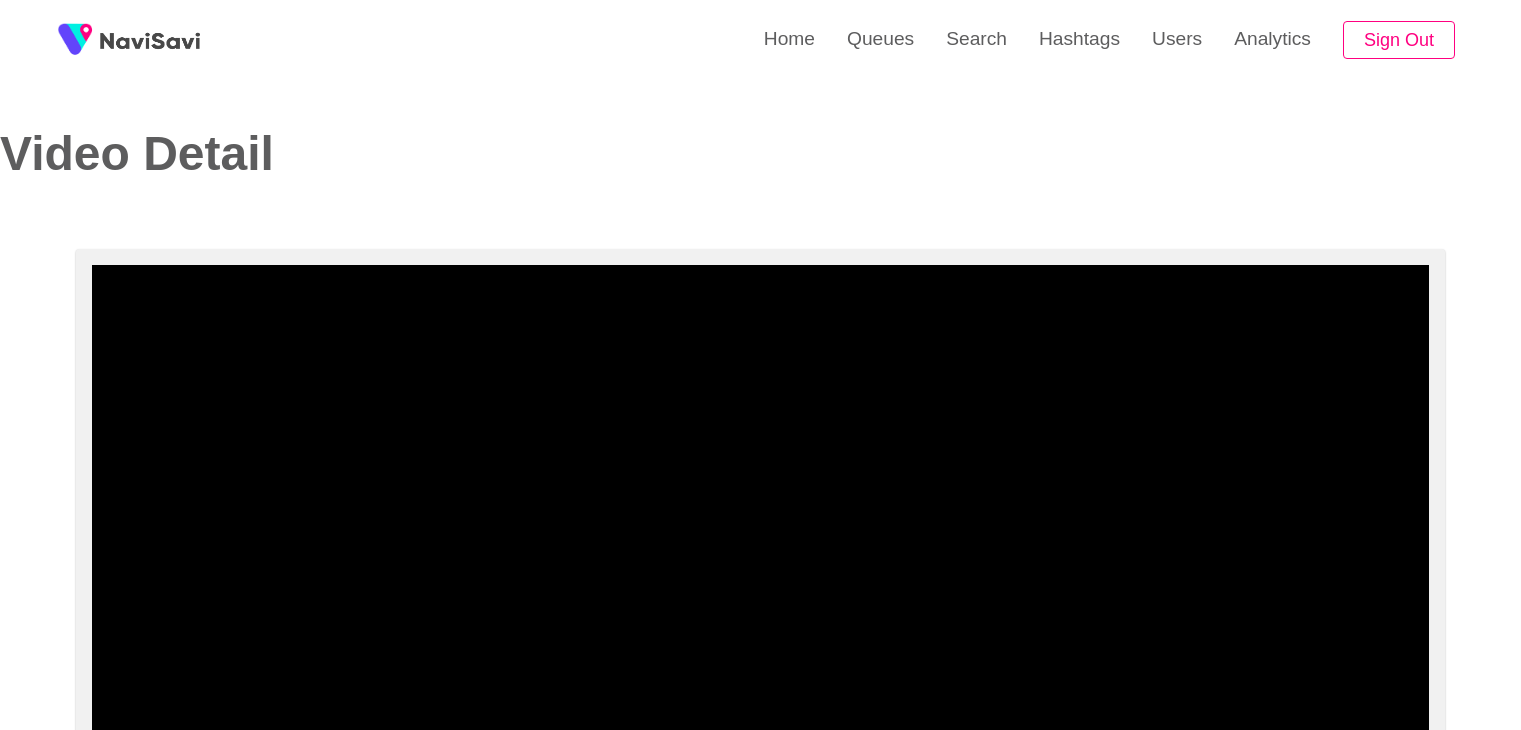 select on "**********" 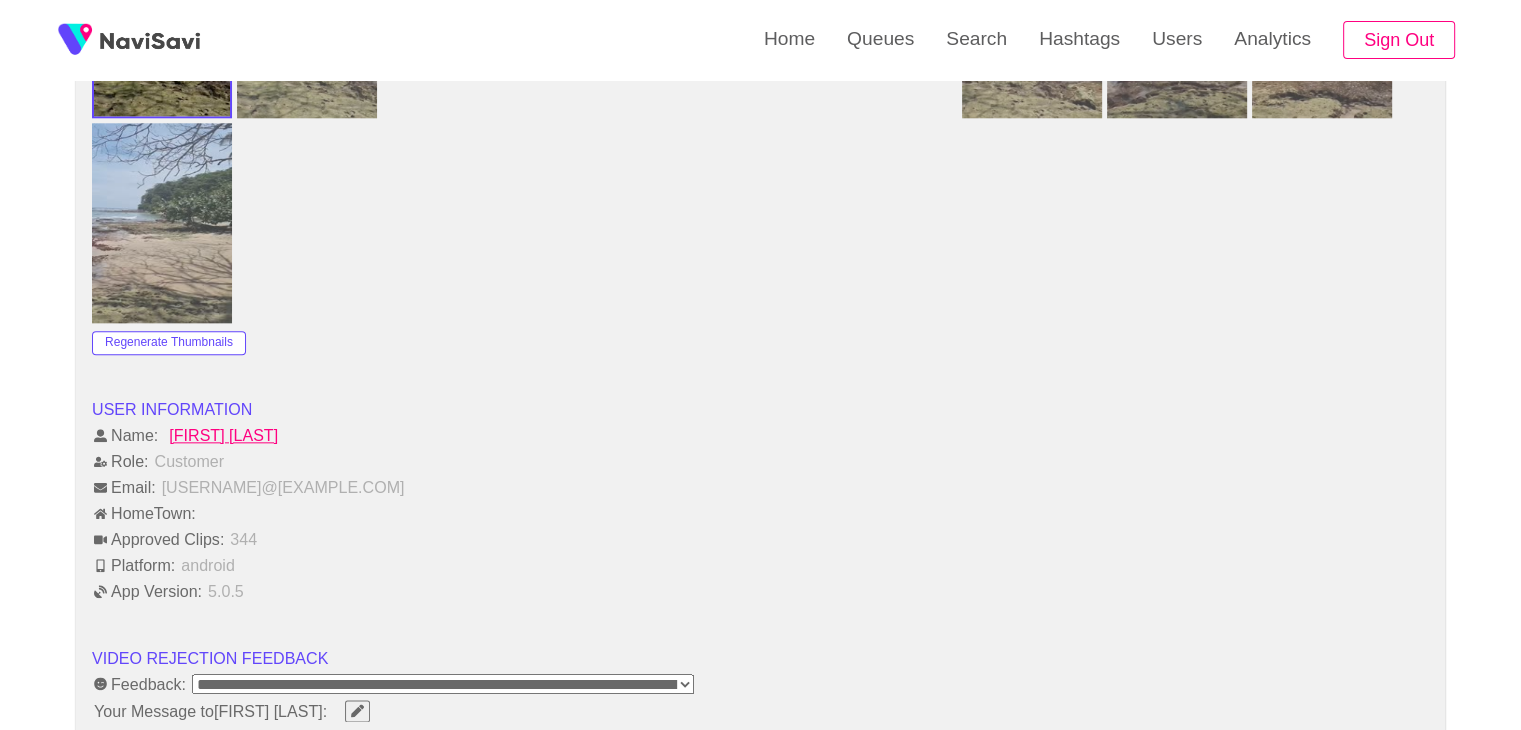 scroll, scrollTop: 2176, scrollLeft: 0, axis: vertical 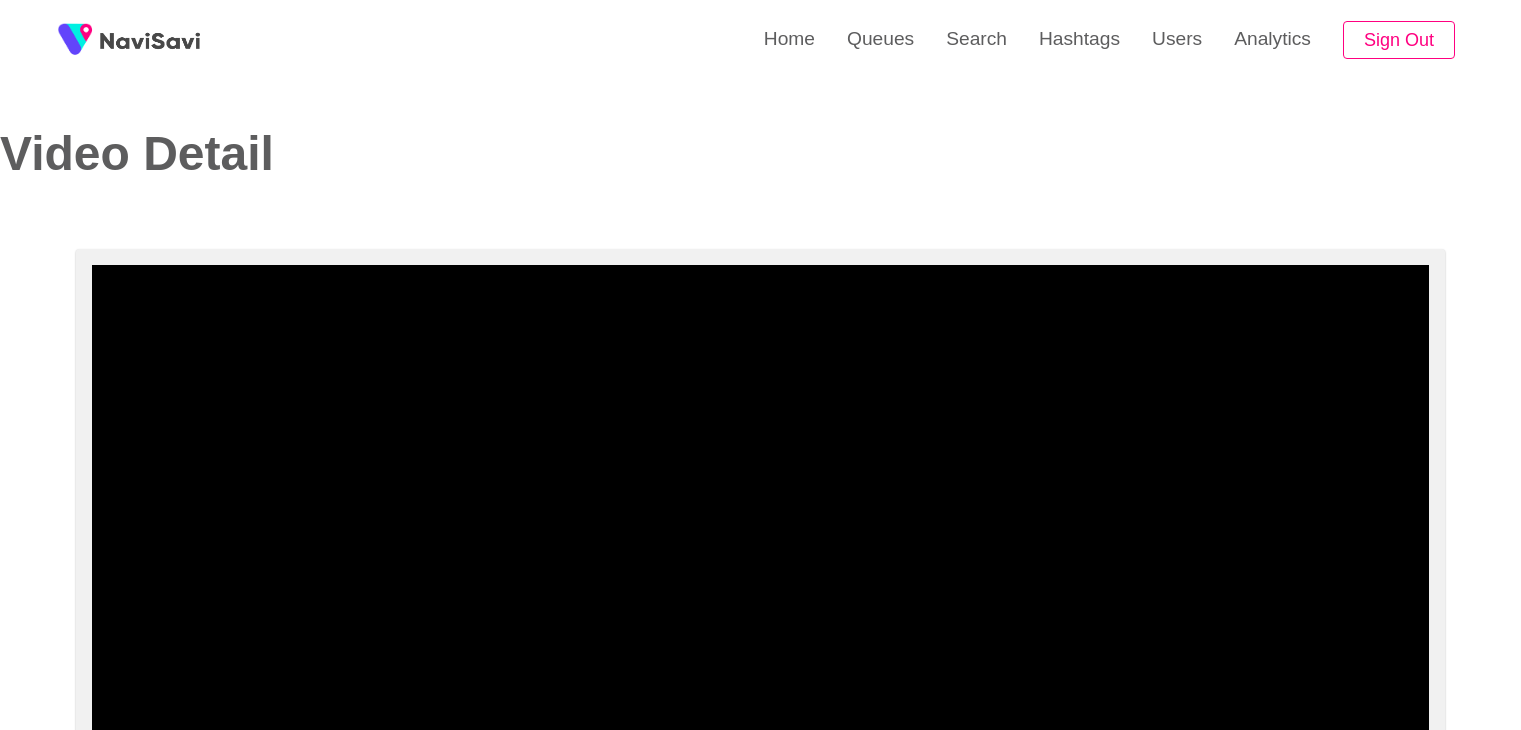 select on "**********" 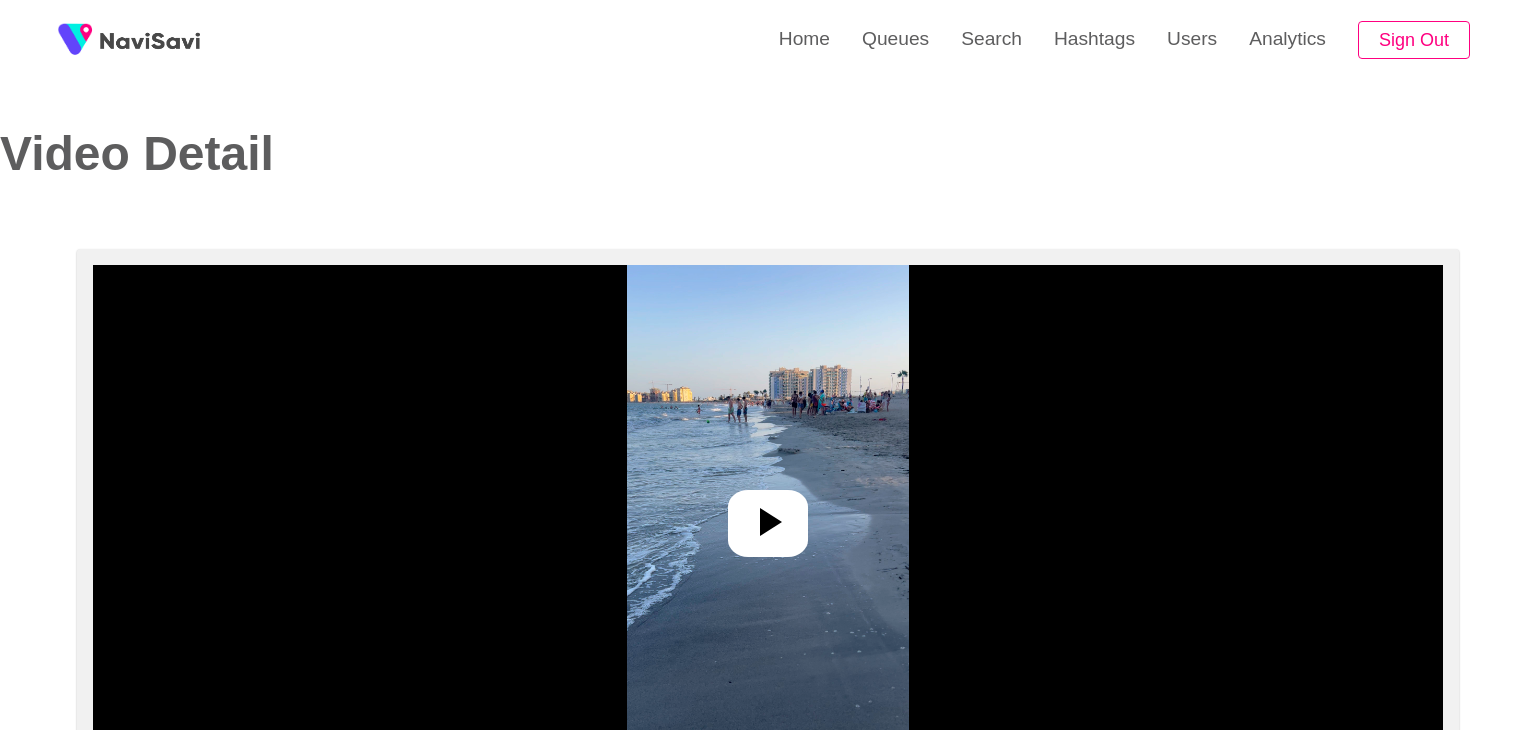 select on "**********" 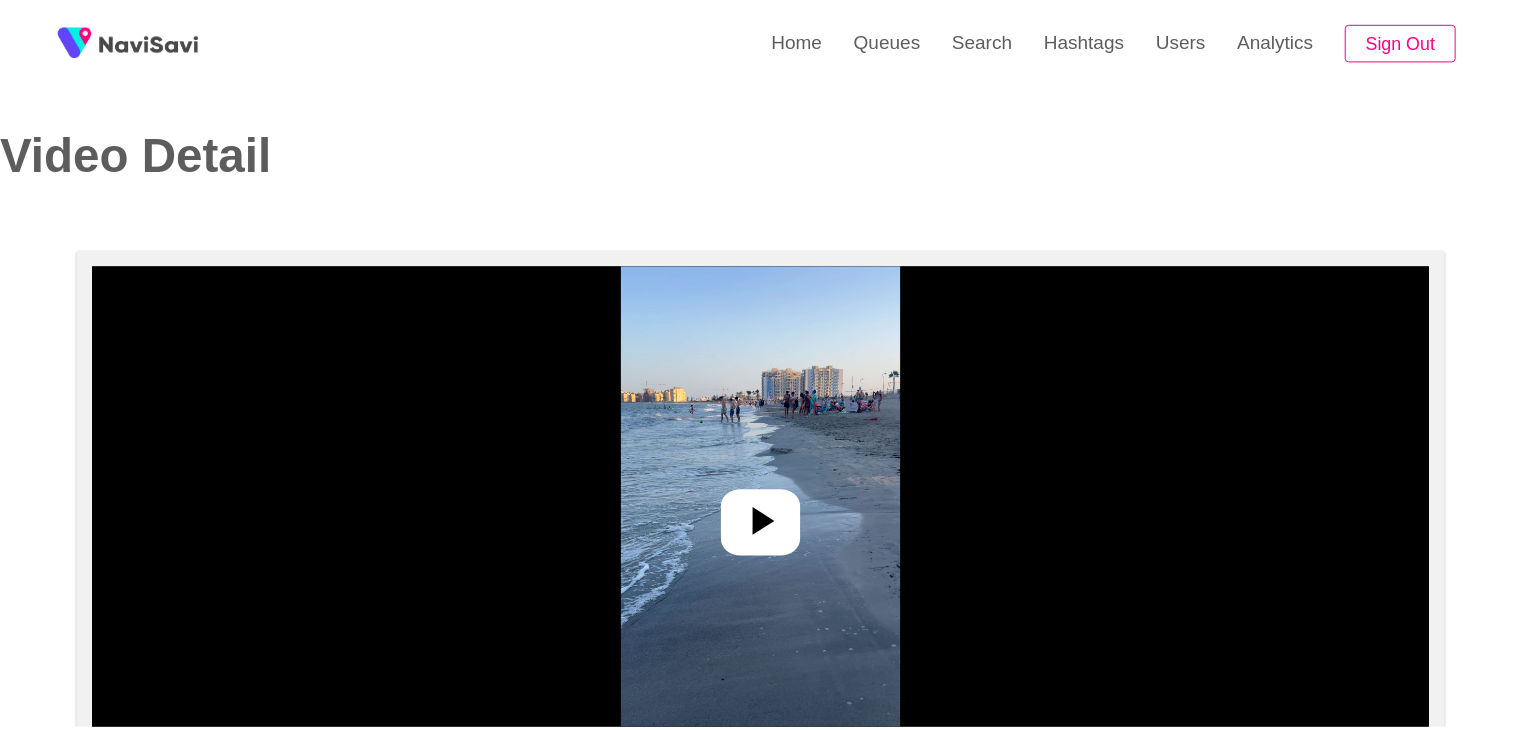 scroll, scrollTop: 0, scrollLeft: 0, axis: both 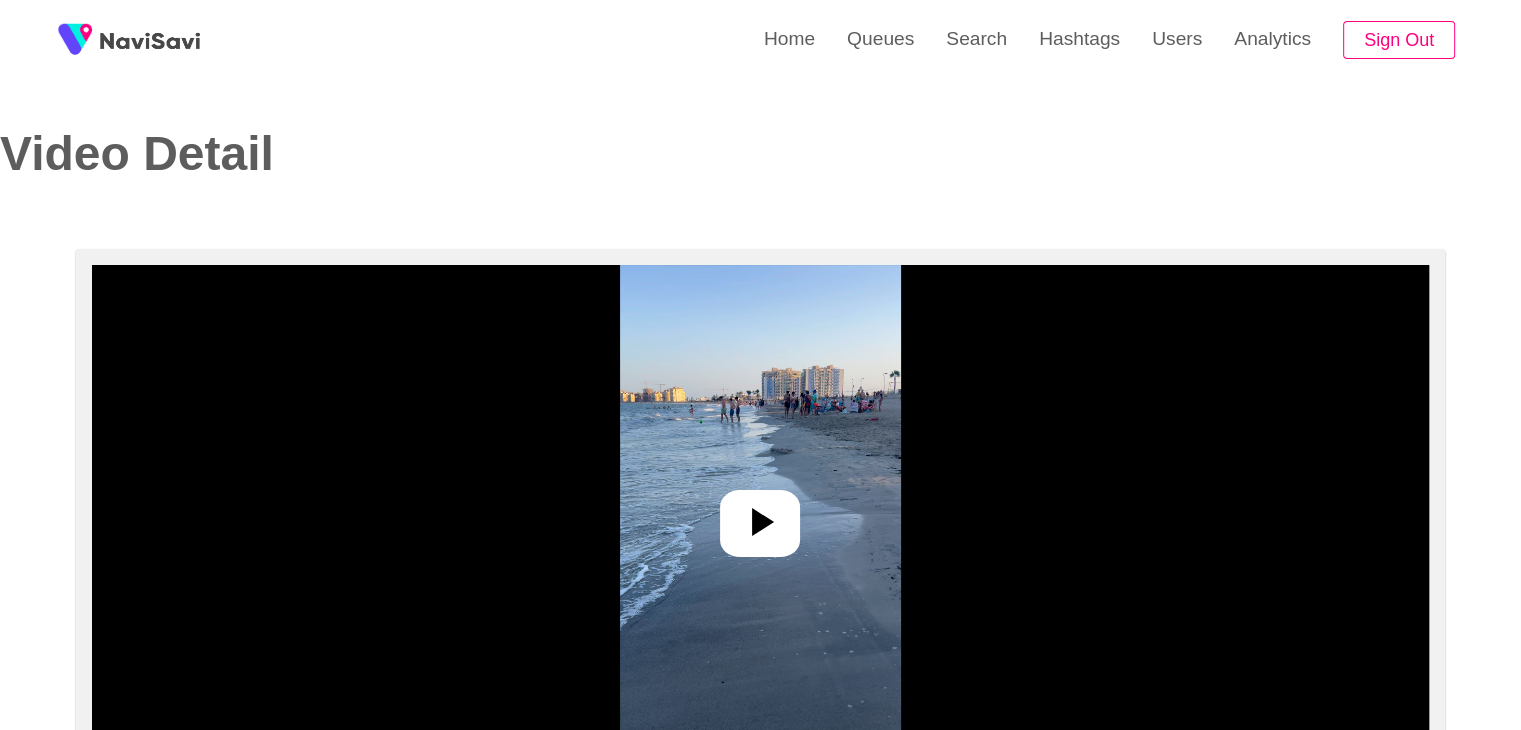 click 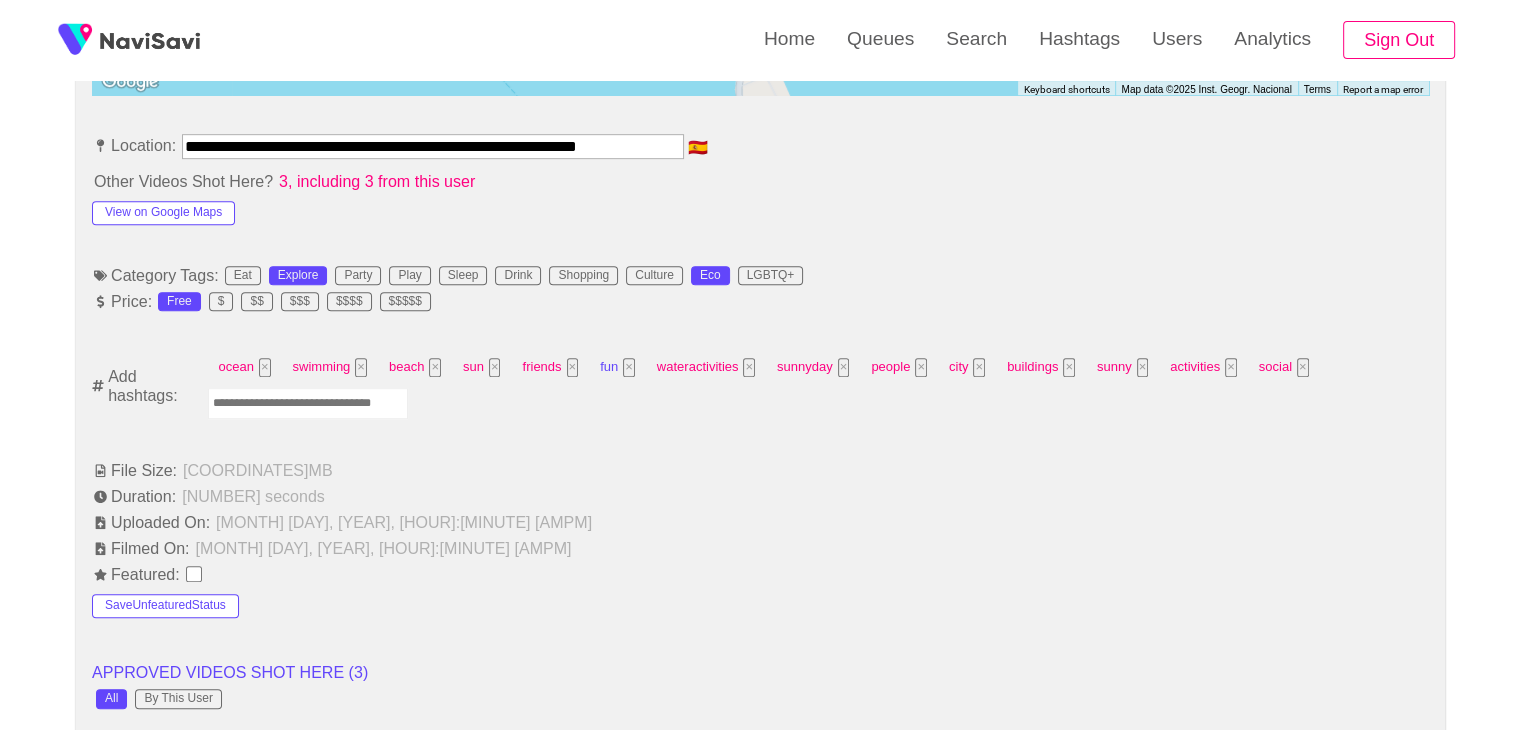 scroll, scrollTop: 1112, scrollLeft: 0, axis: vertical 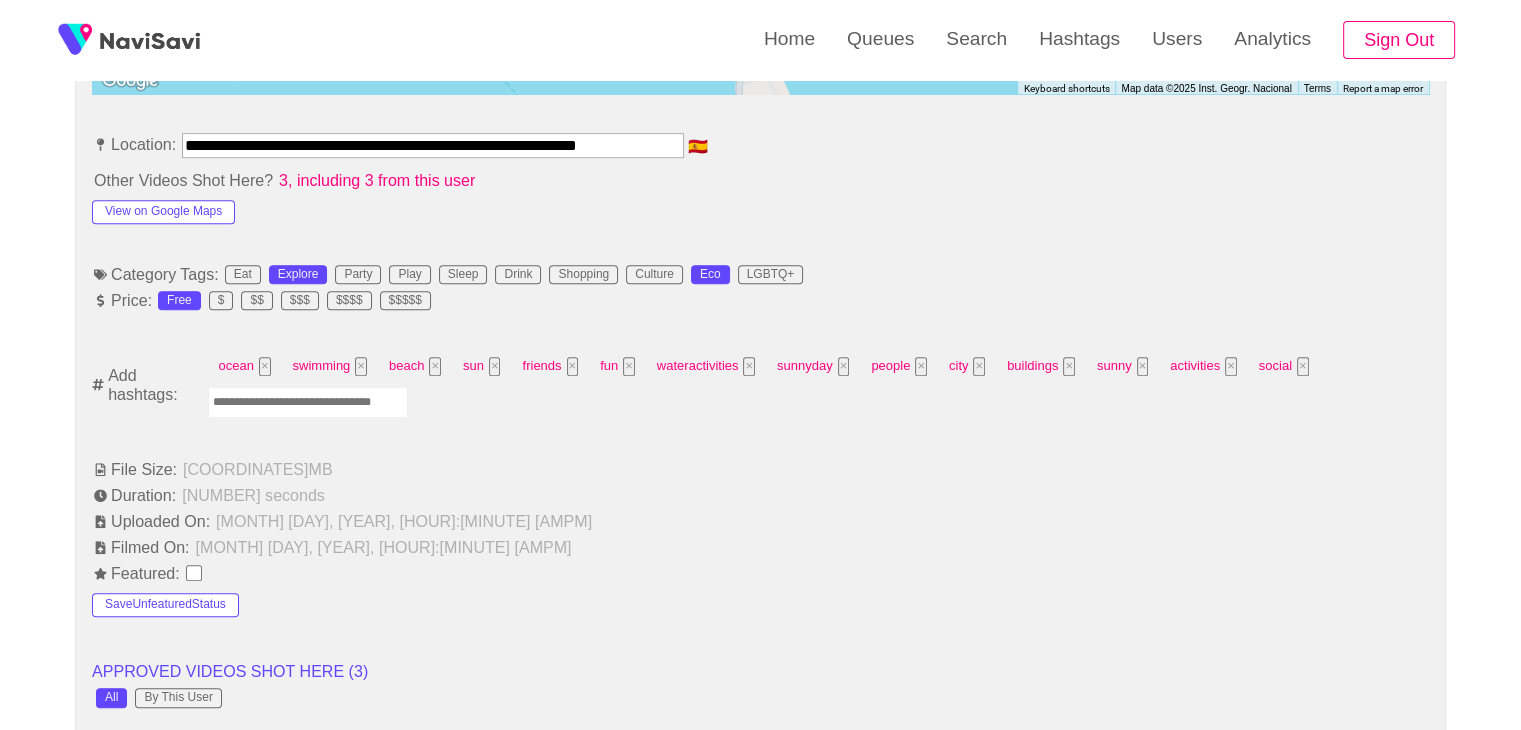 click at bounding box center [308, 402] 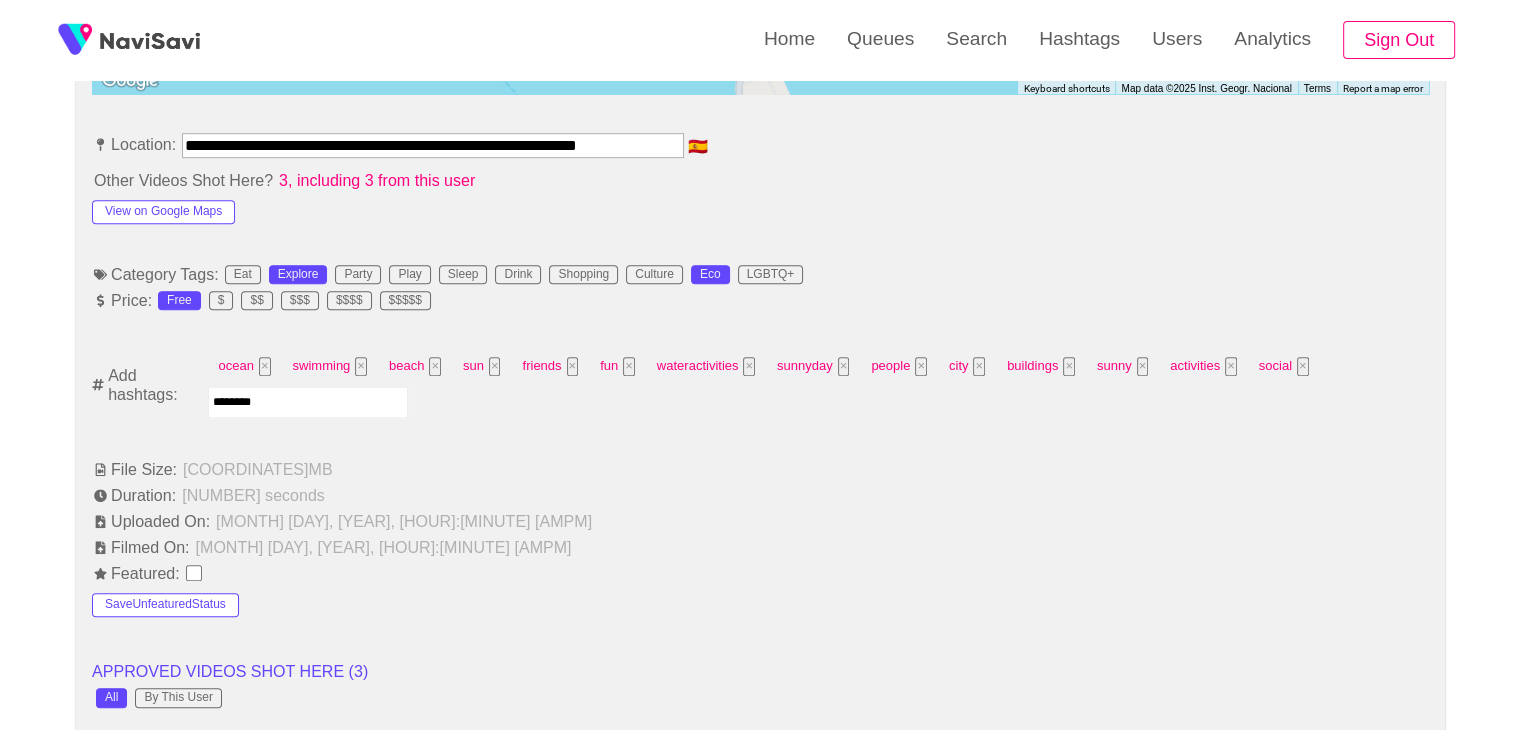 type on "*********" 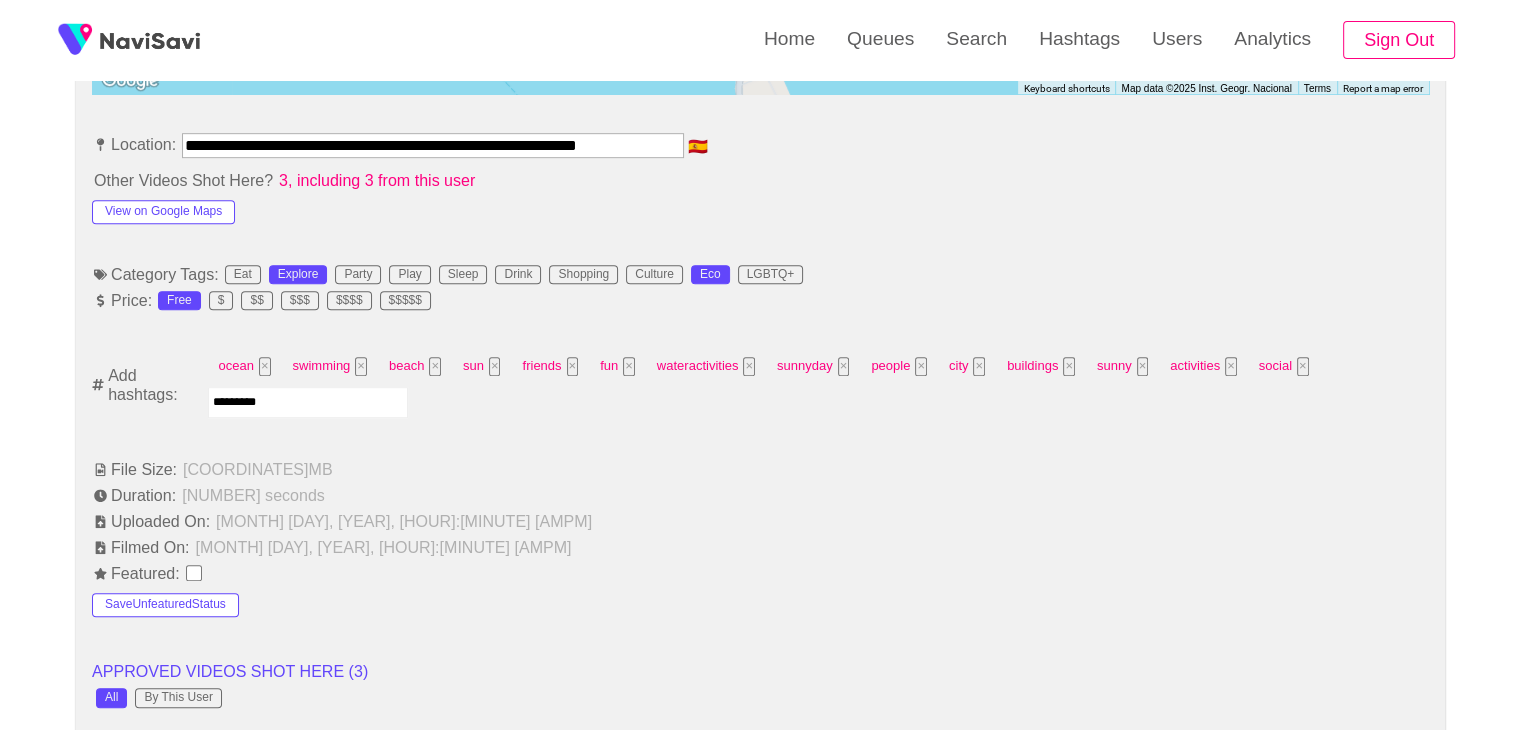 type 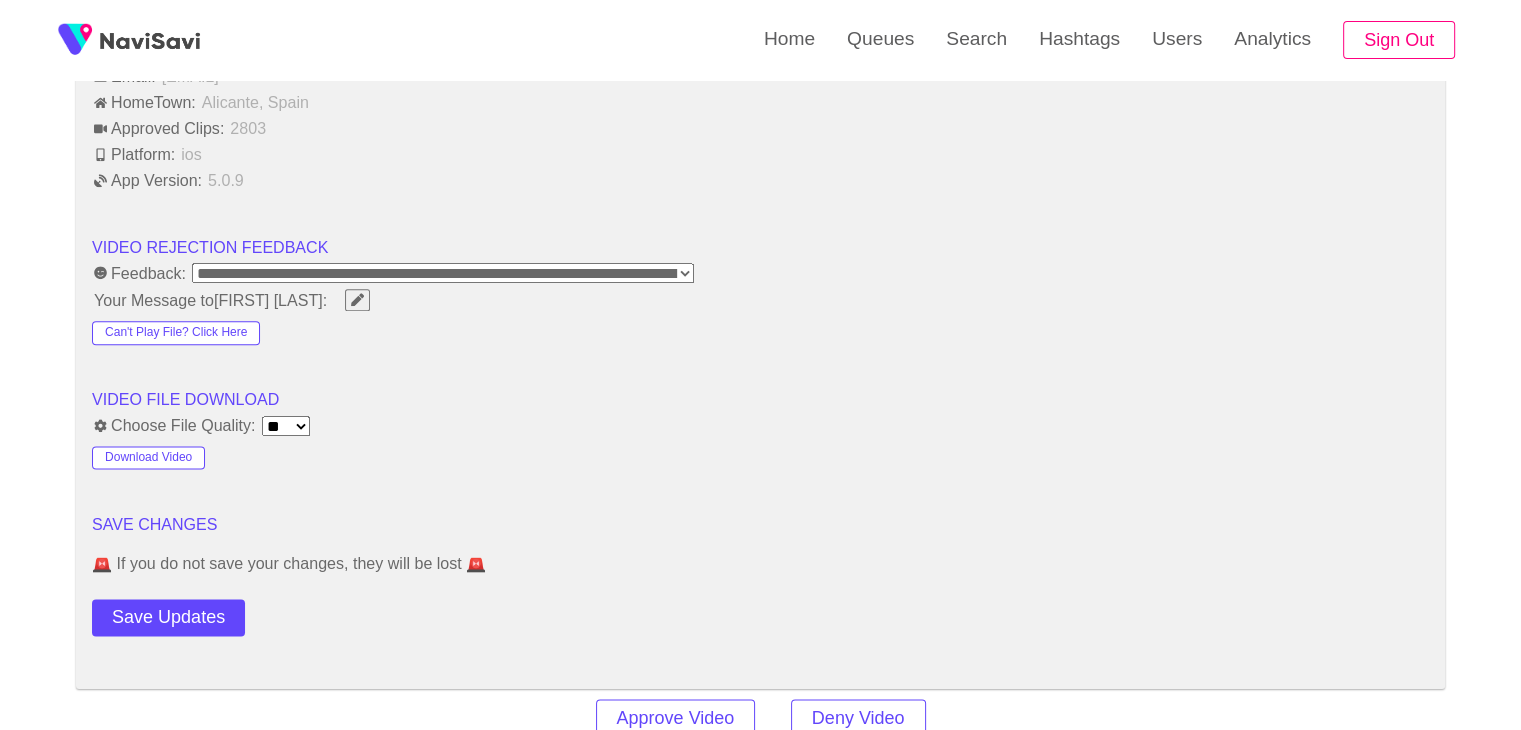 scroll, scrollTop: 2420, scrollLeft: 0, axis: vertical 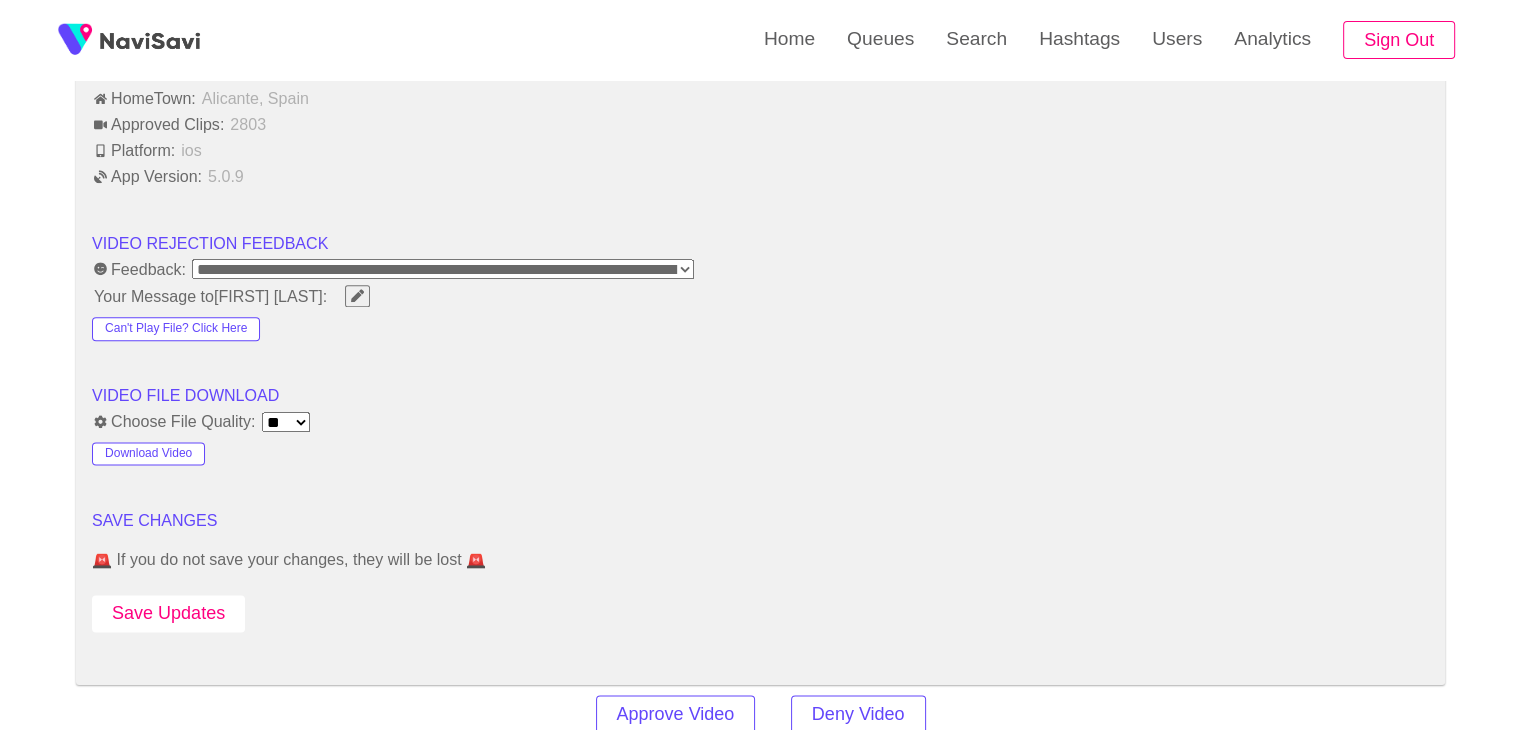 click on "Save Updates" at bounding box center [168, 613] 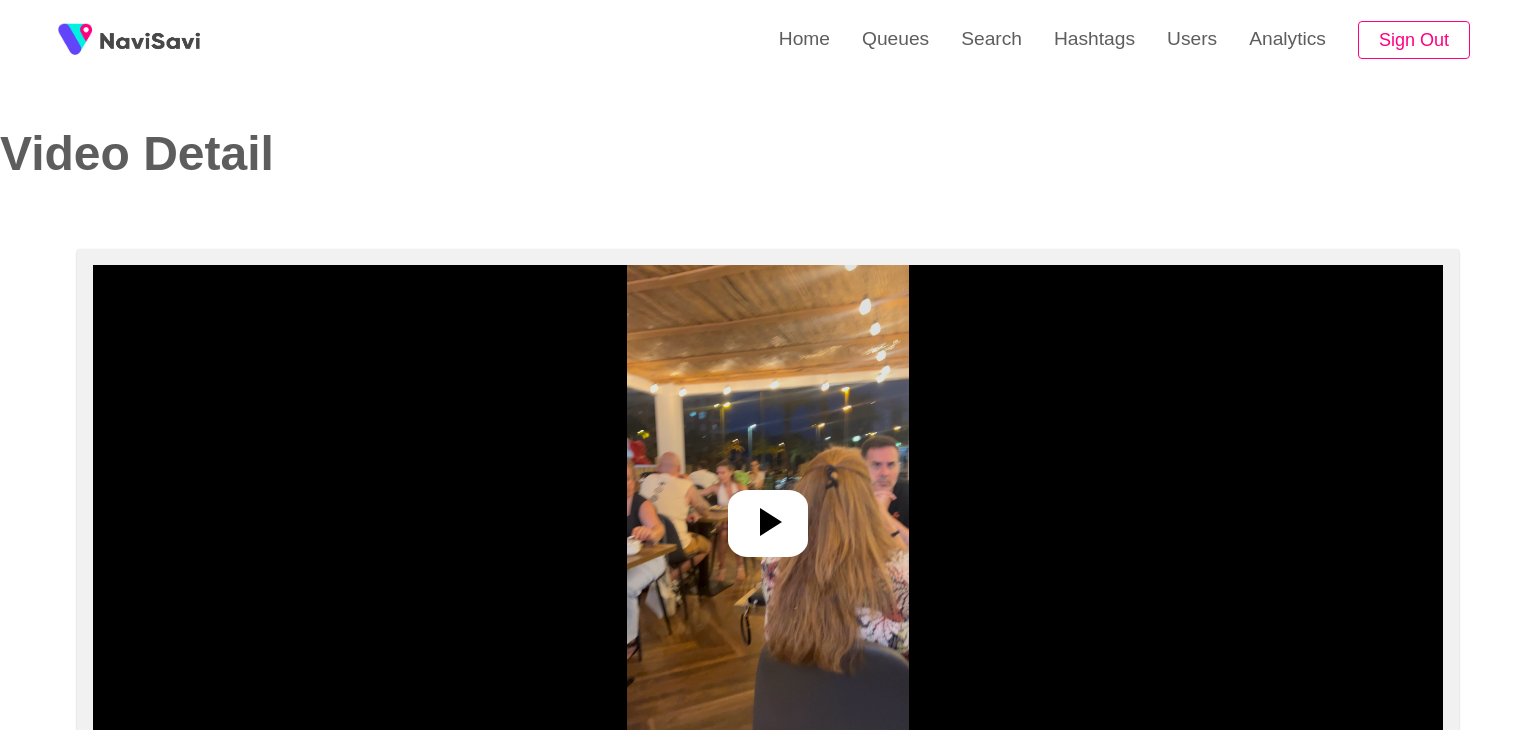 select on "**********" 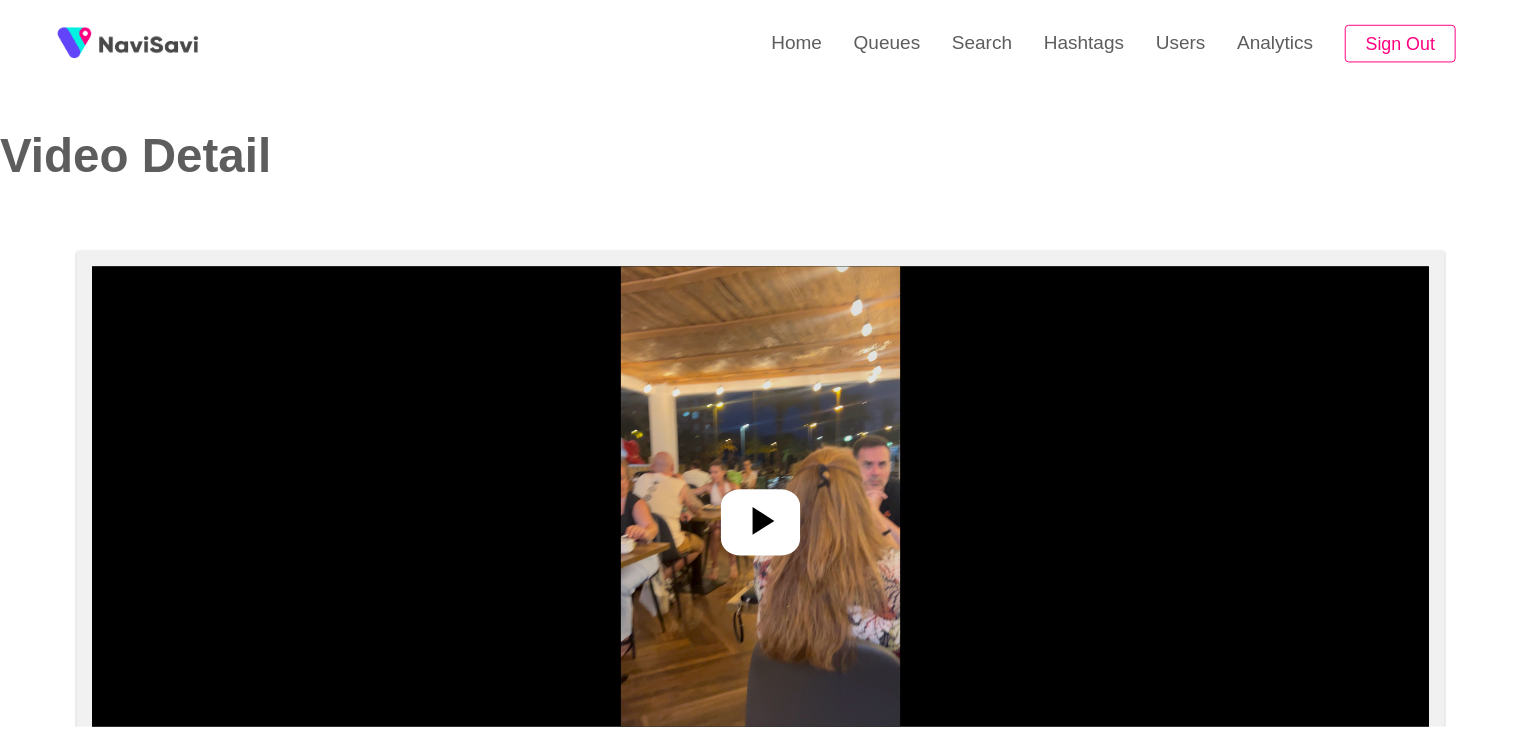 scroll, scrollTop: 0, scrollLeft: 0, axis: both 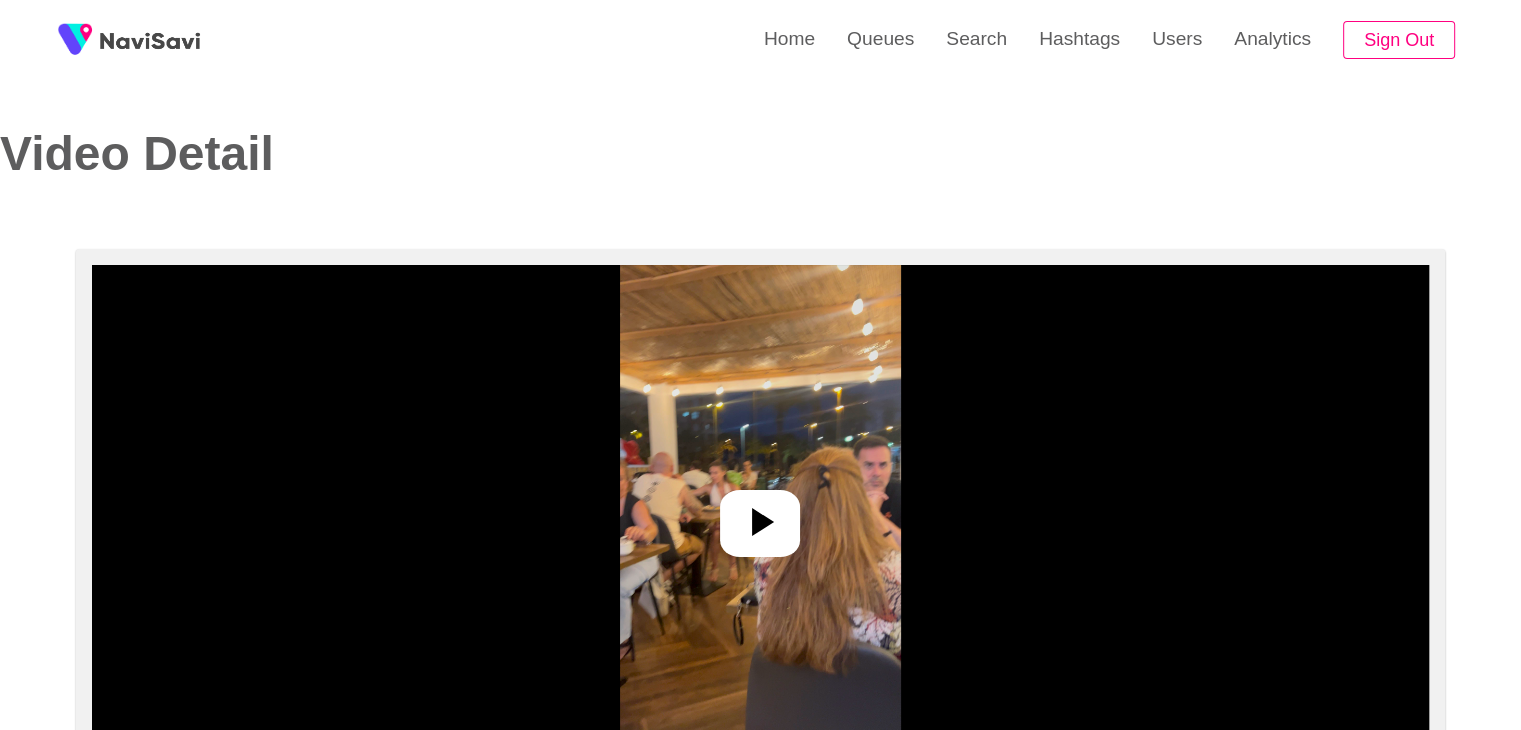 click at bounding box center [760, 515] 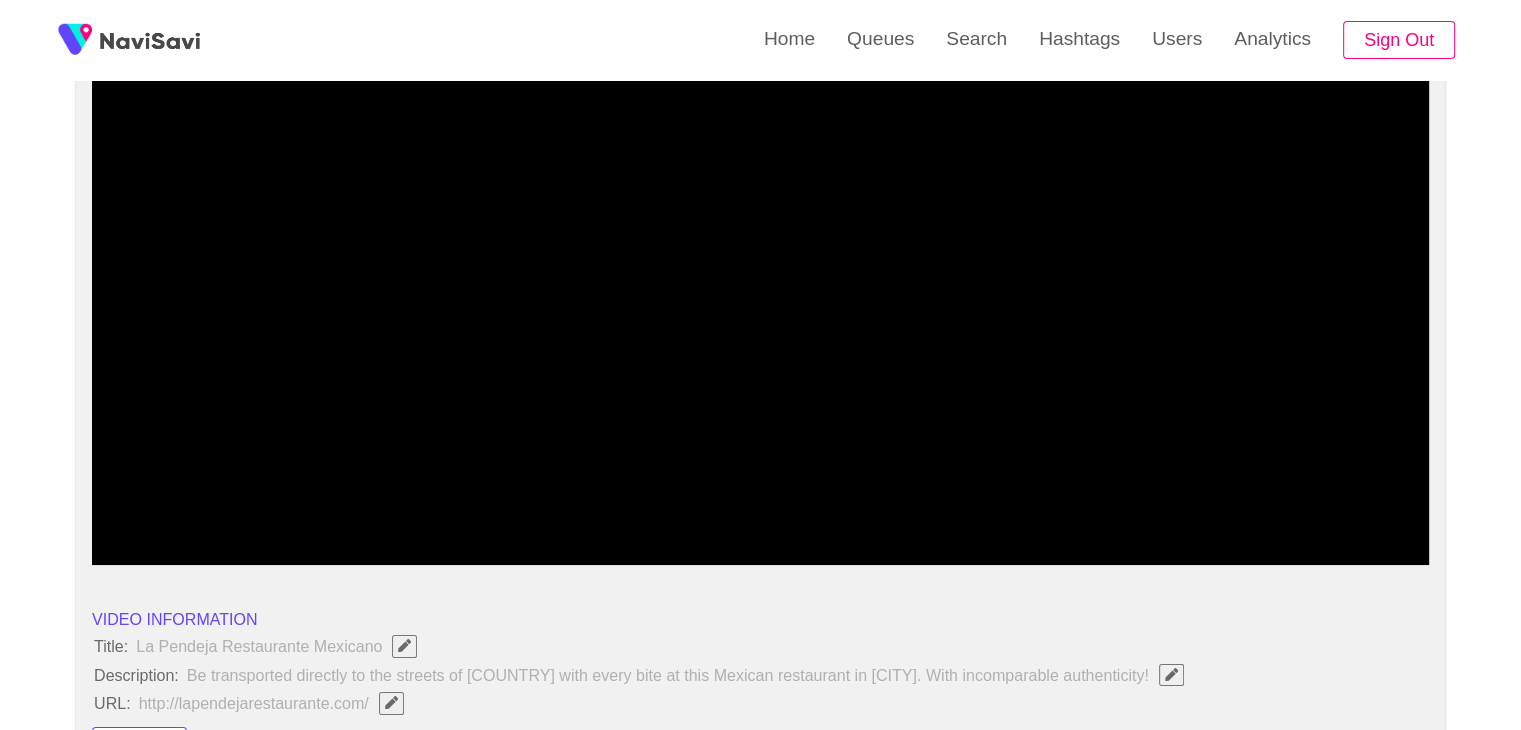 scroll, scrollTop: 235, scrollLeft: 0, axis: vertical 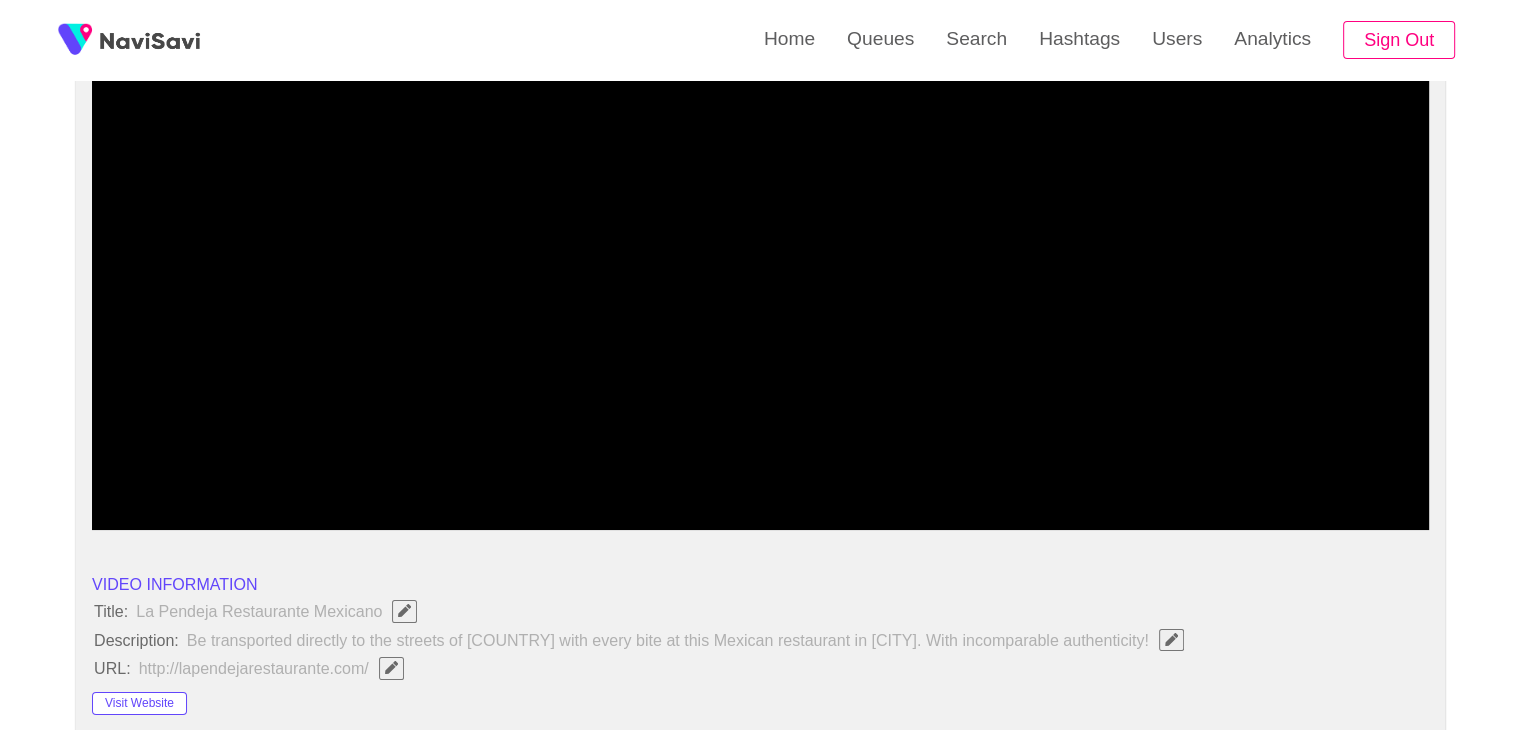 click at bounding box center [760, 280] 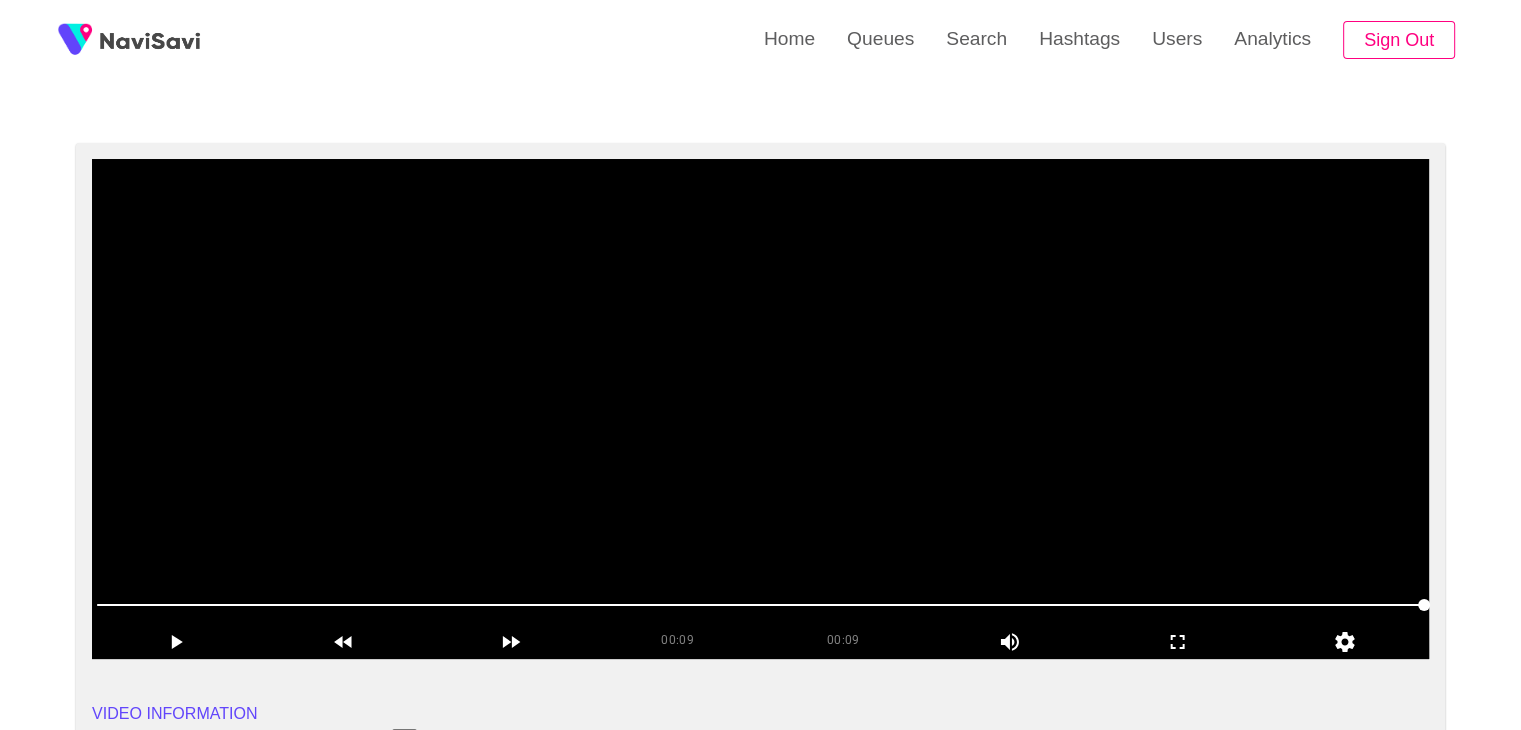 scroll, scrollTop: 118, scrollLeft: 0, axis: vertical 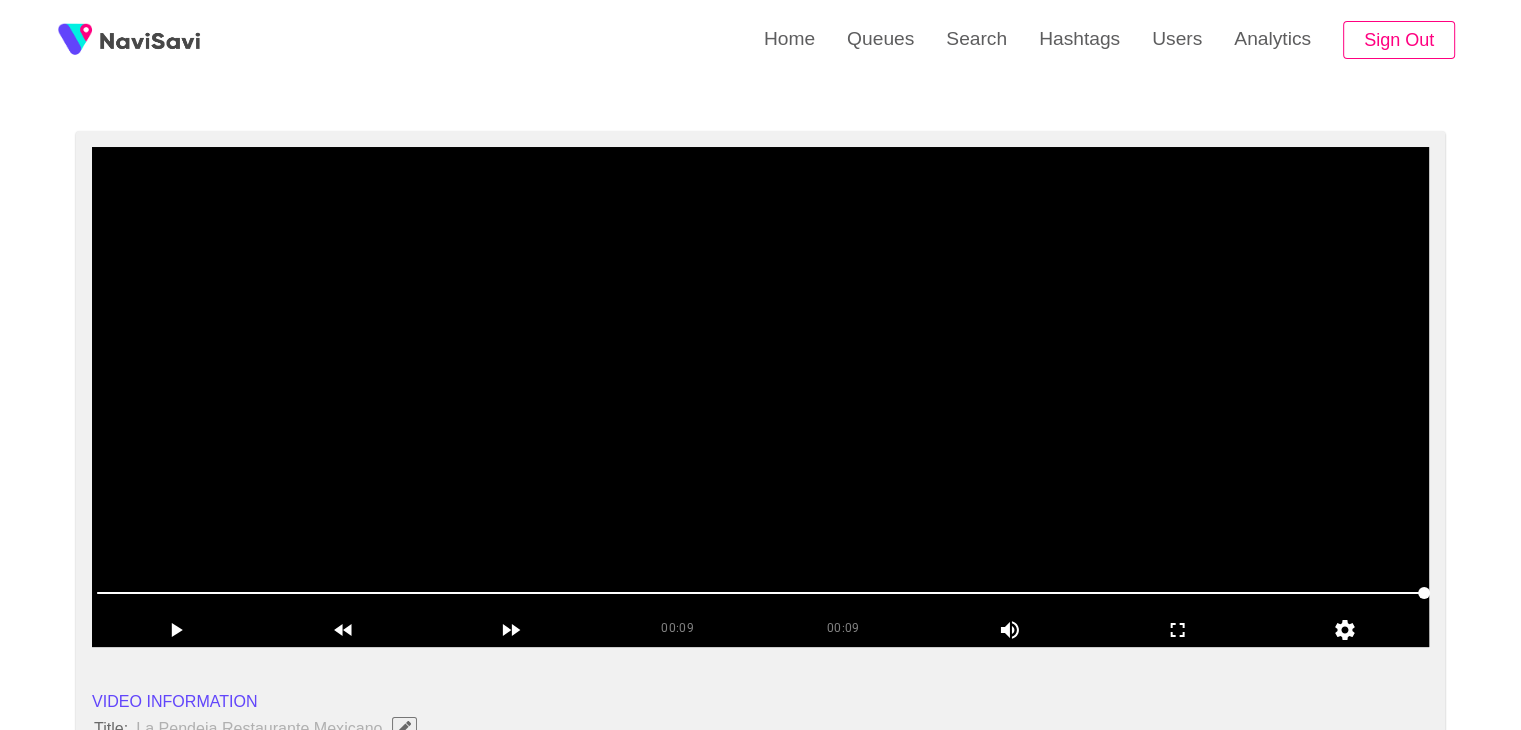click at bounding box center (760, 397) 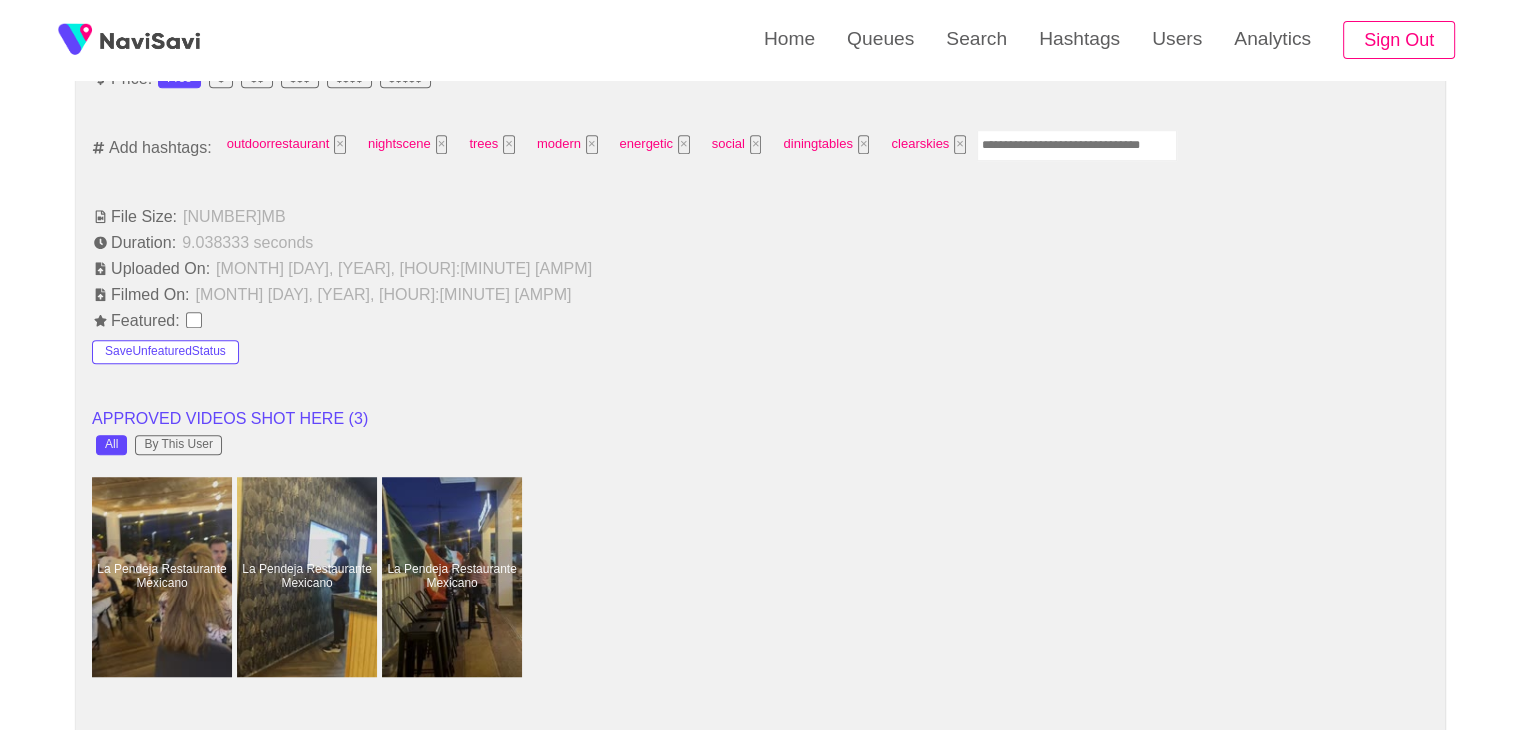 scroll, scrollTop: 1356, scrollLeft: 0, axis: vertical 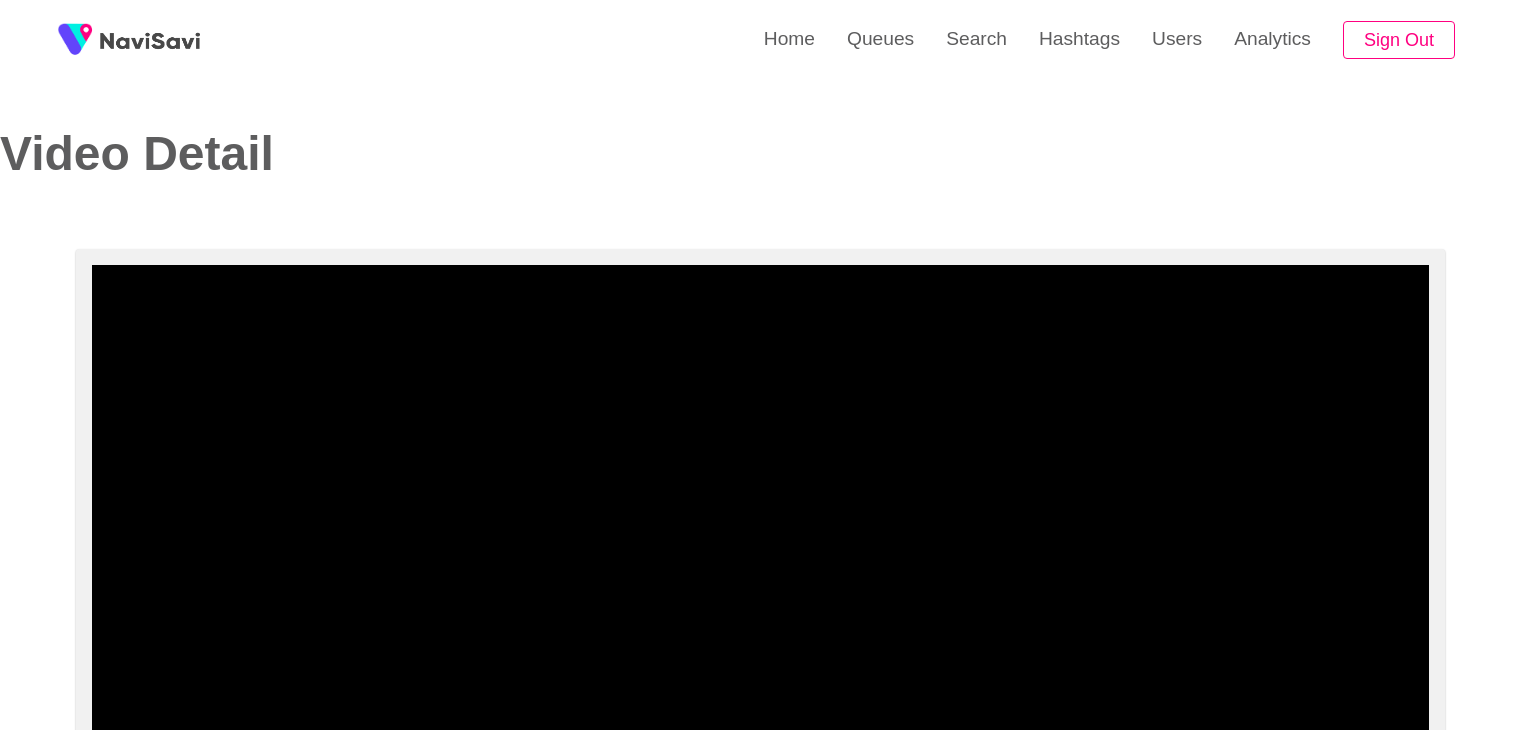 select on "**********" 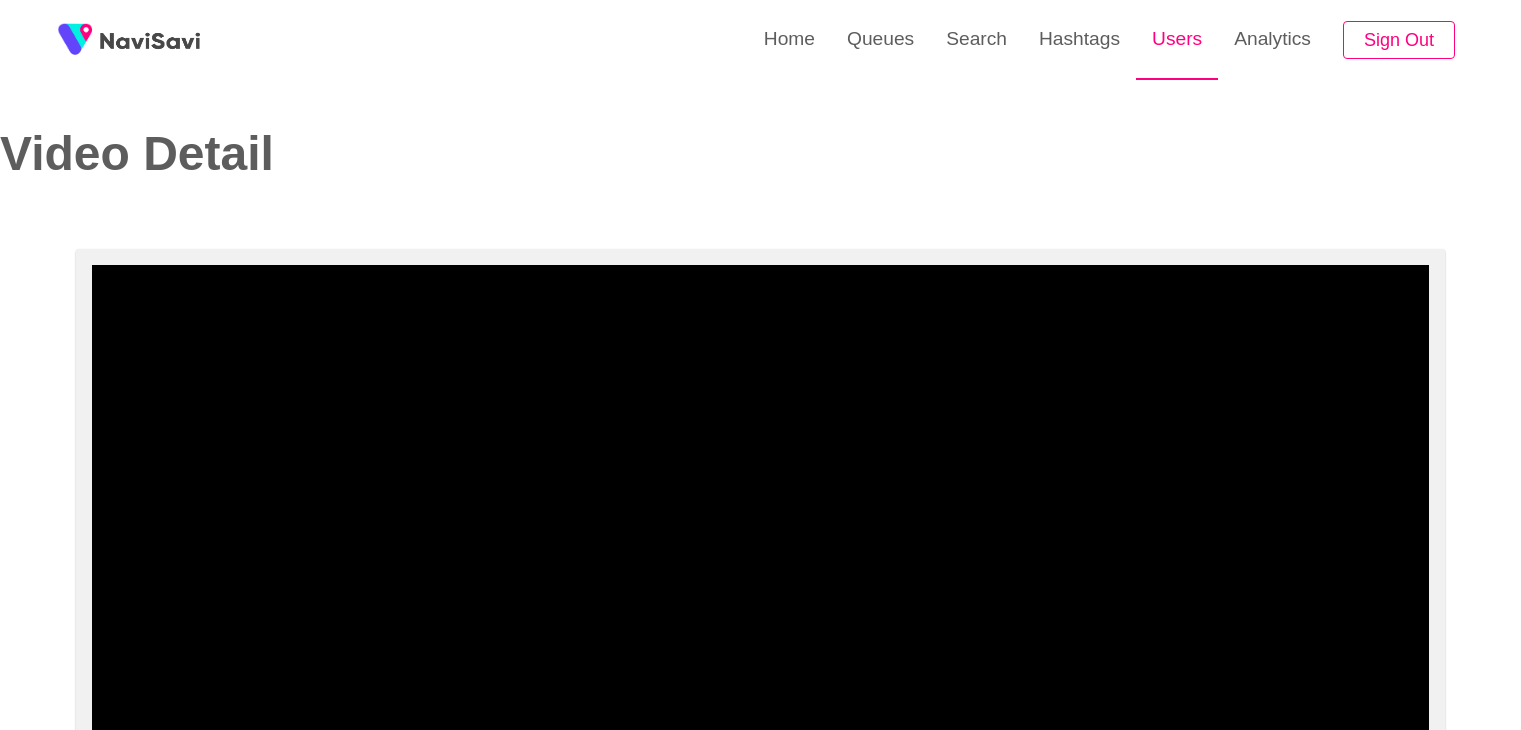 scroll, scrollTop: 1155, scrollLeft: 0, axis: vertical 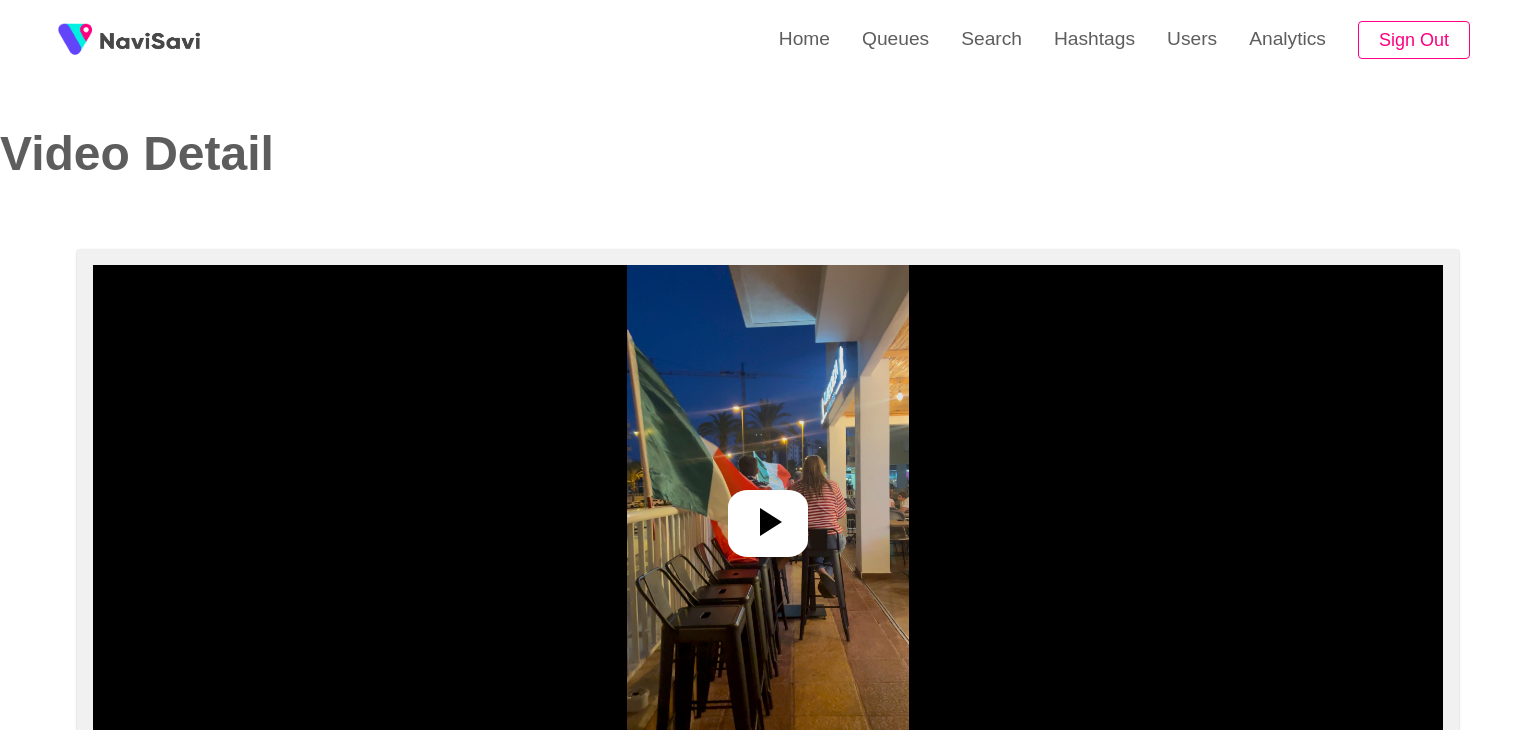 select on "**" 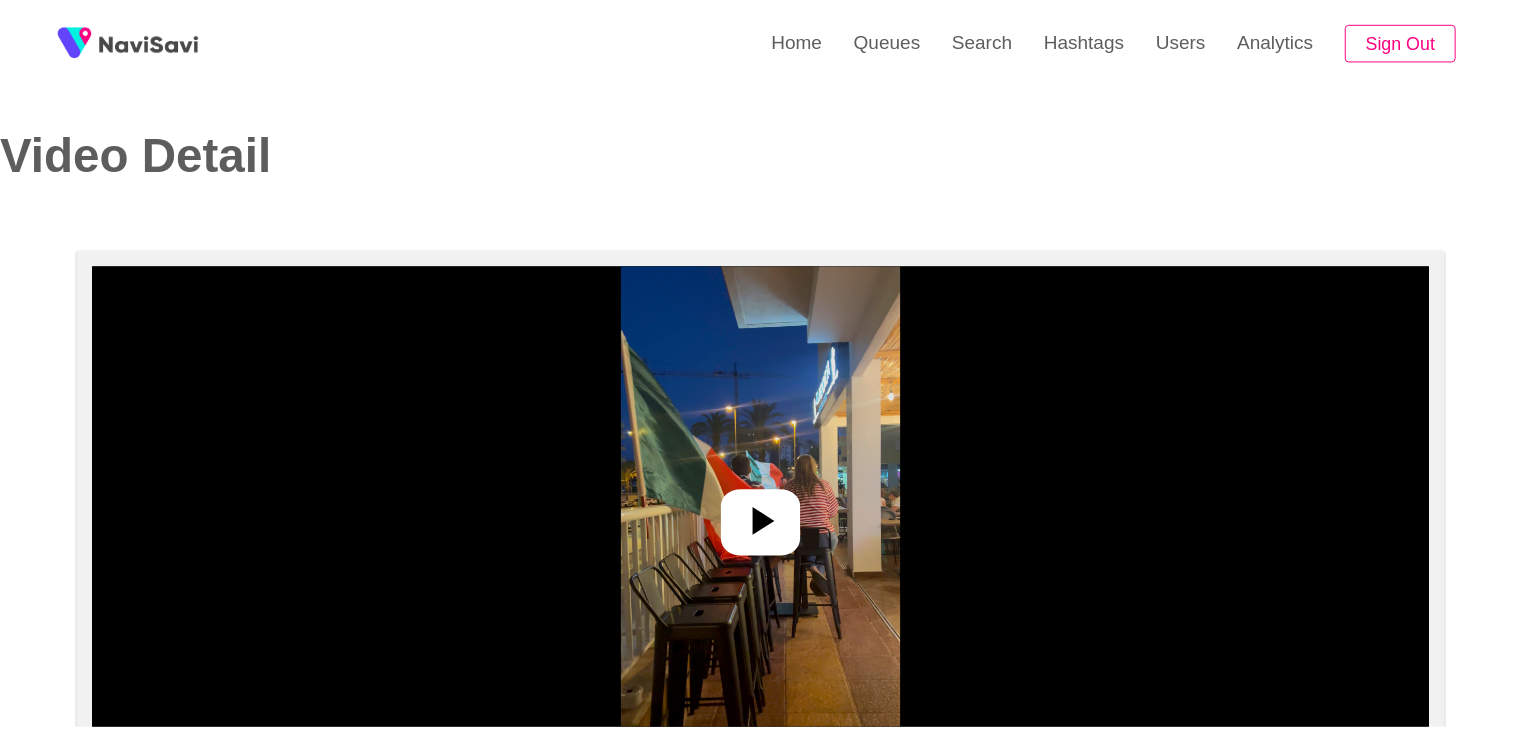scroll, scrollTop: 0, scrollLeft: 0, axis: both 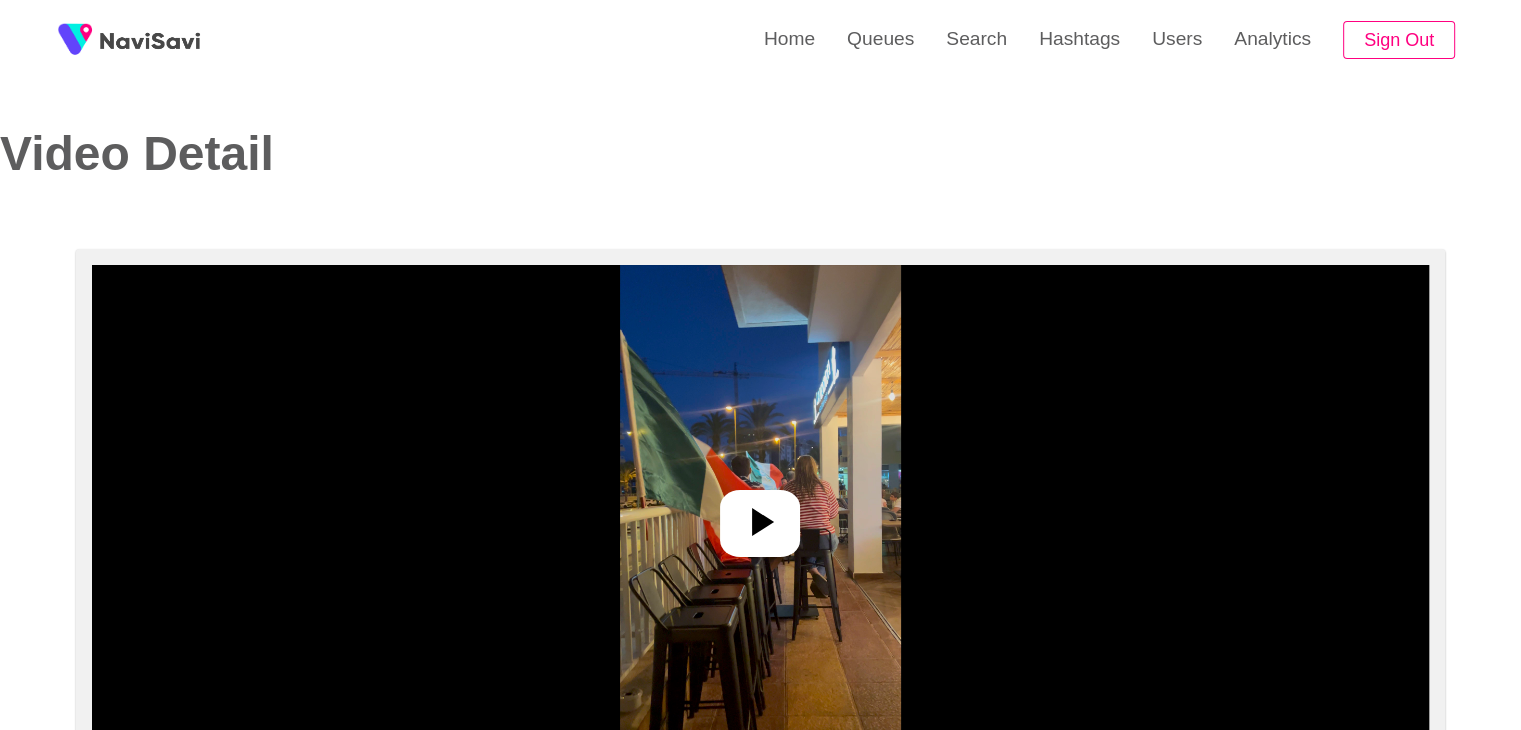 select on "**********" 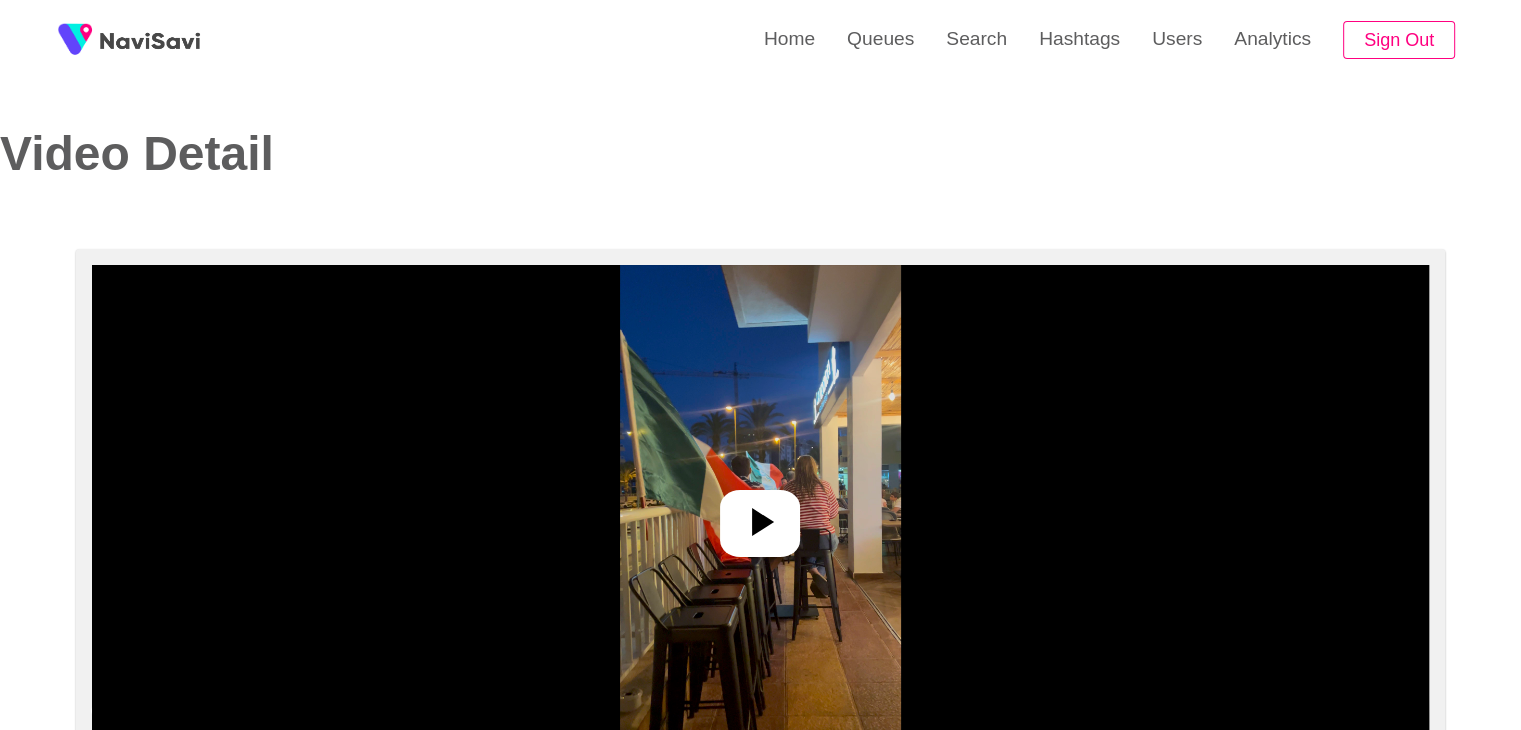 click at bounding box center [760, 515] 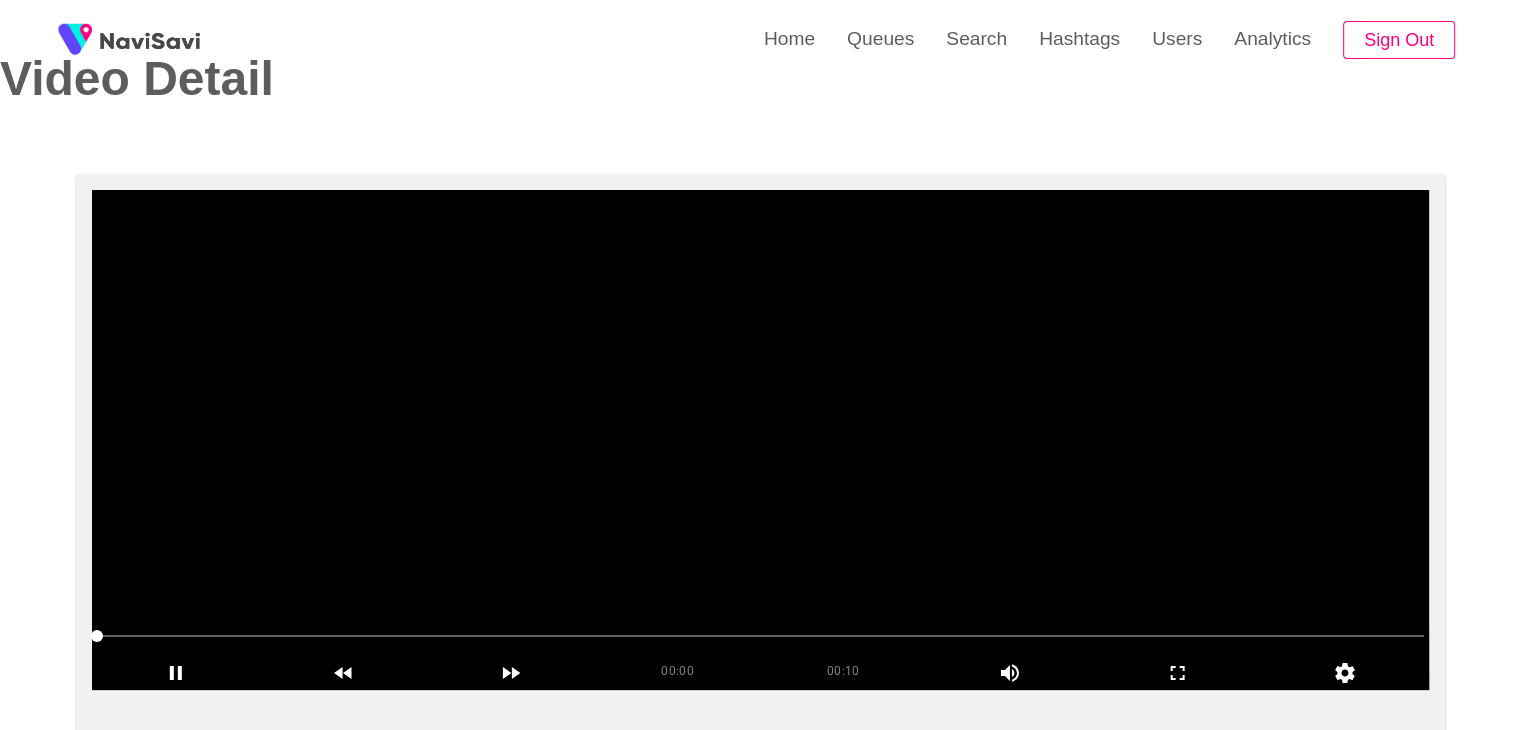 scroll, scrollTop: 76, scrollLeft: 0, axis: vertical 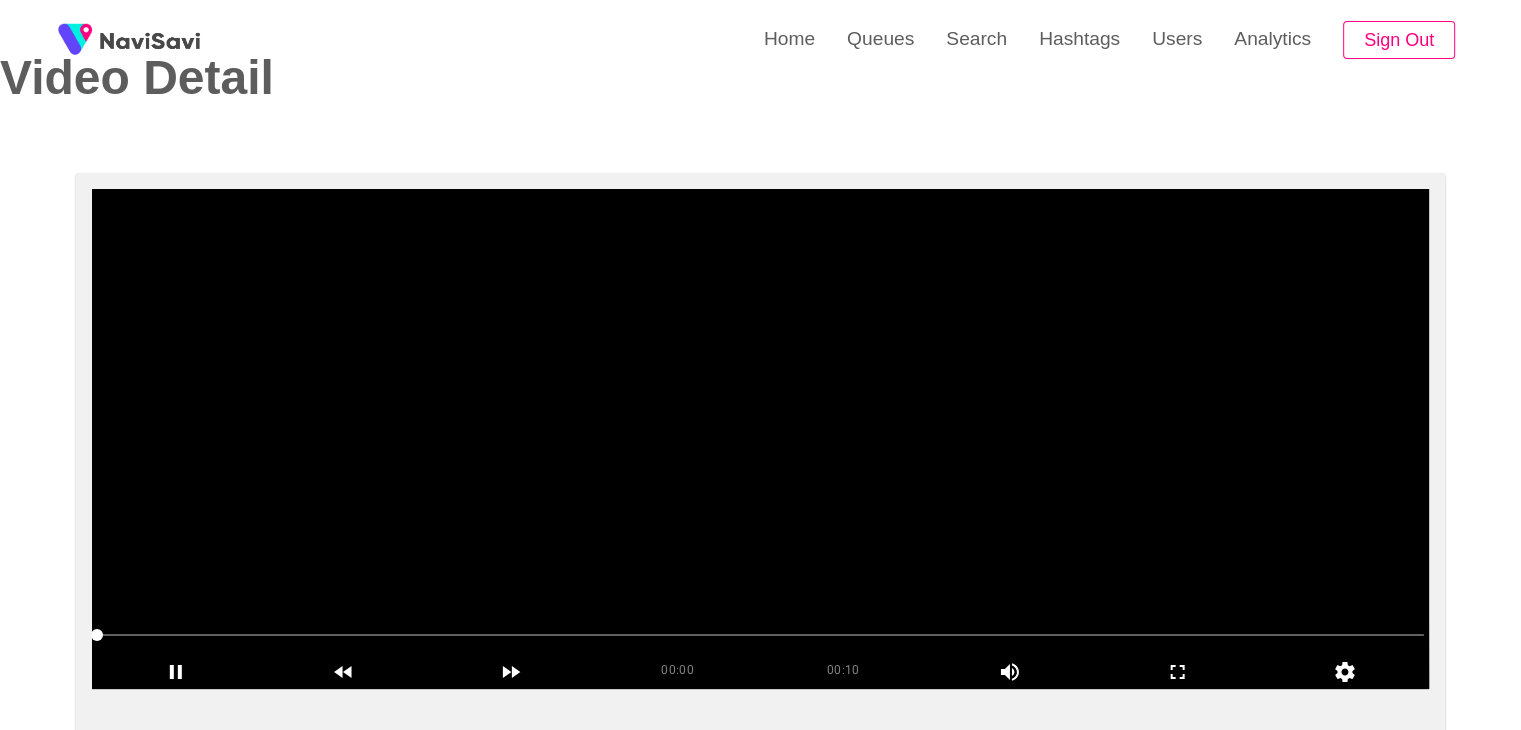 click at bounding box center [760, 439] 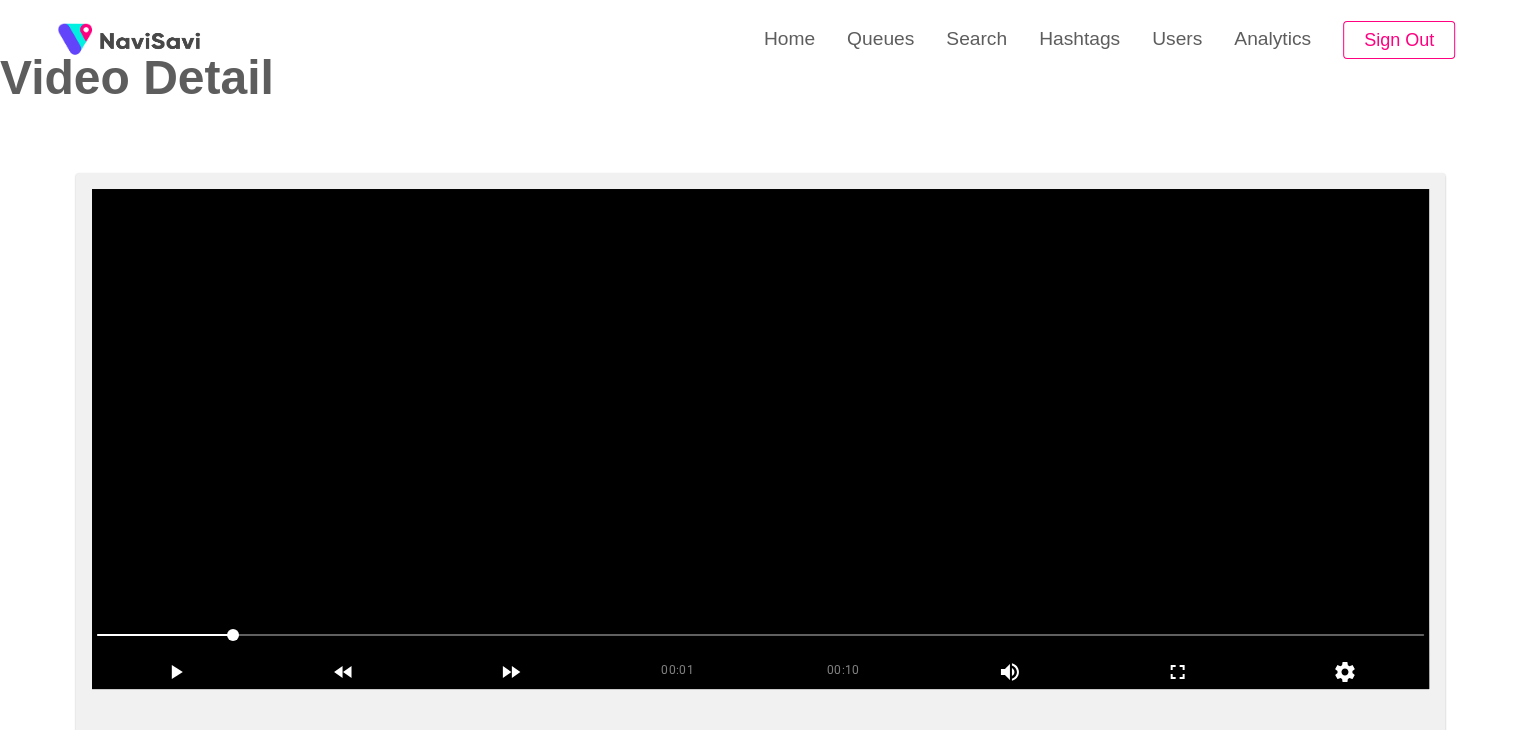 click at bounding box center [760, 439] 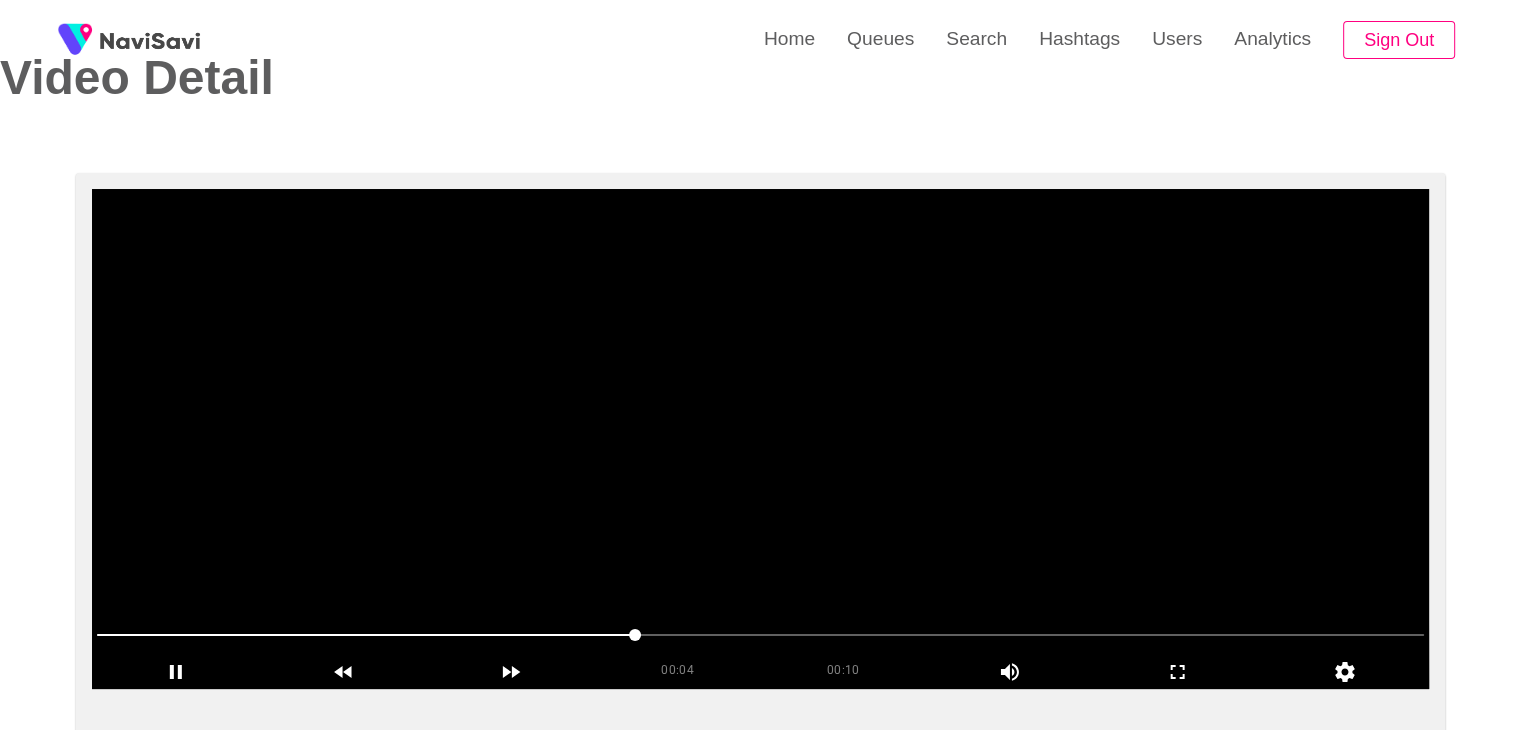 click at bounding box center (760, 439) 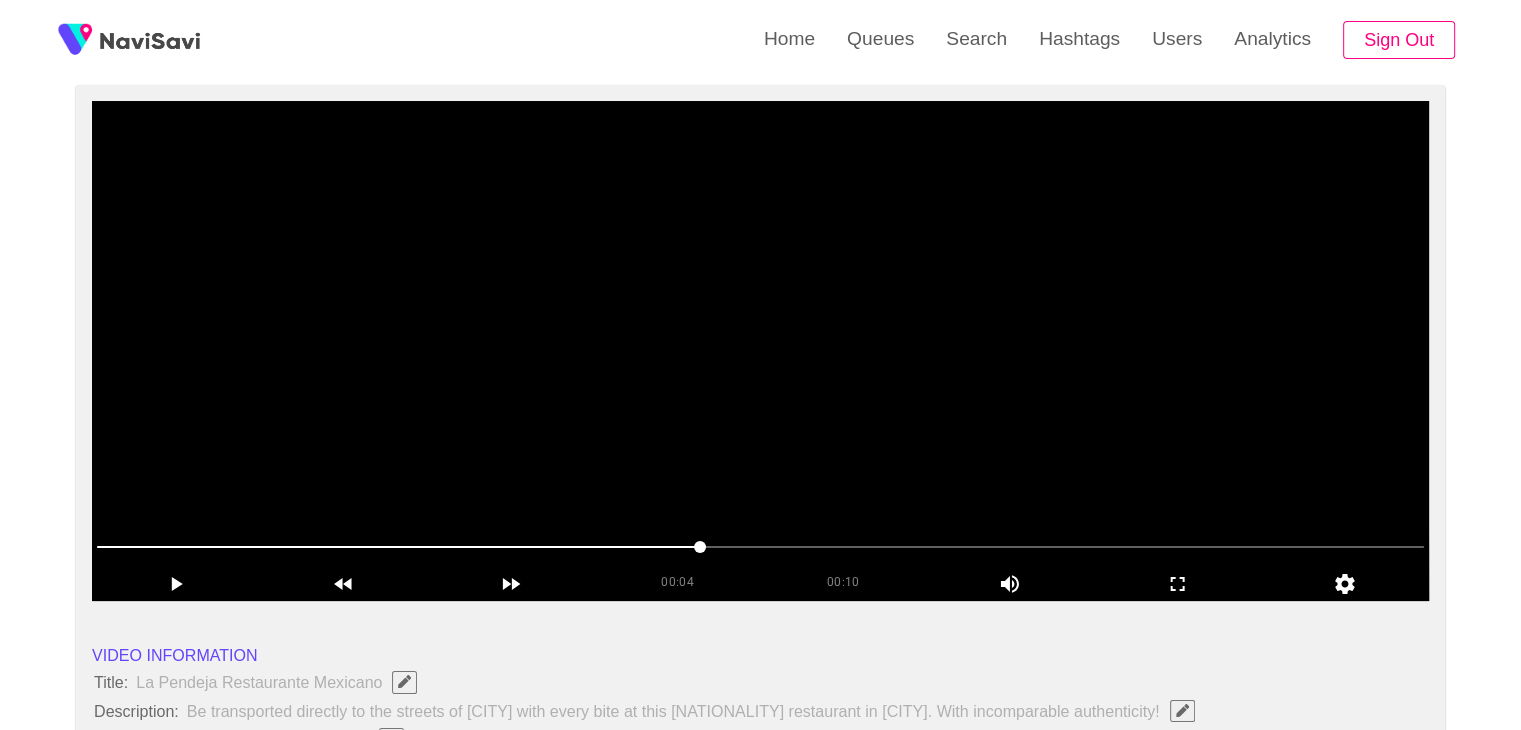 scroll, scrollTop: 168, scrollLeft: 0, axis: vertical 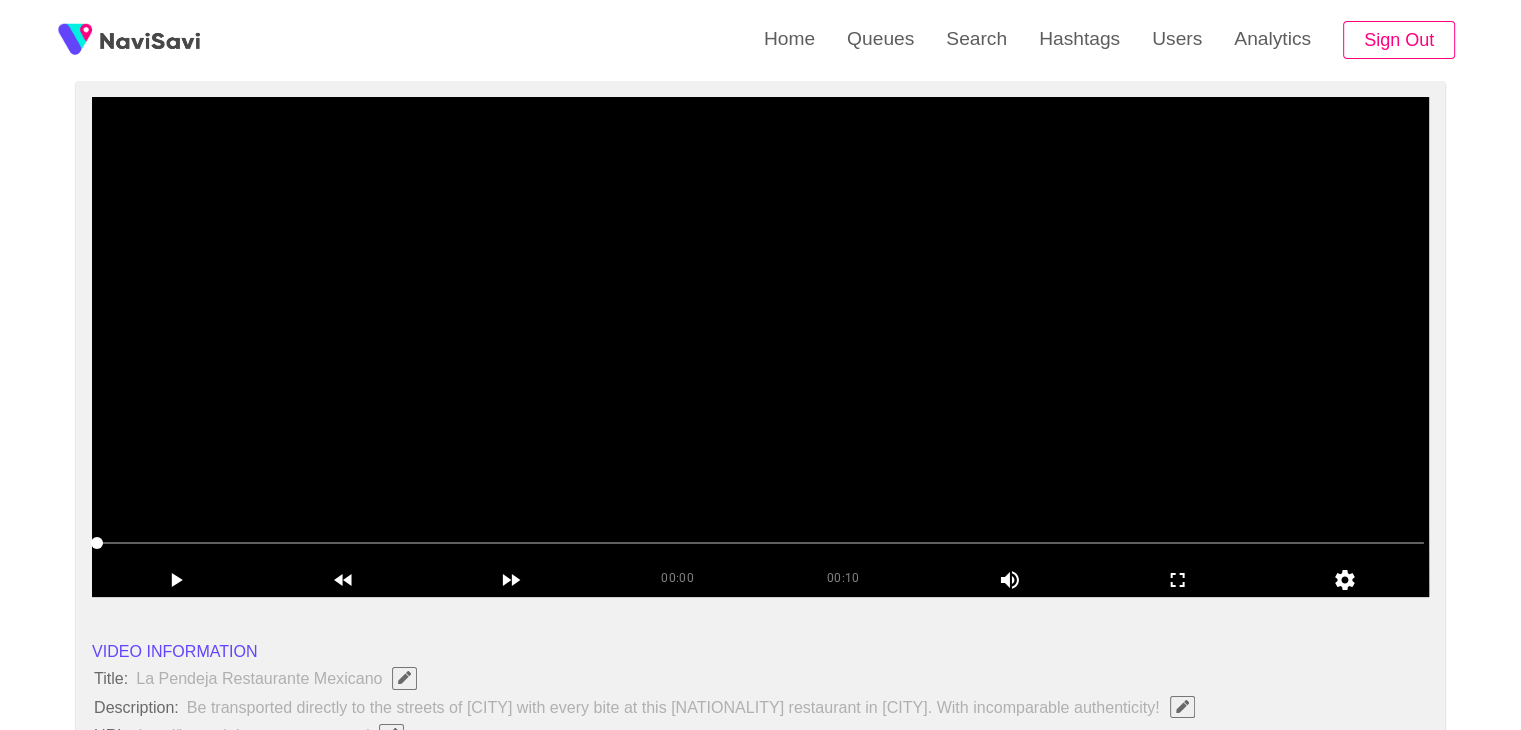 click at bounding box center (760, 347) 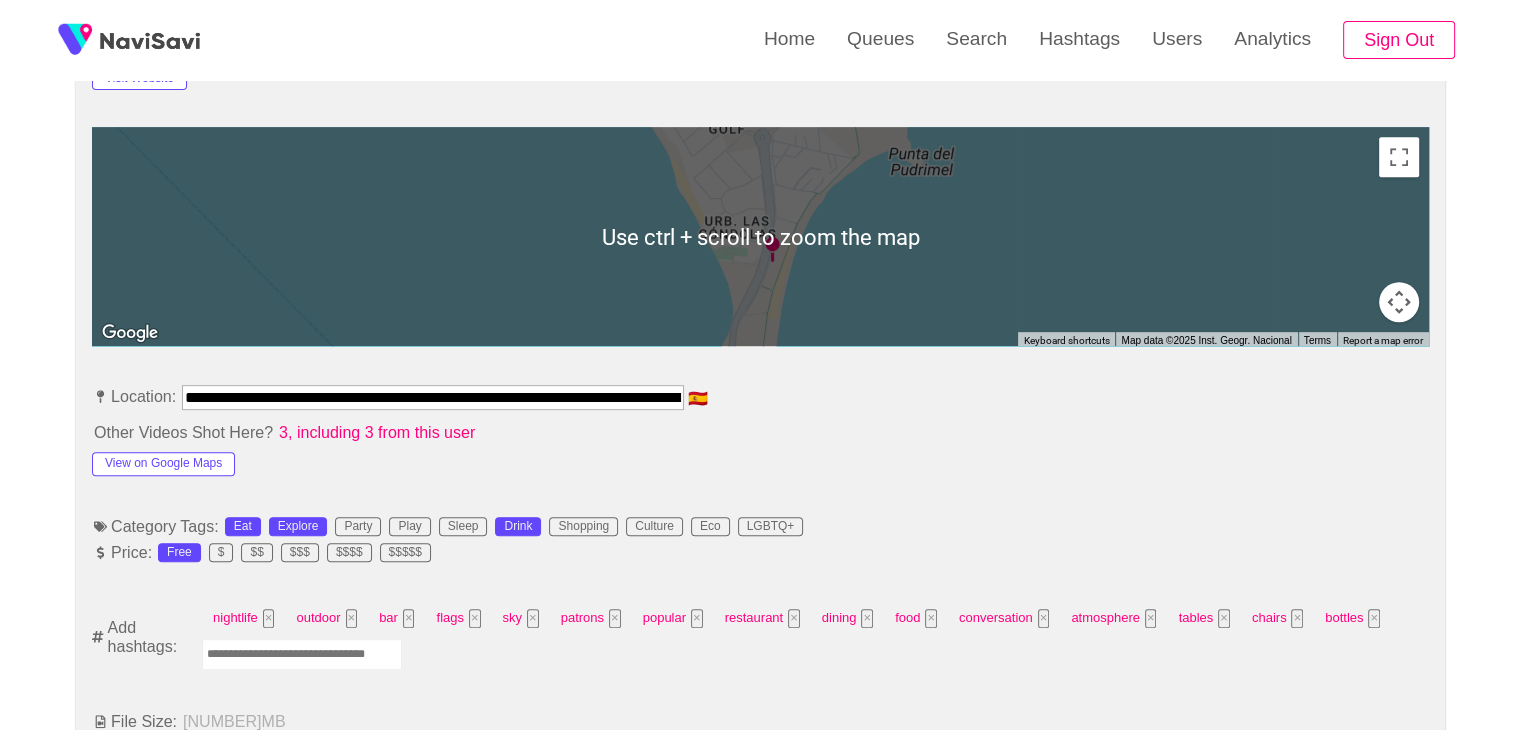 scroll, scrollTop: 862, scrollLeft: 0, axis: vertical 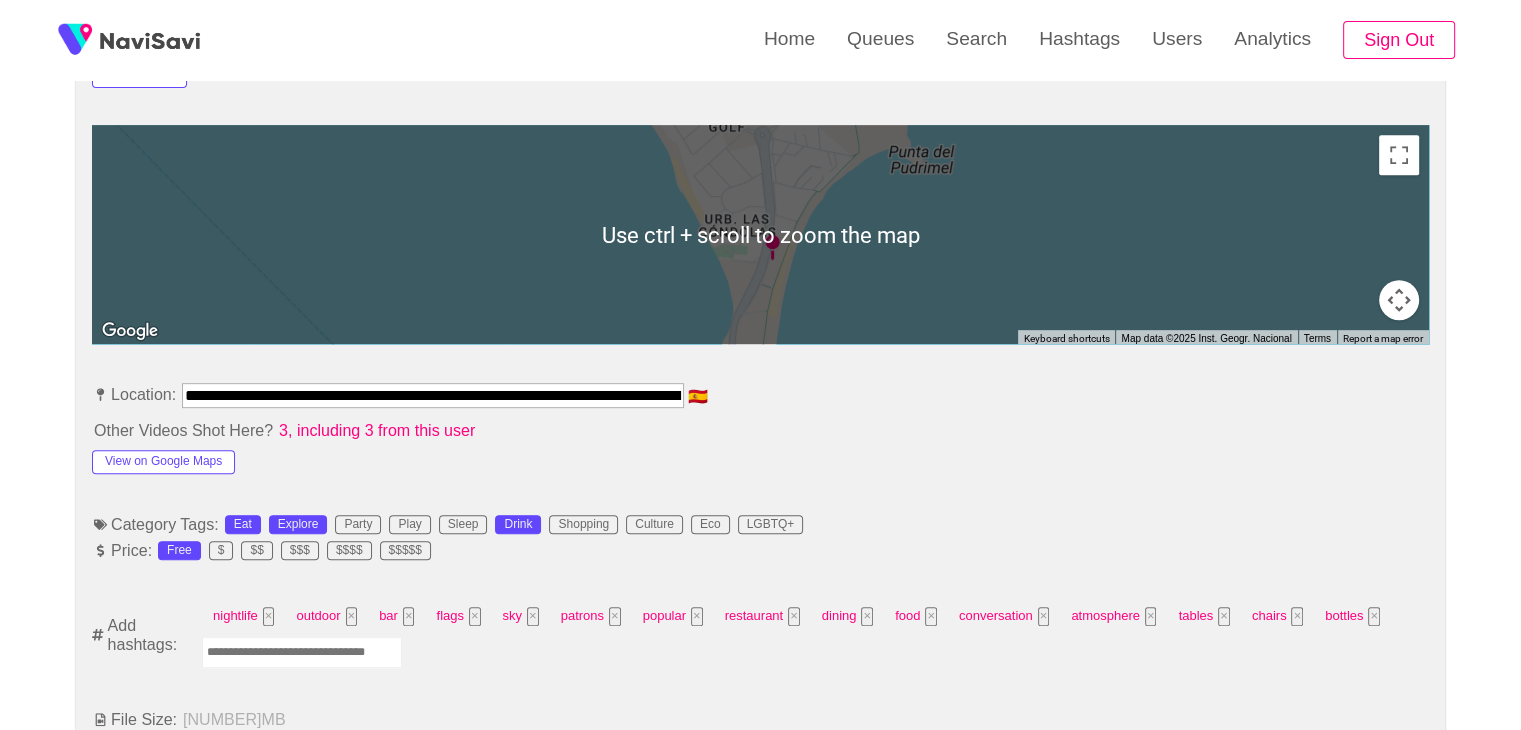 click at bounding box center [302, 652] 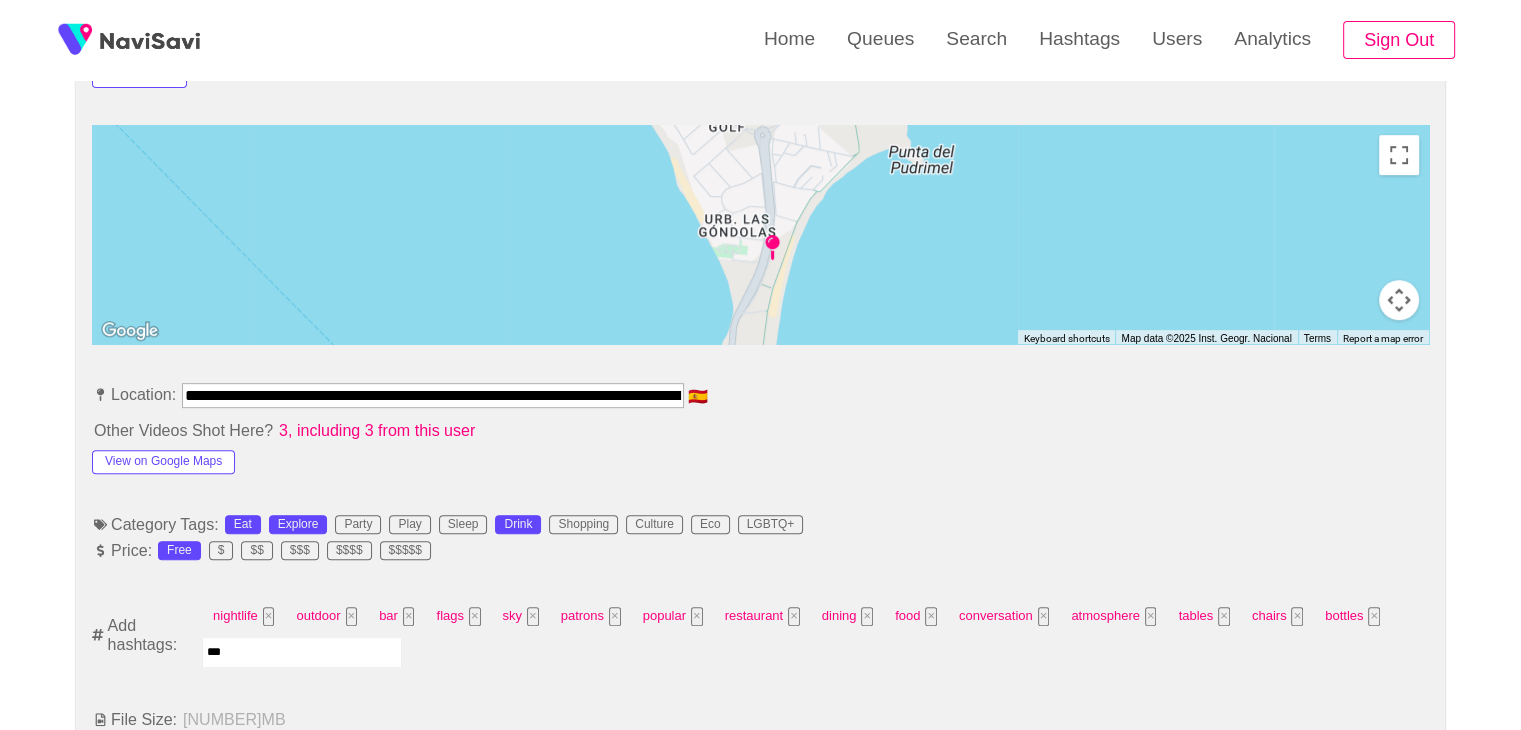type on "****" 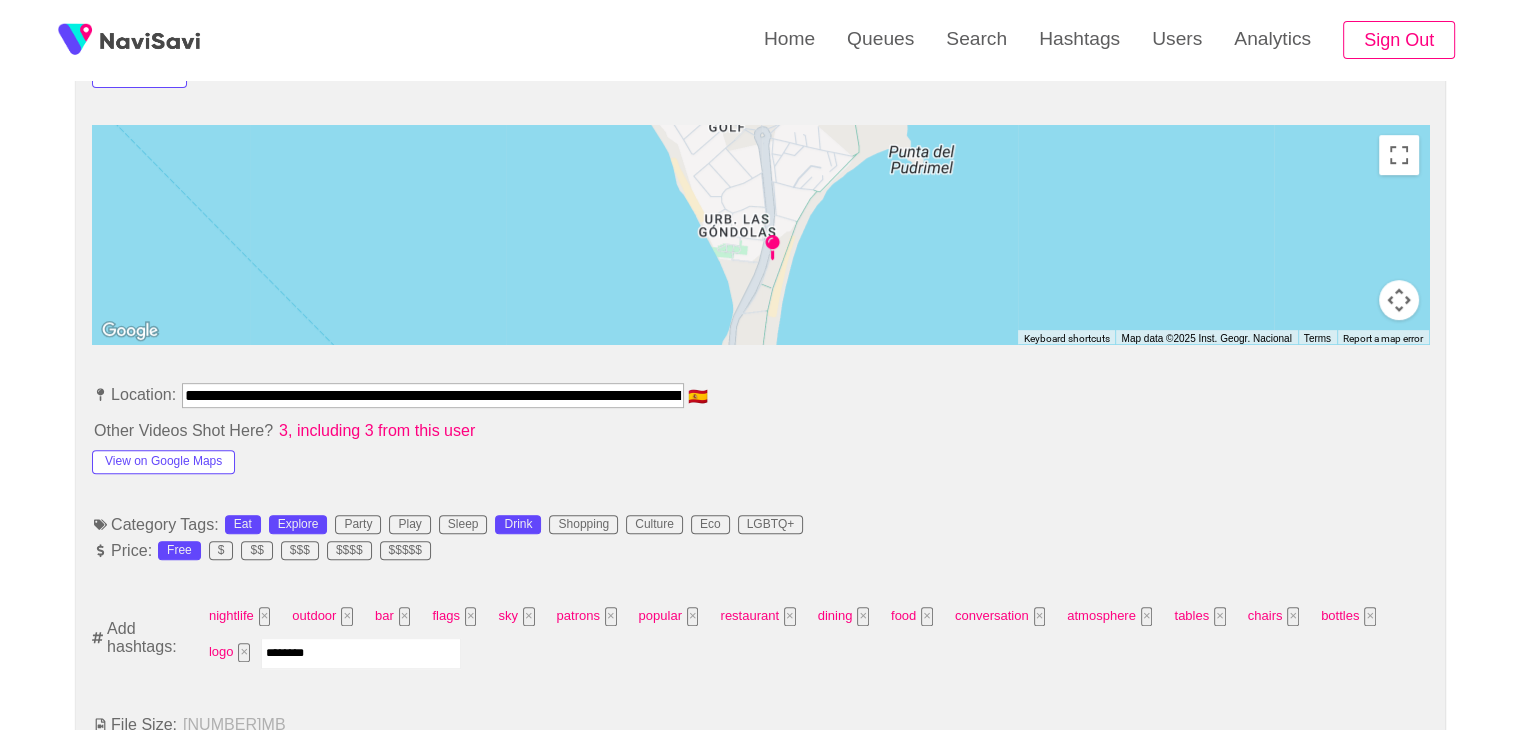 type on "*********" 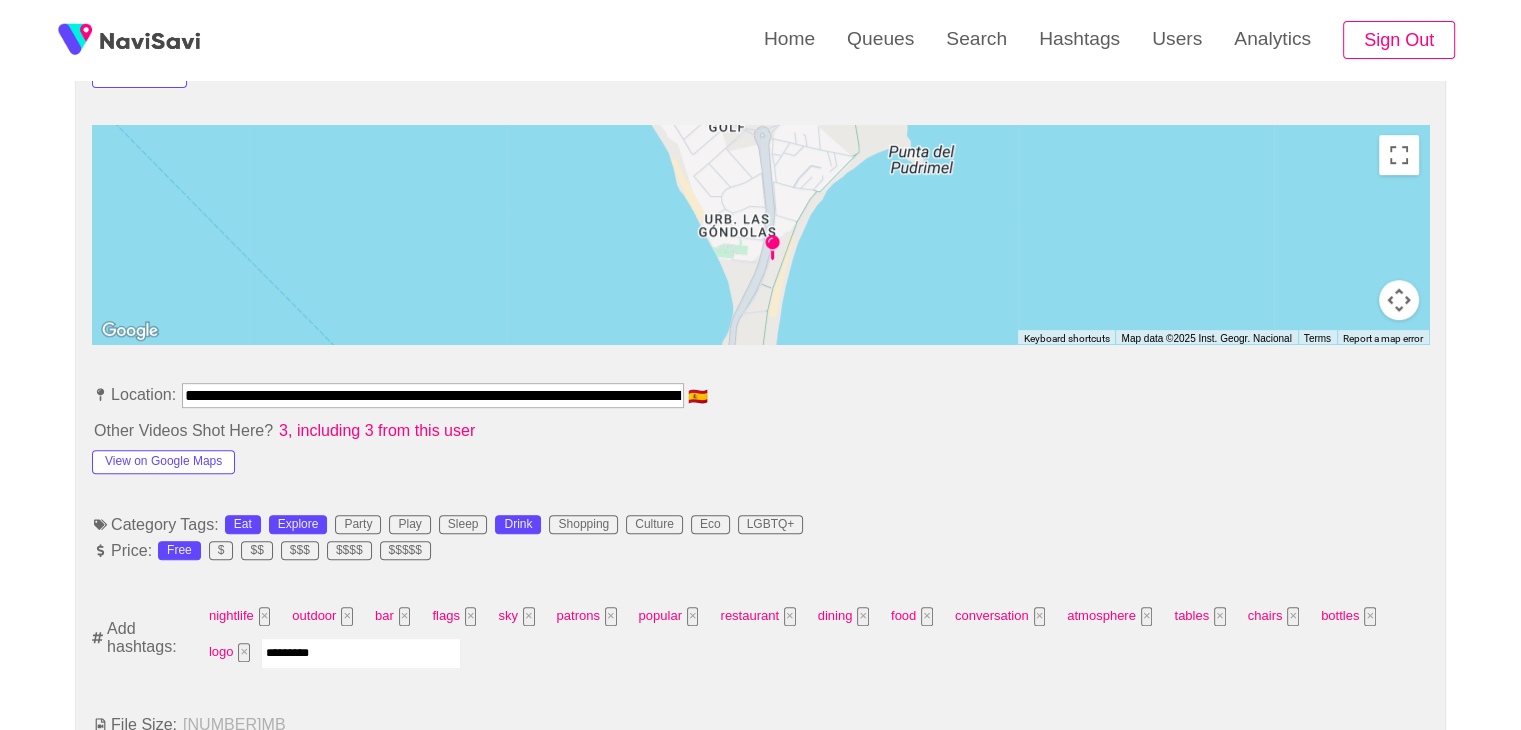 type 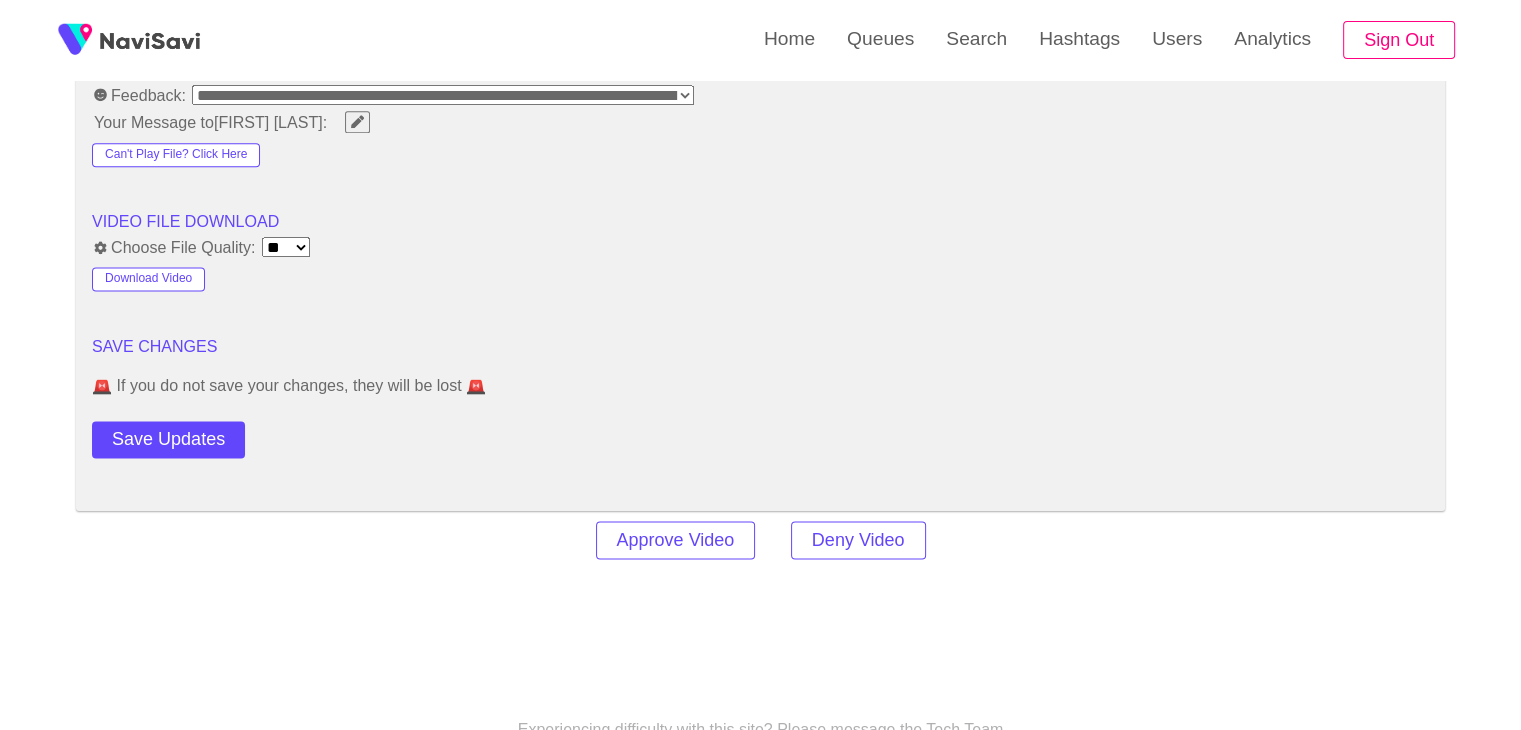 scroll, scrollTop: 2696, scrollLeft: 0, axis: vertical 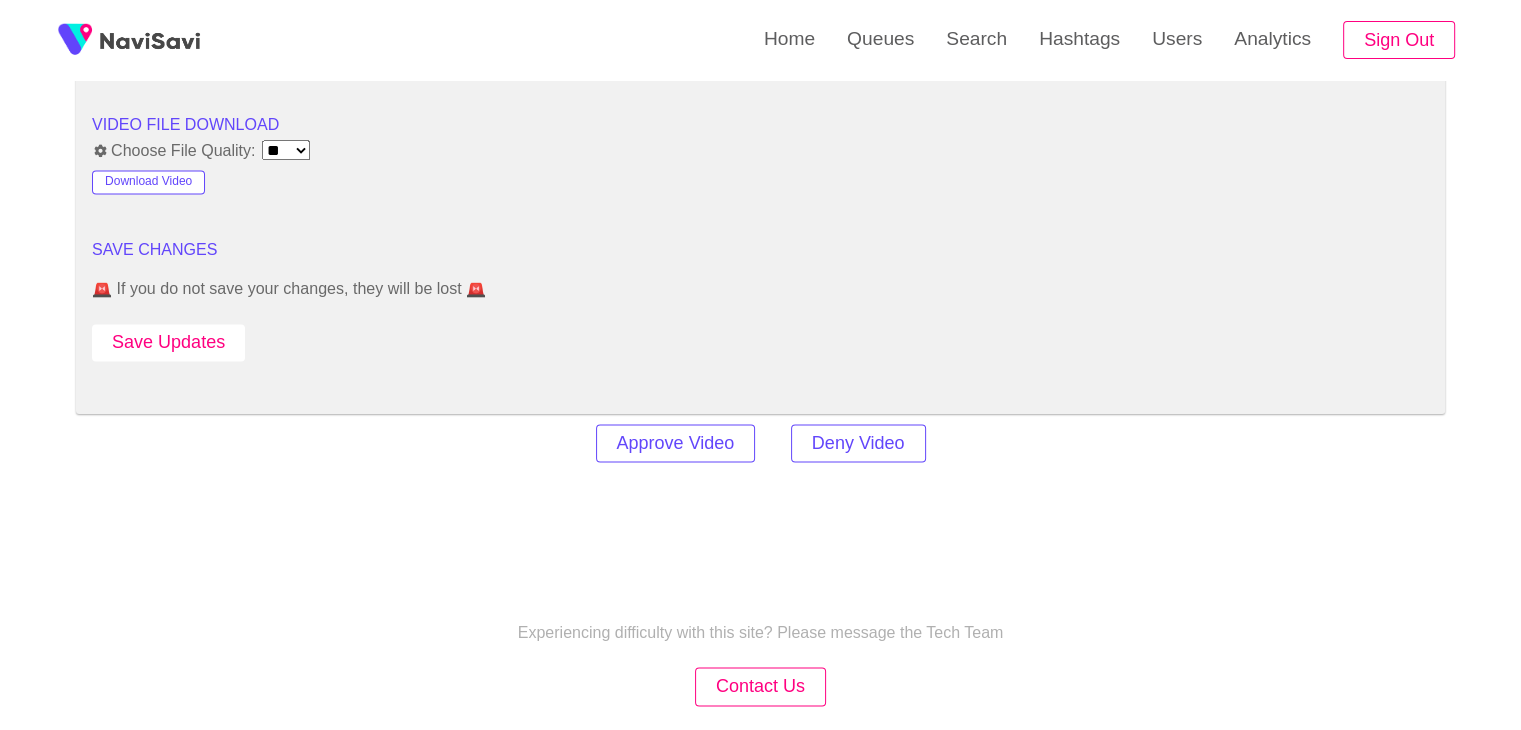click on "Save Updates" at bounding box center [168, 342] 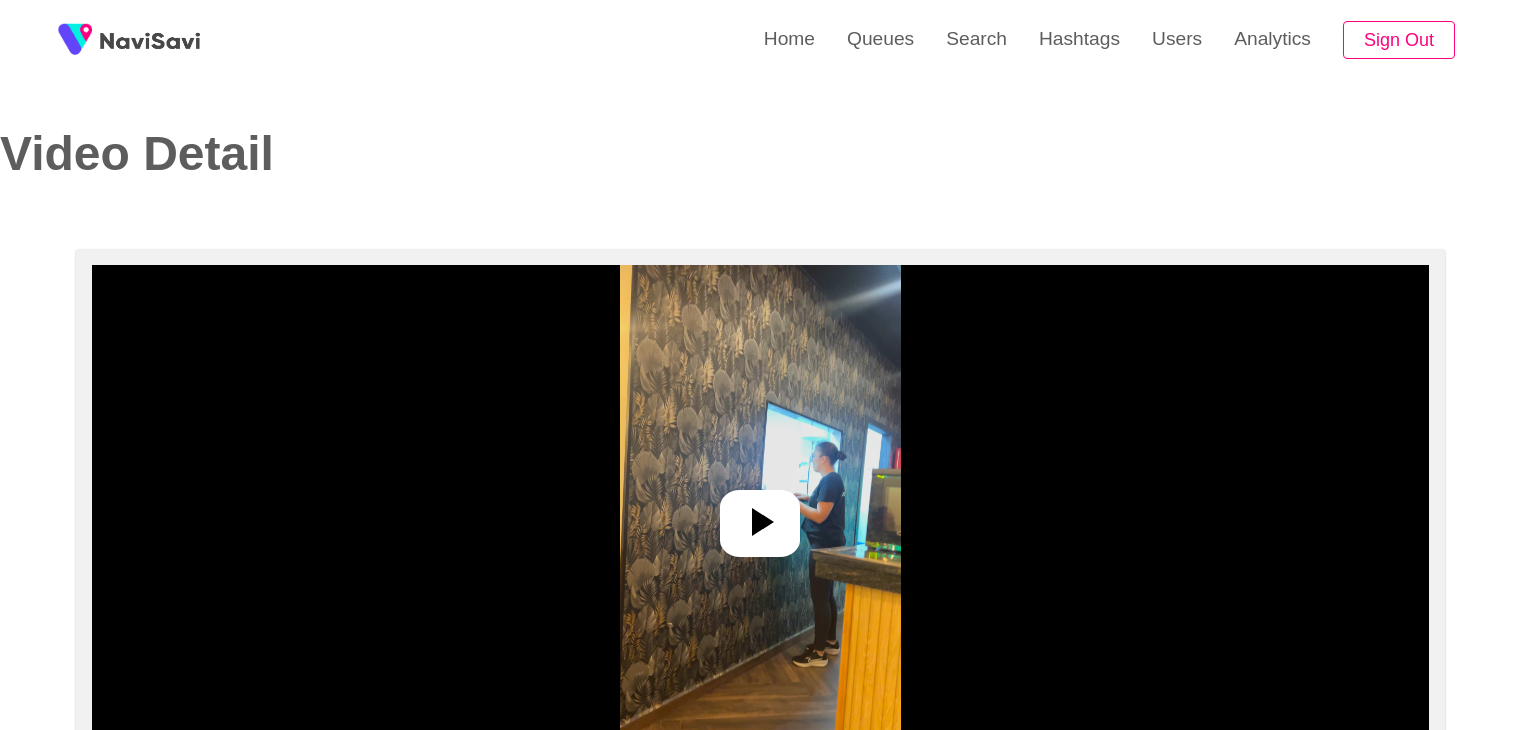 select on "**********" 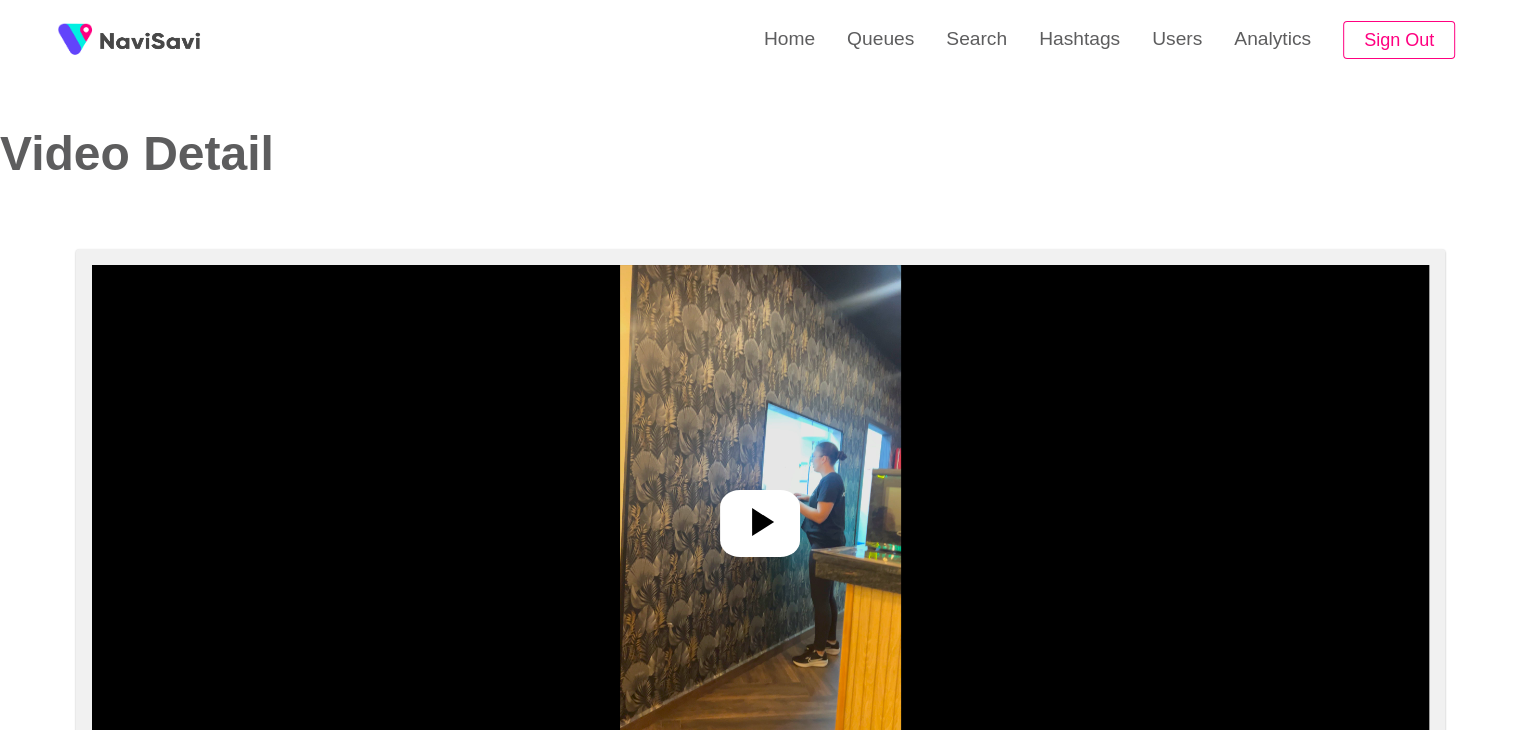 click at bounding box center [760, 515] 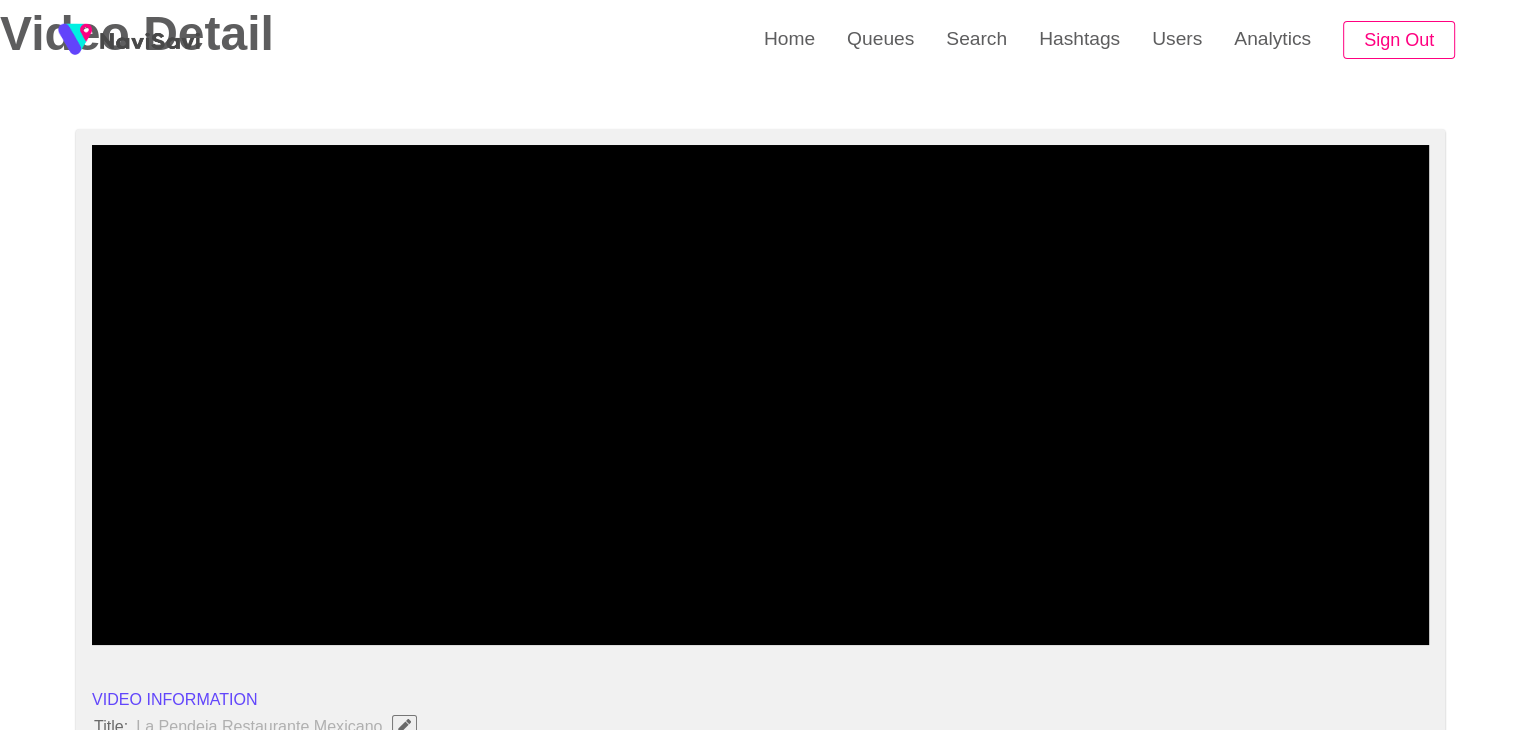 scroll, scrollTop: 140, scrollLeft: 0, axis: vertical 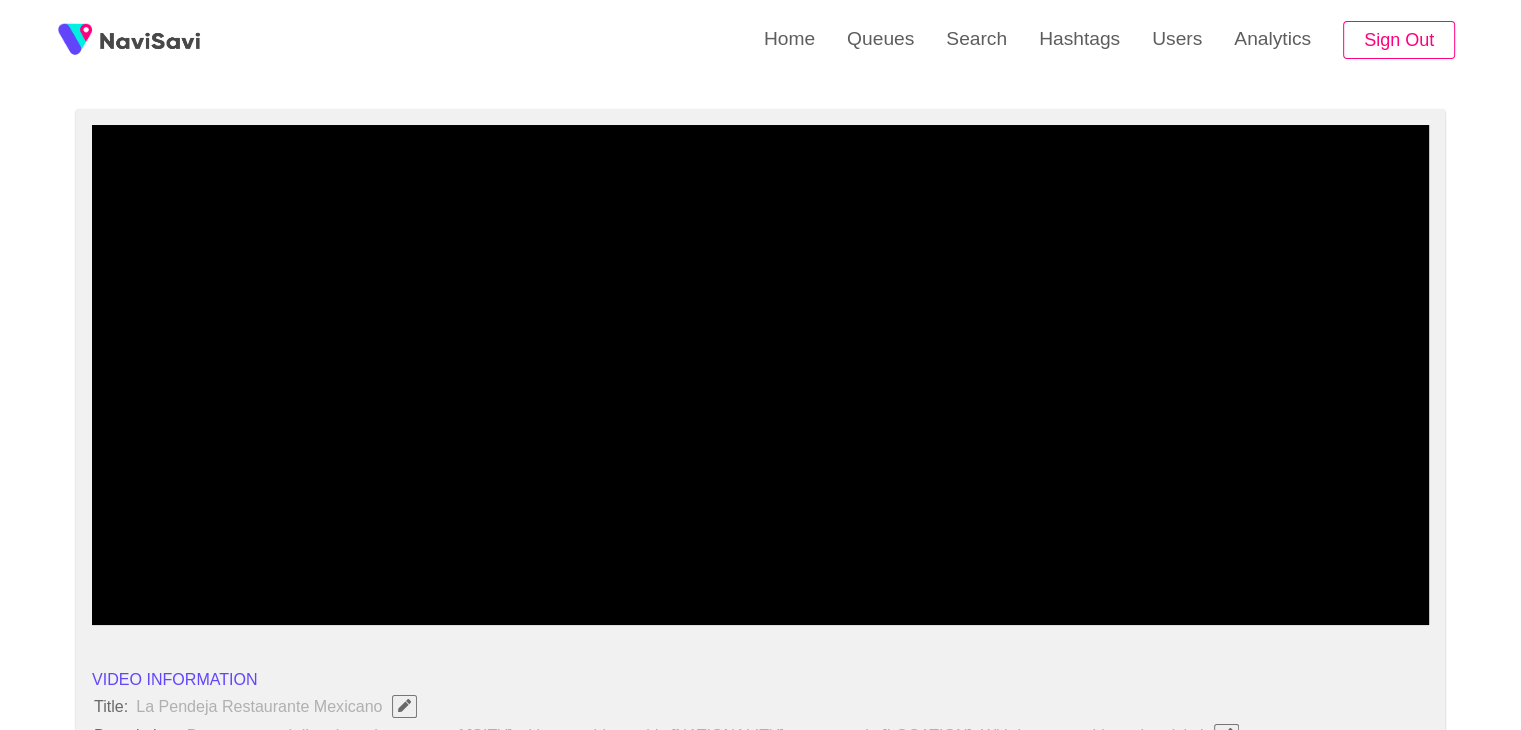 click at bounding box center [760, 375] 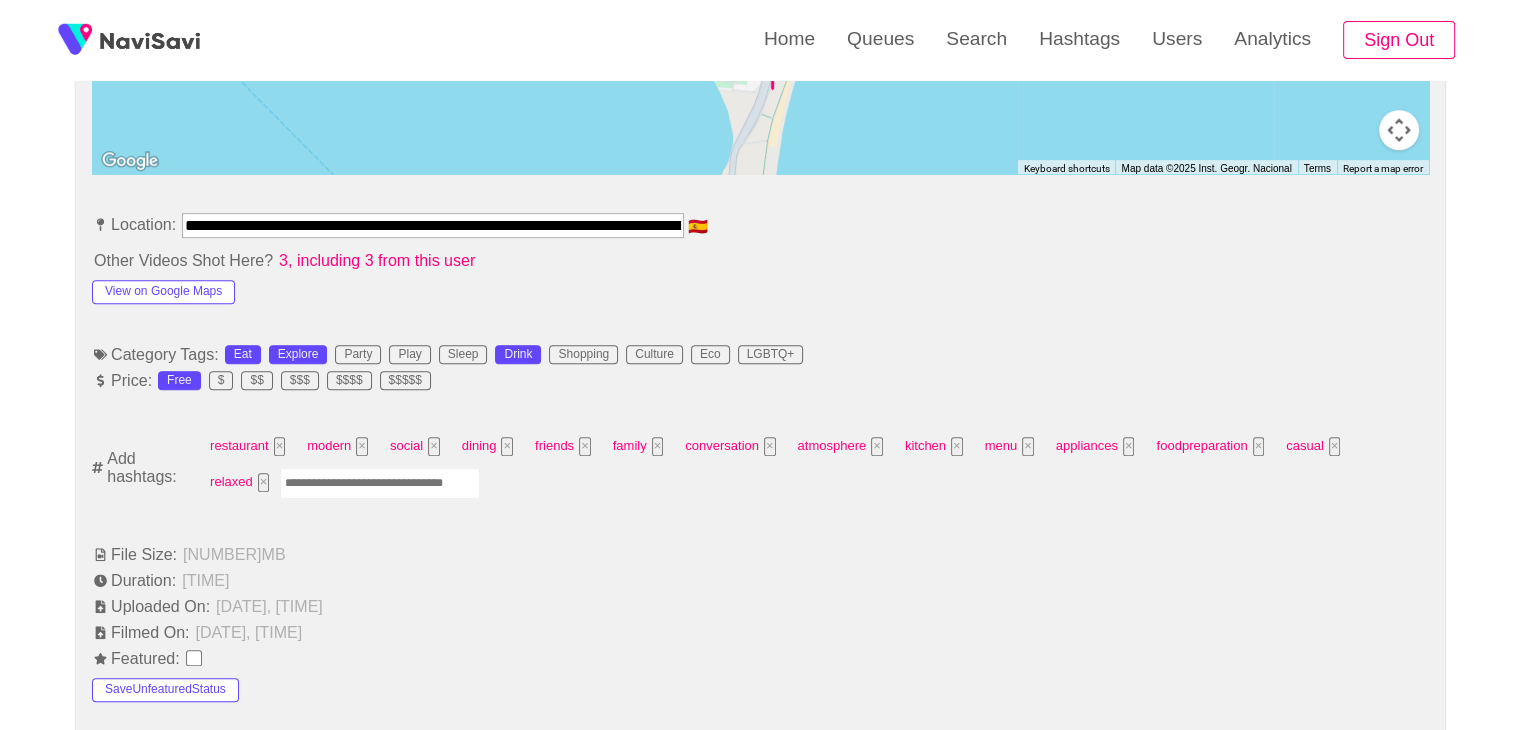 scroll, scrollTop: 1034, scrollLeft: 0, axis: vertical 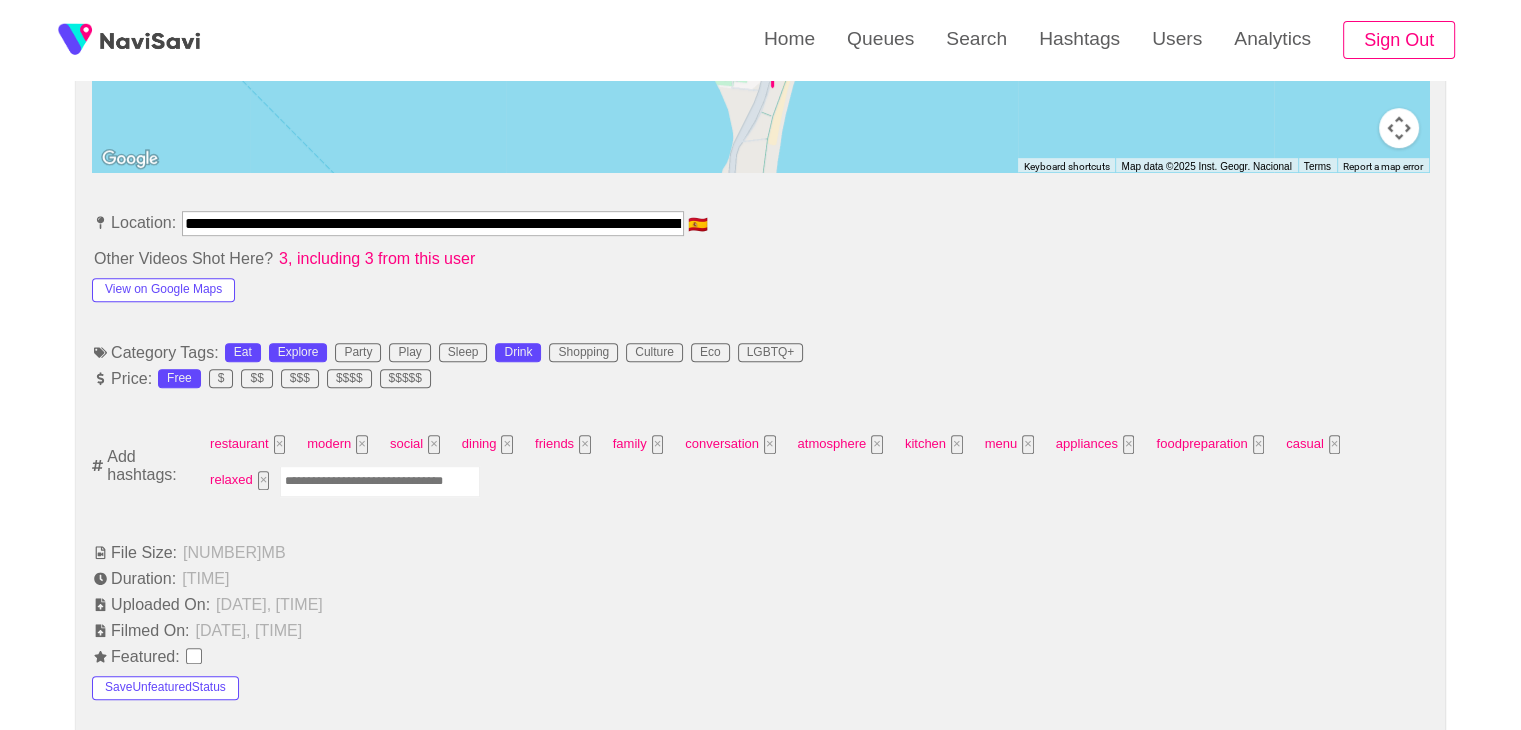 click at bounding box center (380, 481) 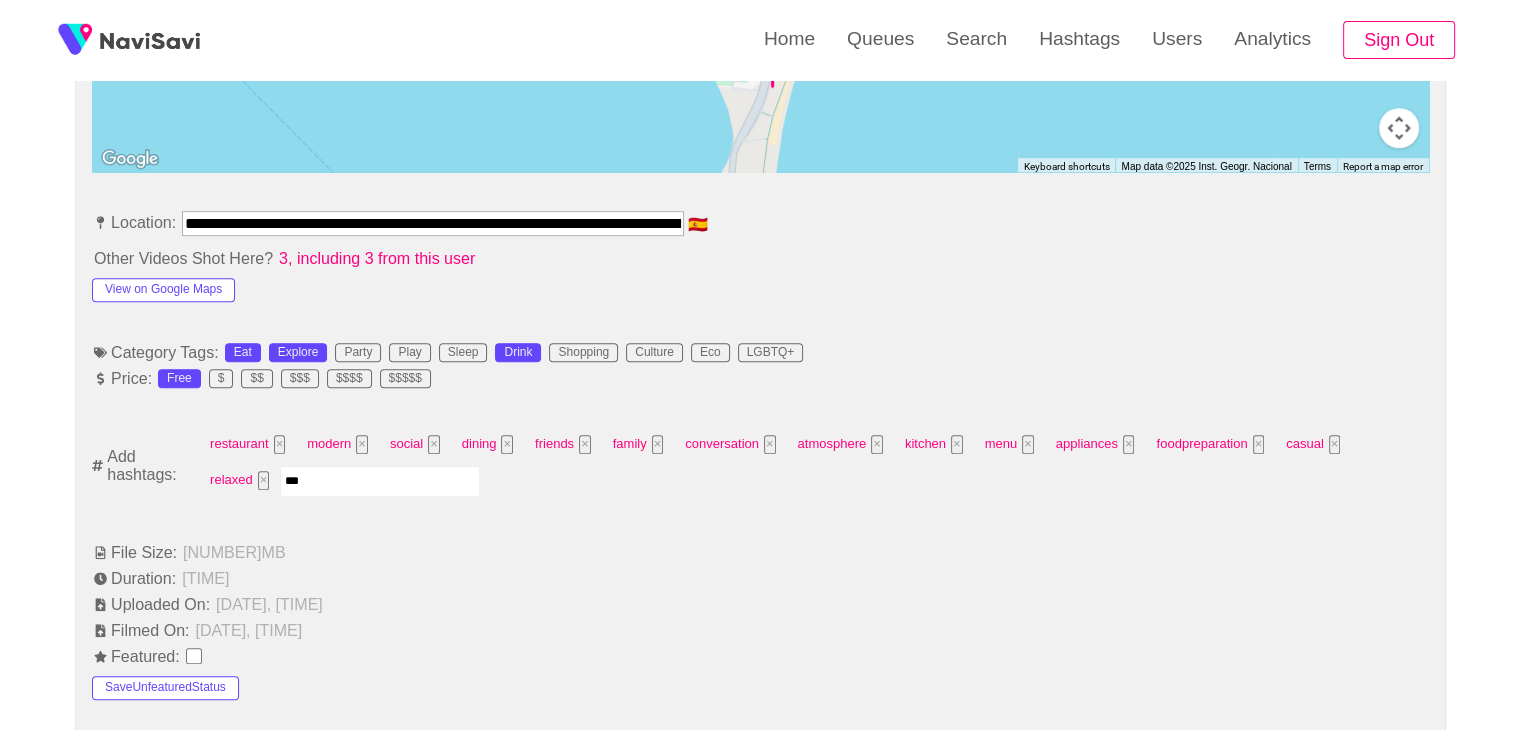 type on "****" 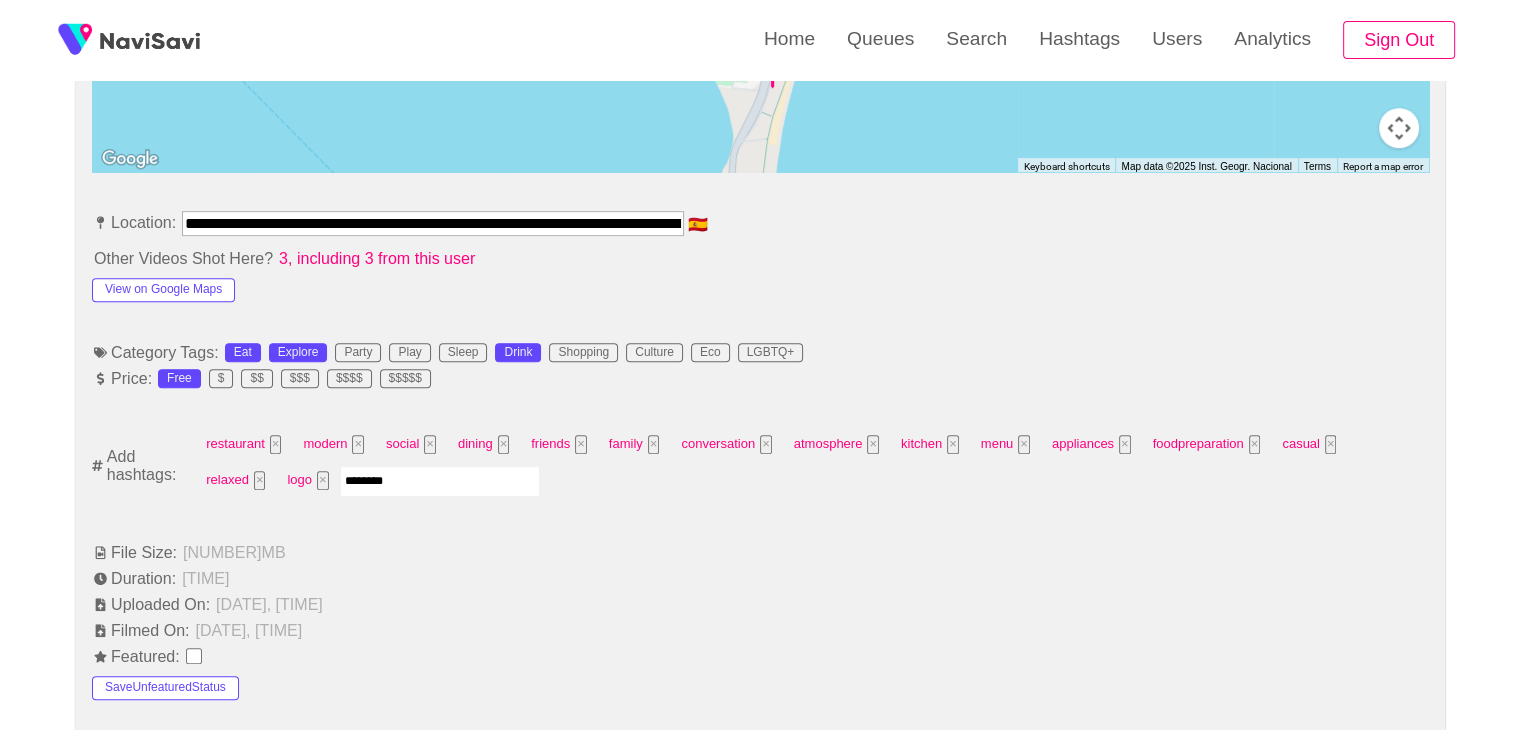 type on "*********" 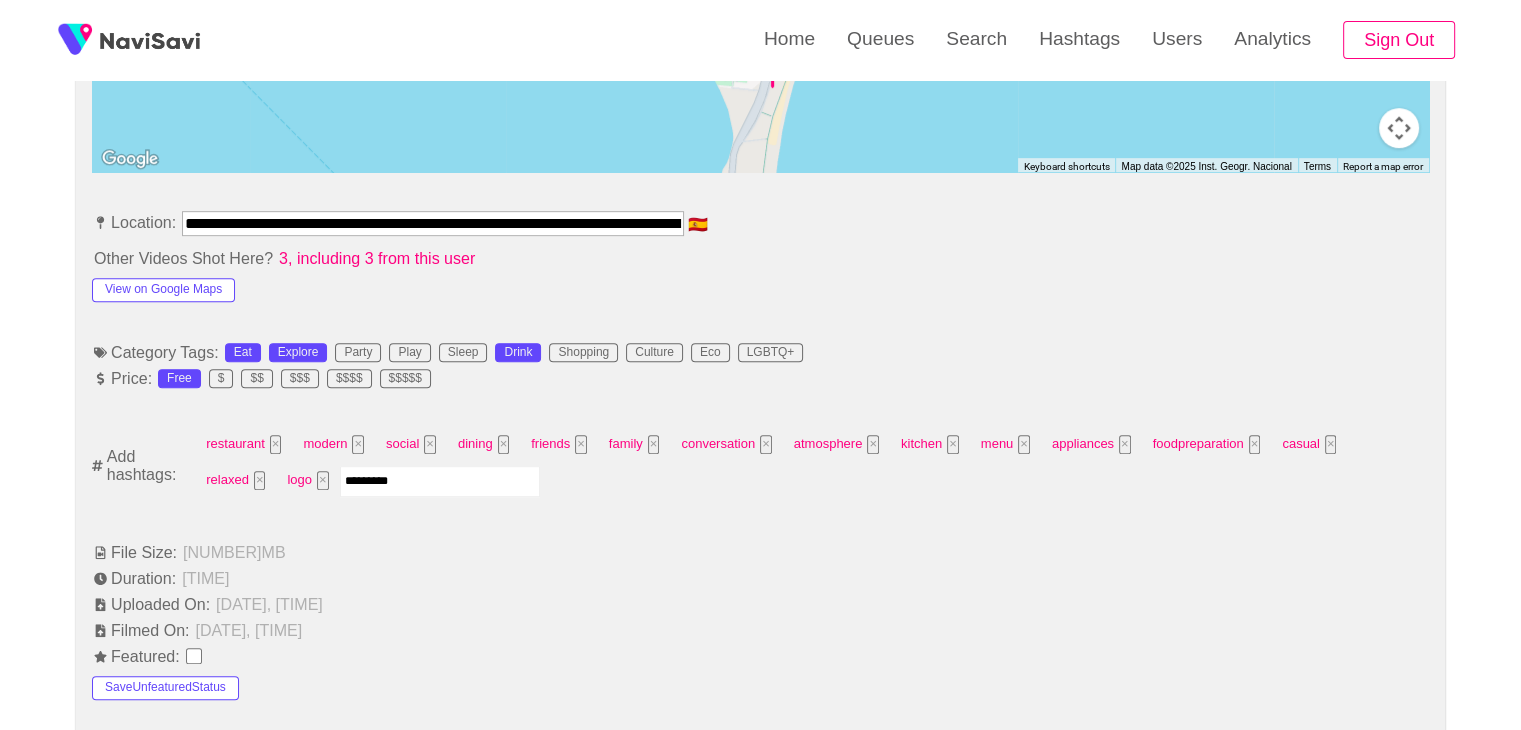 type 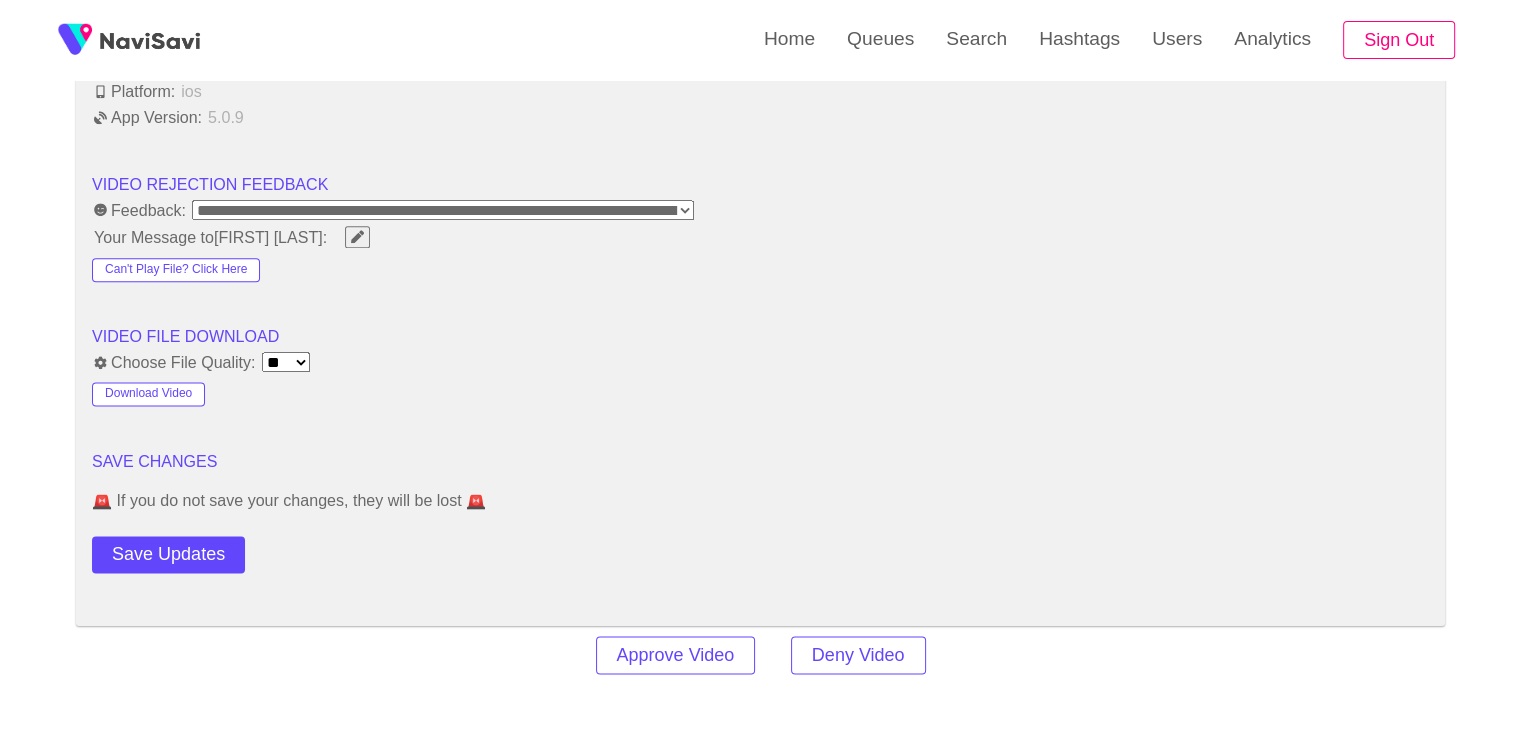scroll, scrollTop: 2534, scrollLeft: 0, axis: vertical 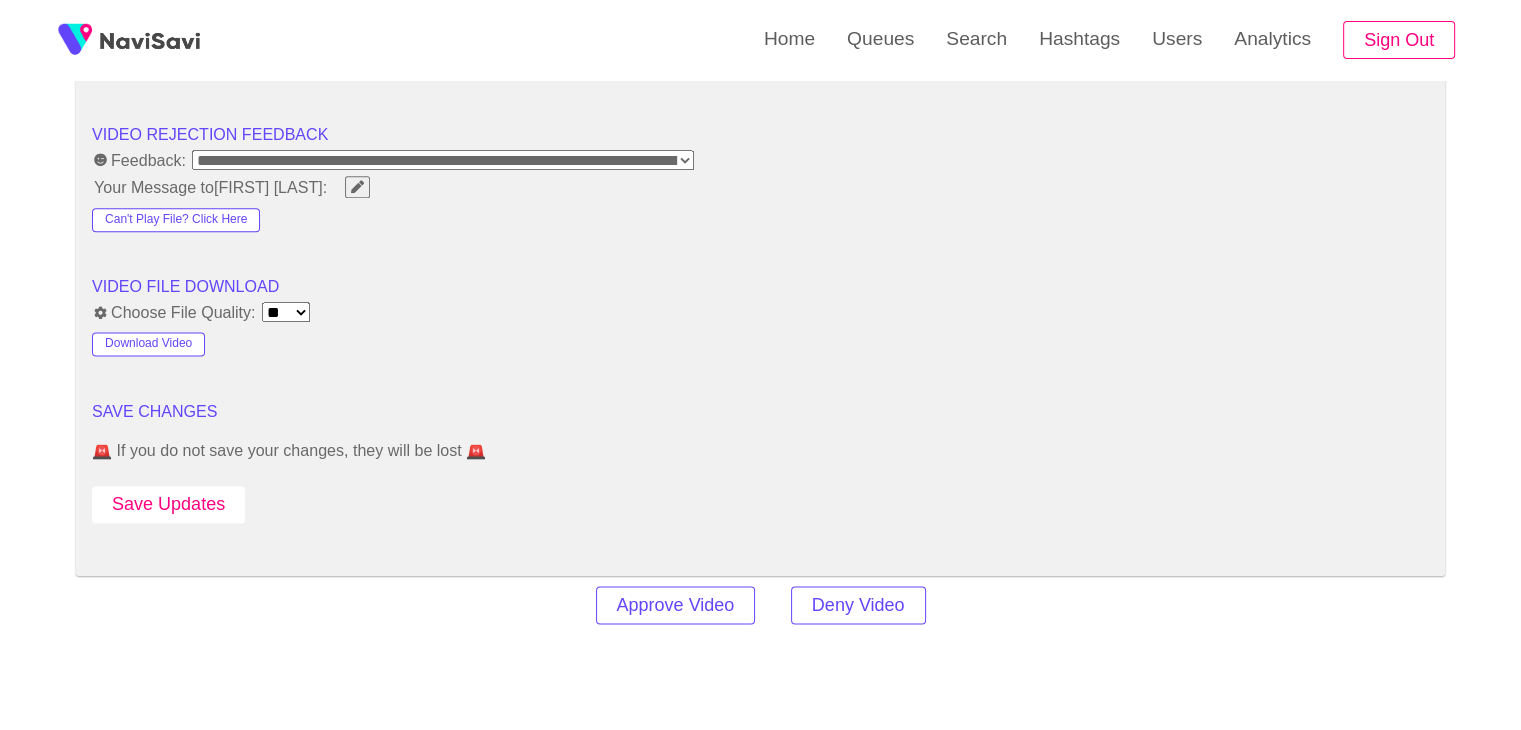 click on "Save Updates" at bounding box center (168, 504) 